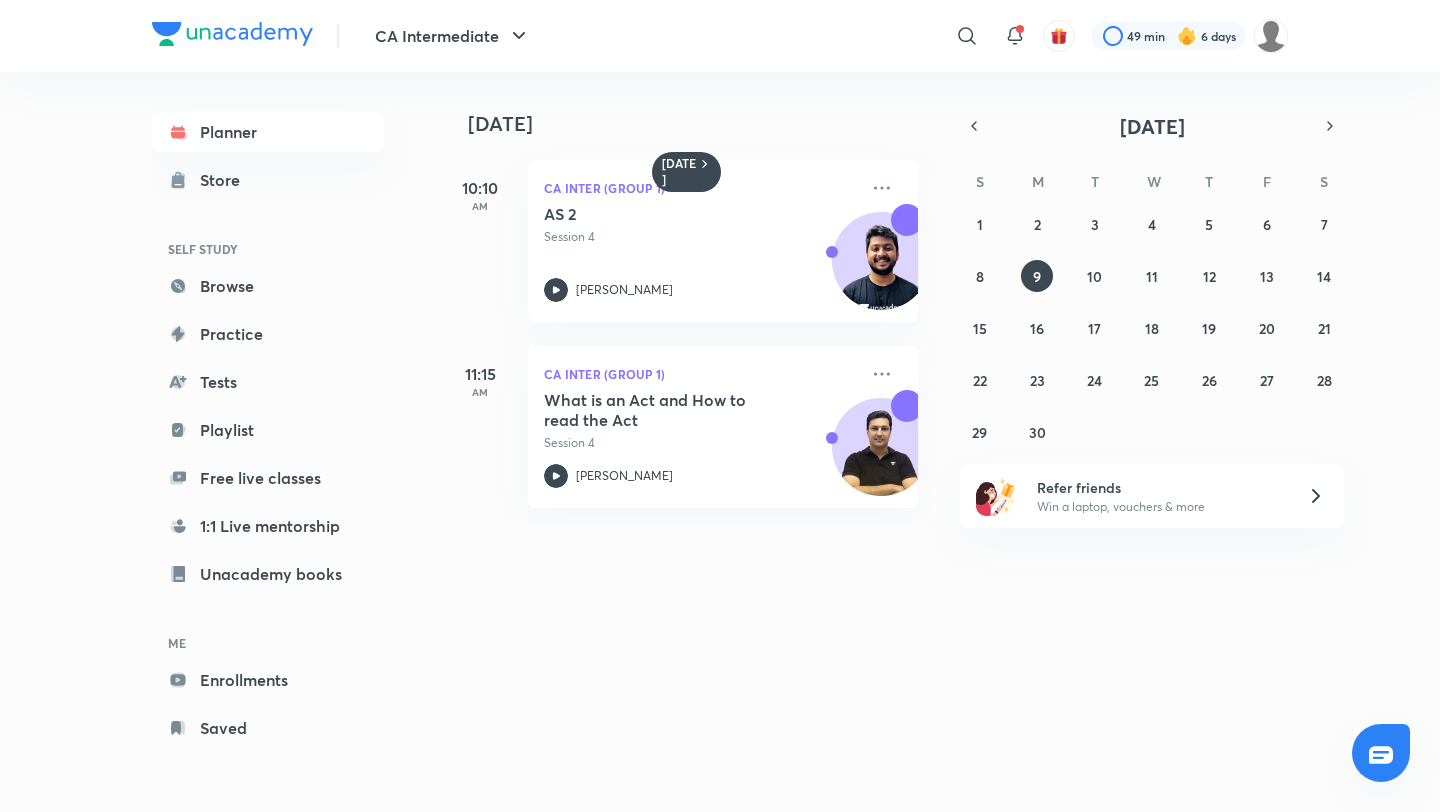scroll, scrollTop: 0, scrollLeft: 0, axis: both 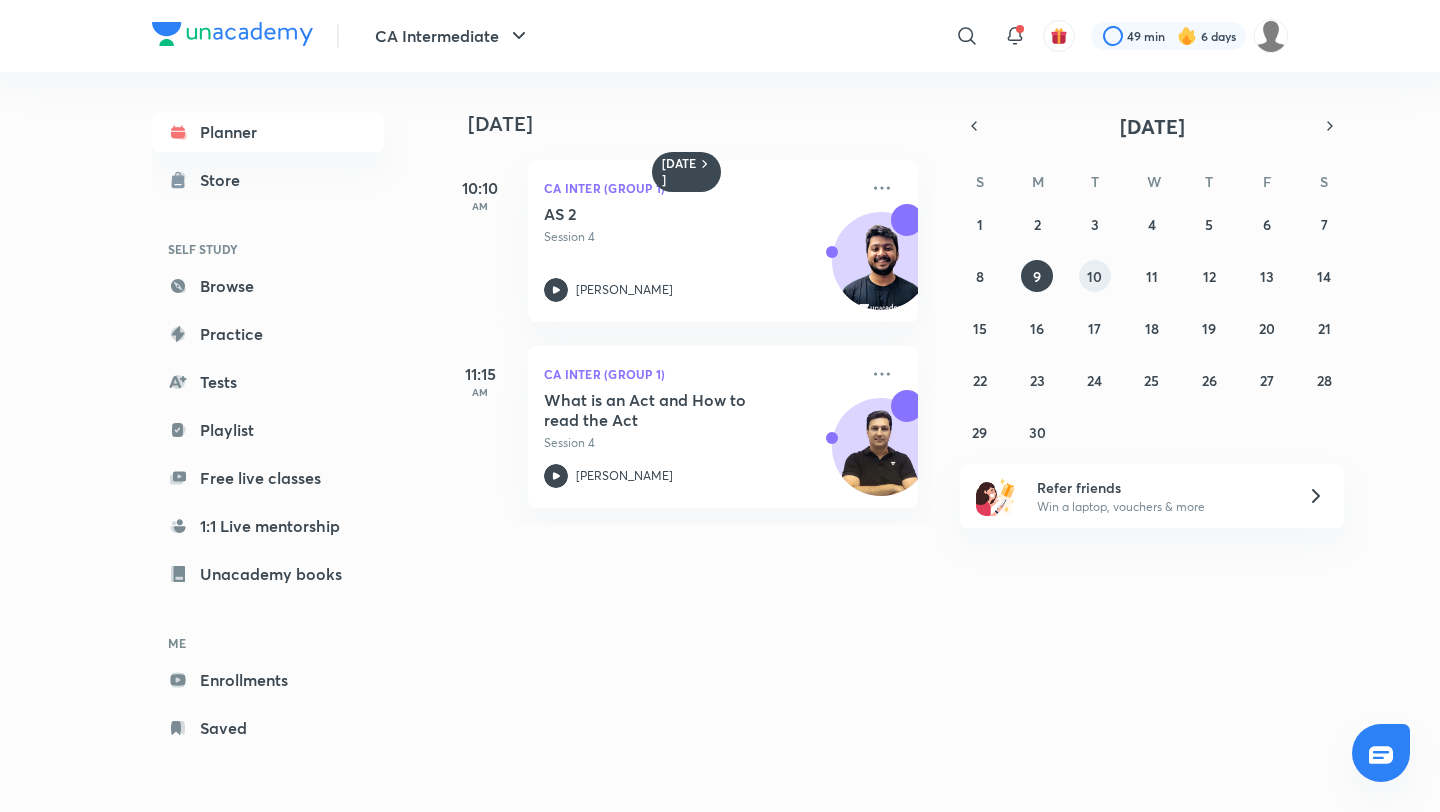 click on "1 2 3 4 5 6 7 8 9 10 11 12 13 14 15 16 17 18 19 20 21 22 23 24 25 26 27 28 29 30 1 2 3 4 5" at bounding box center (1152, 328) 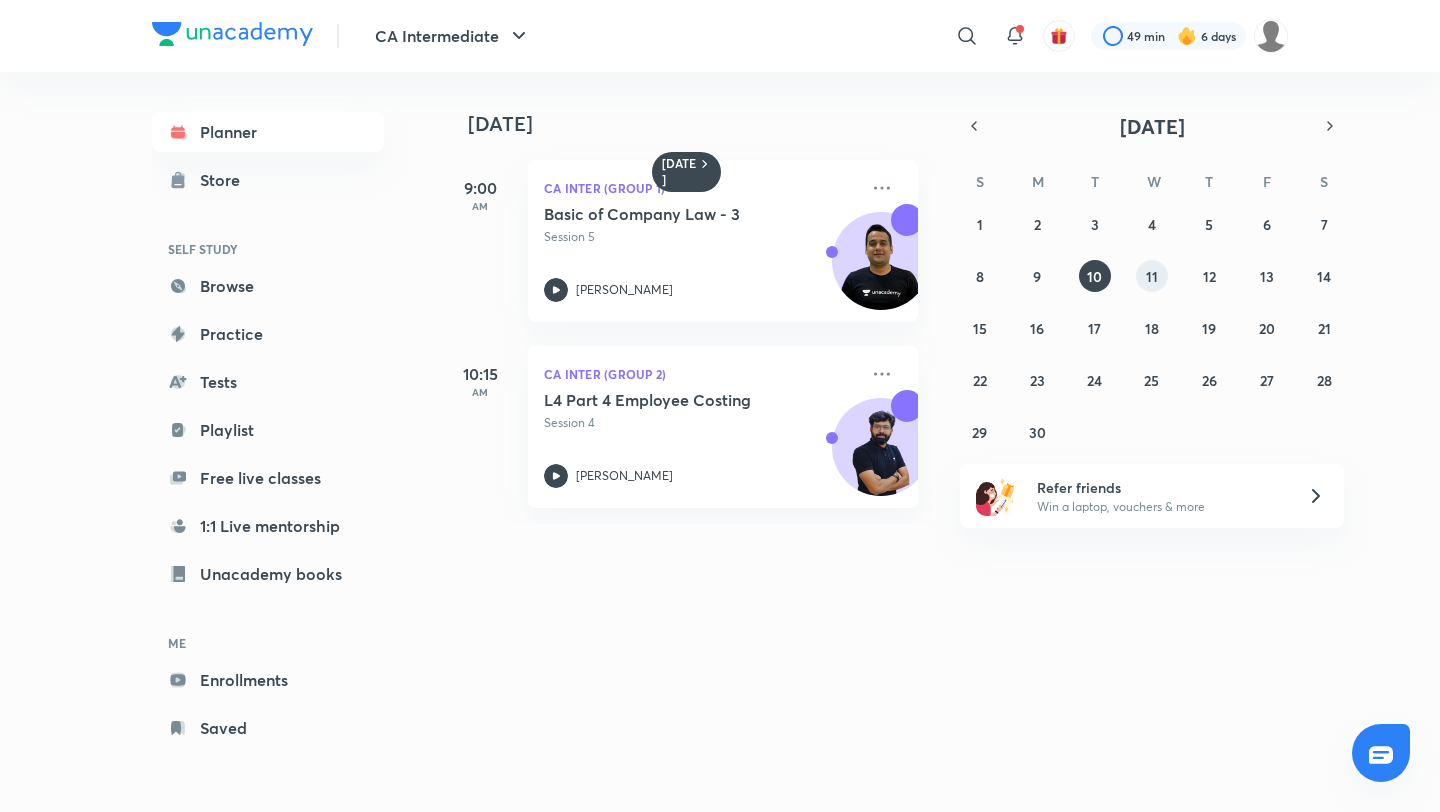 click on "11" at bounding box center (1152, 276) 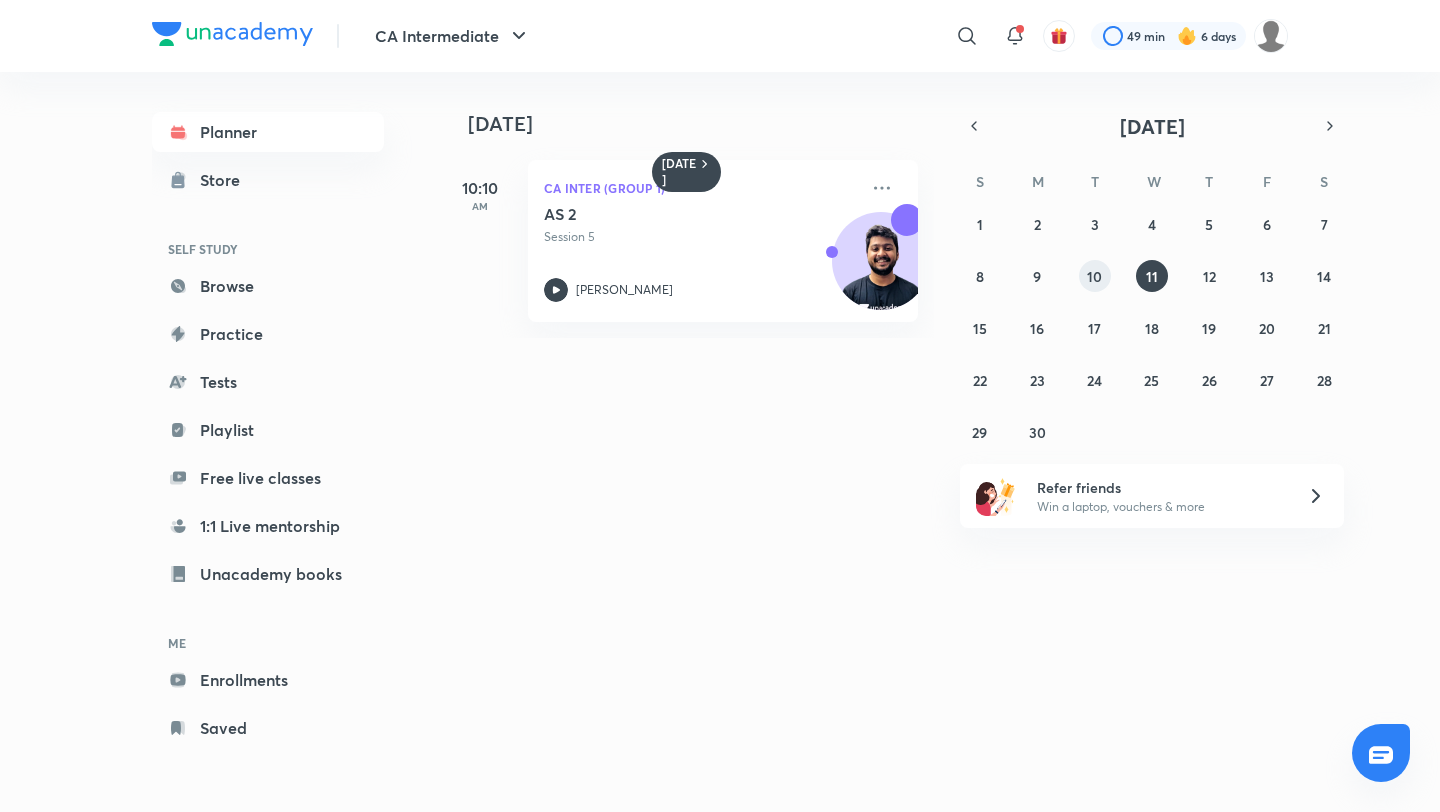 click on "10" at bounding box center [1095, 276] 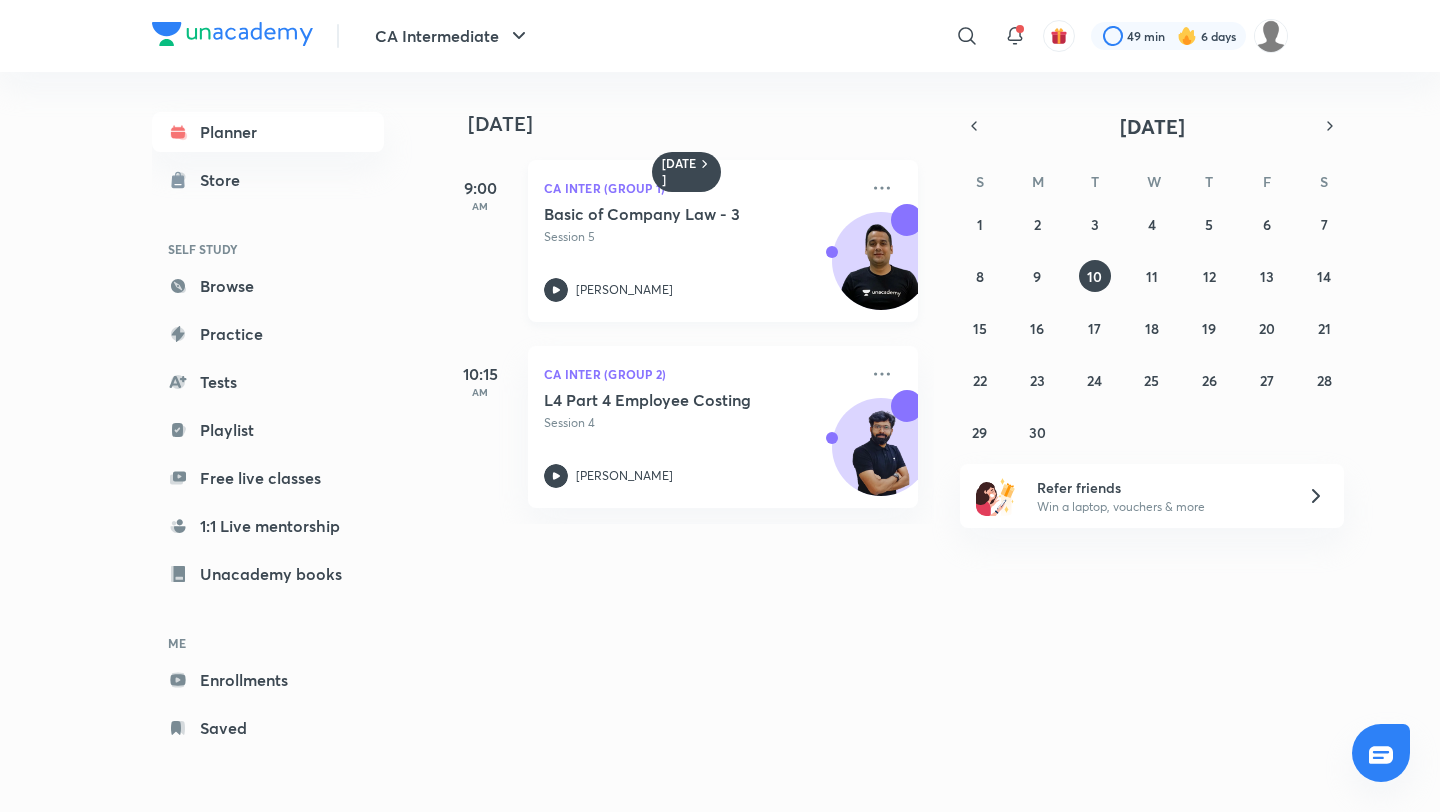 click on "Basic of Company Law - 3 Session 5 Ankit Oberoi" at bounding box center (701, 253) 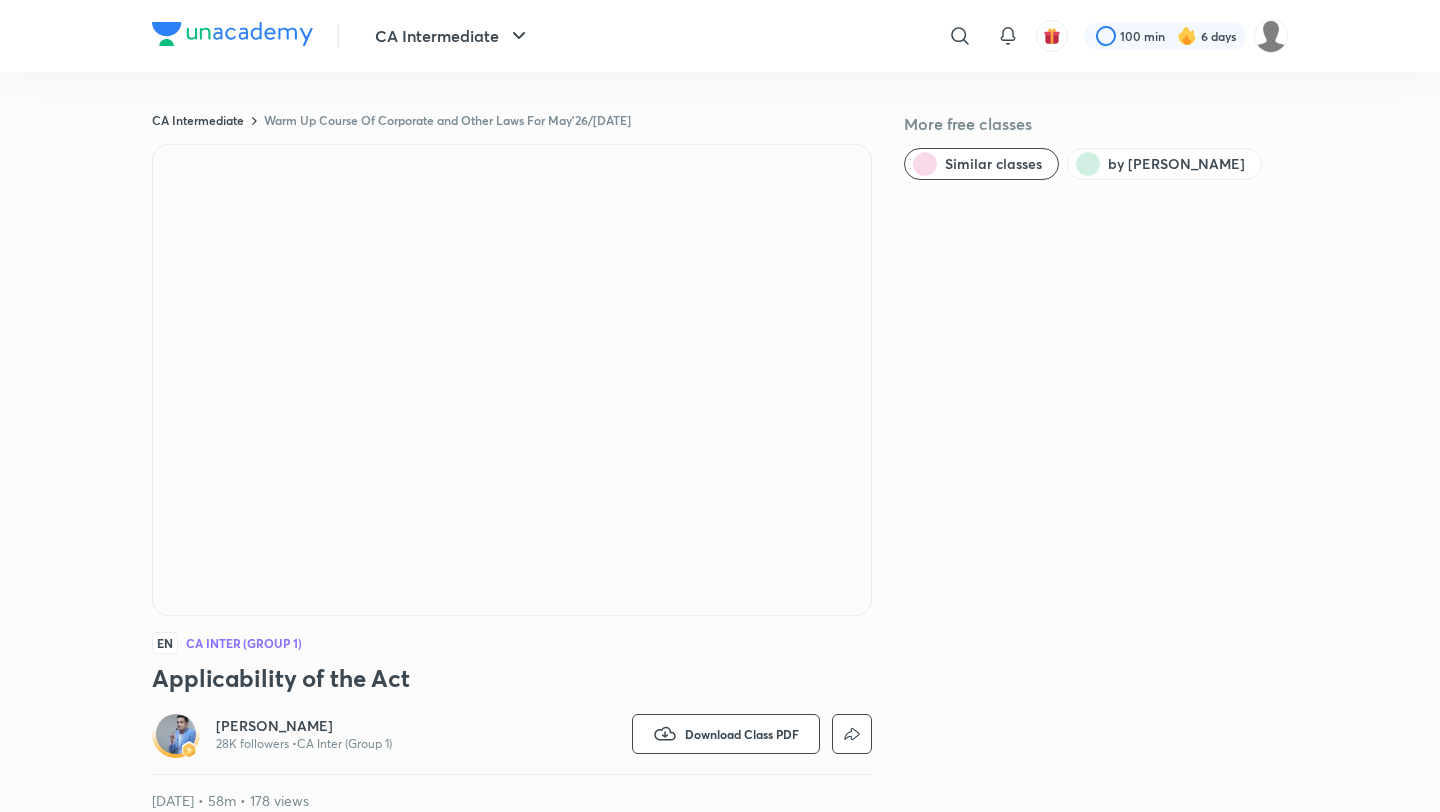 scroll, scrollTop: 0, scrollLeft: 0, axis: both 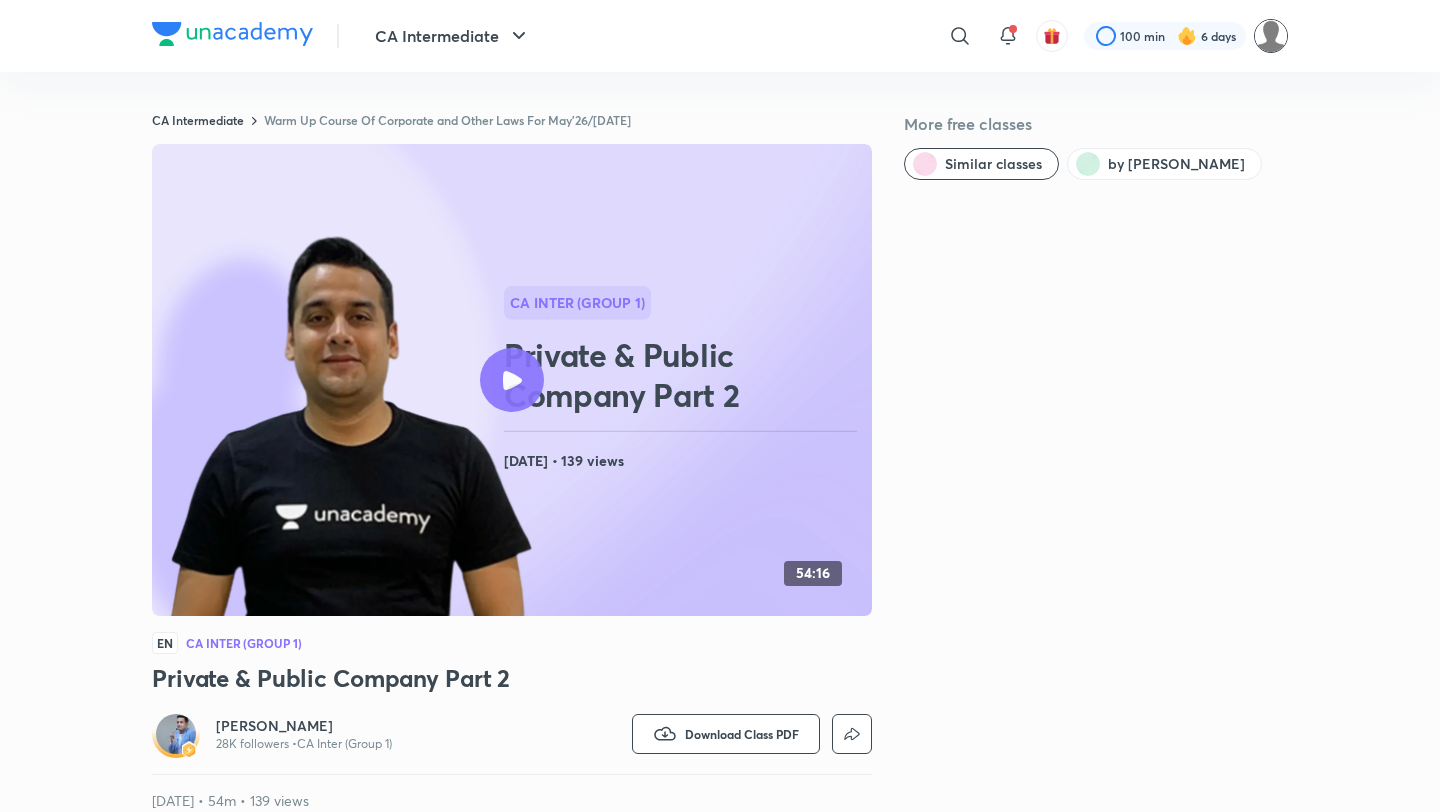 click at bounding box center (1271, 36) 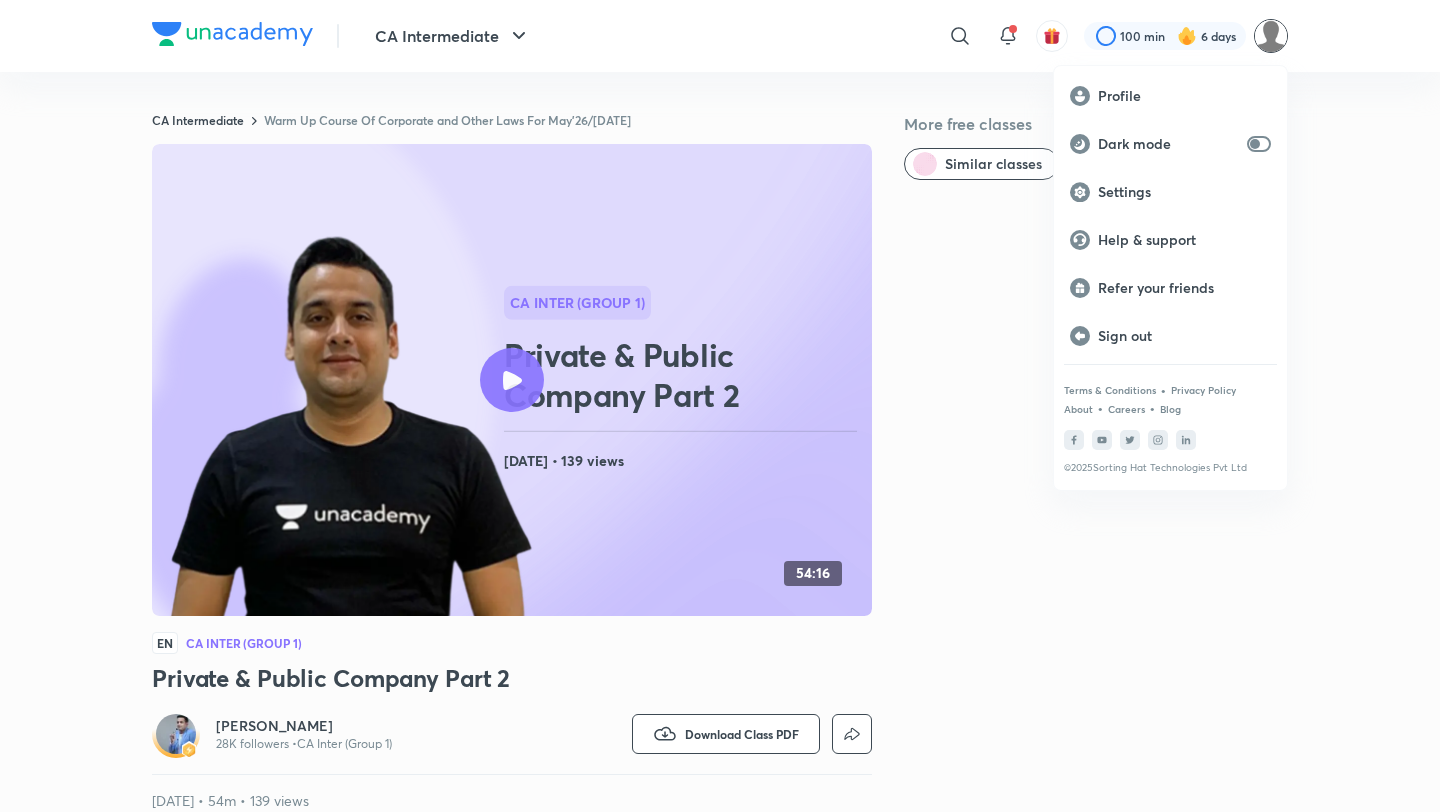 click at bounding box center [720, 406] 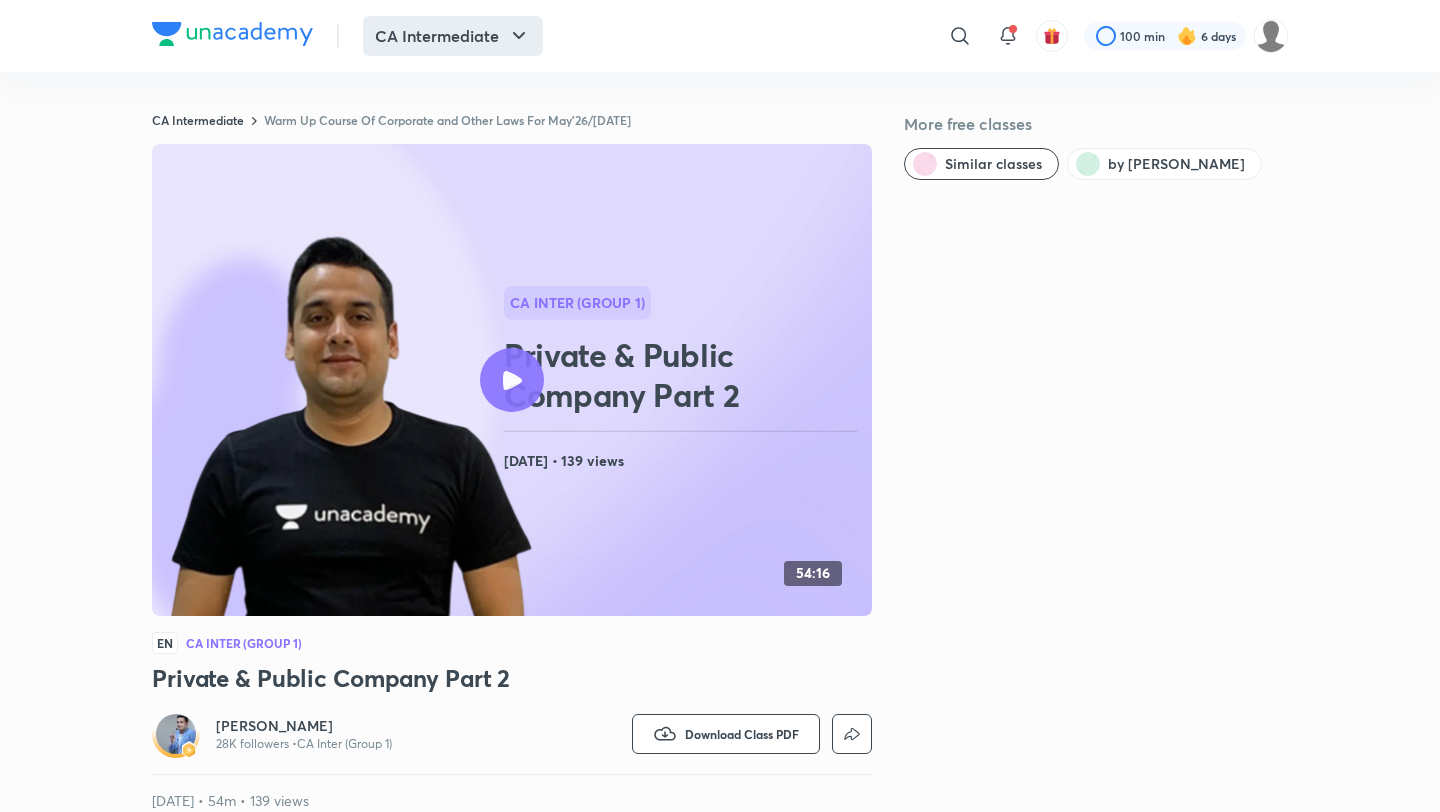 click on "CA Intermediate" at bounding box center (453, 36) 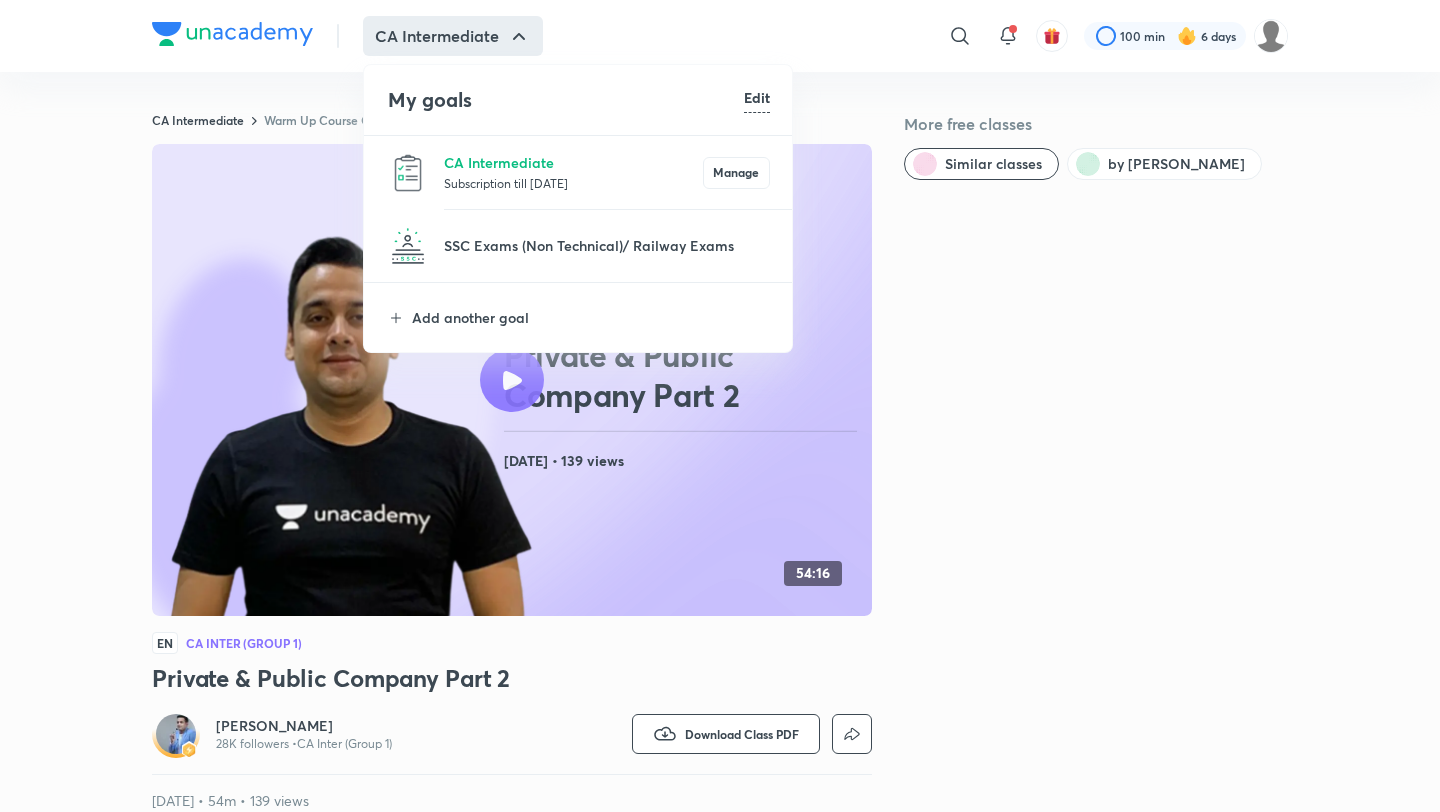 click on "Subscription till [DATE]" at bounding box center [573, 183] 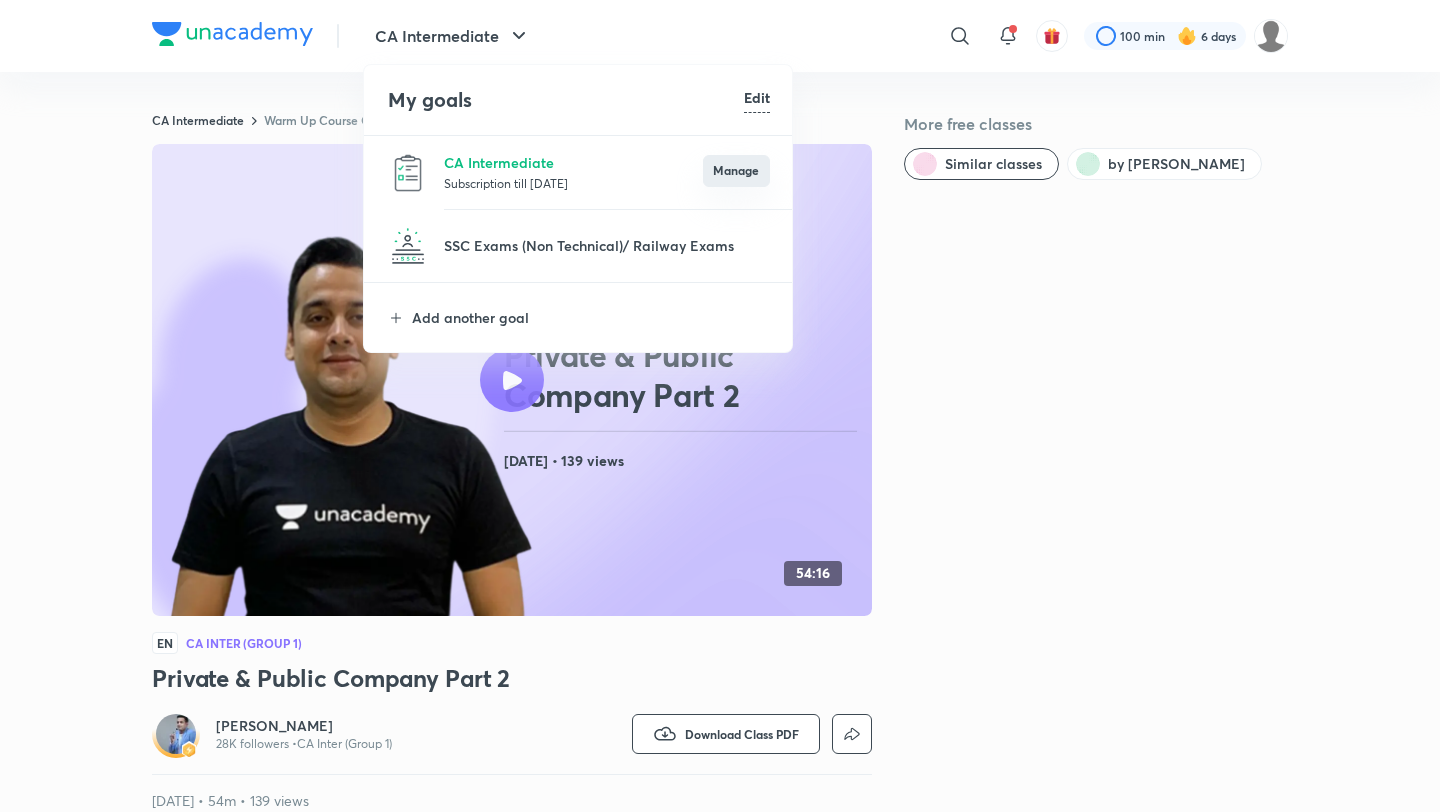 click 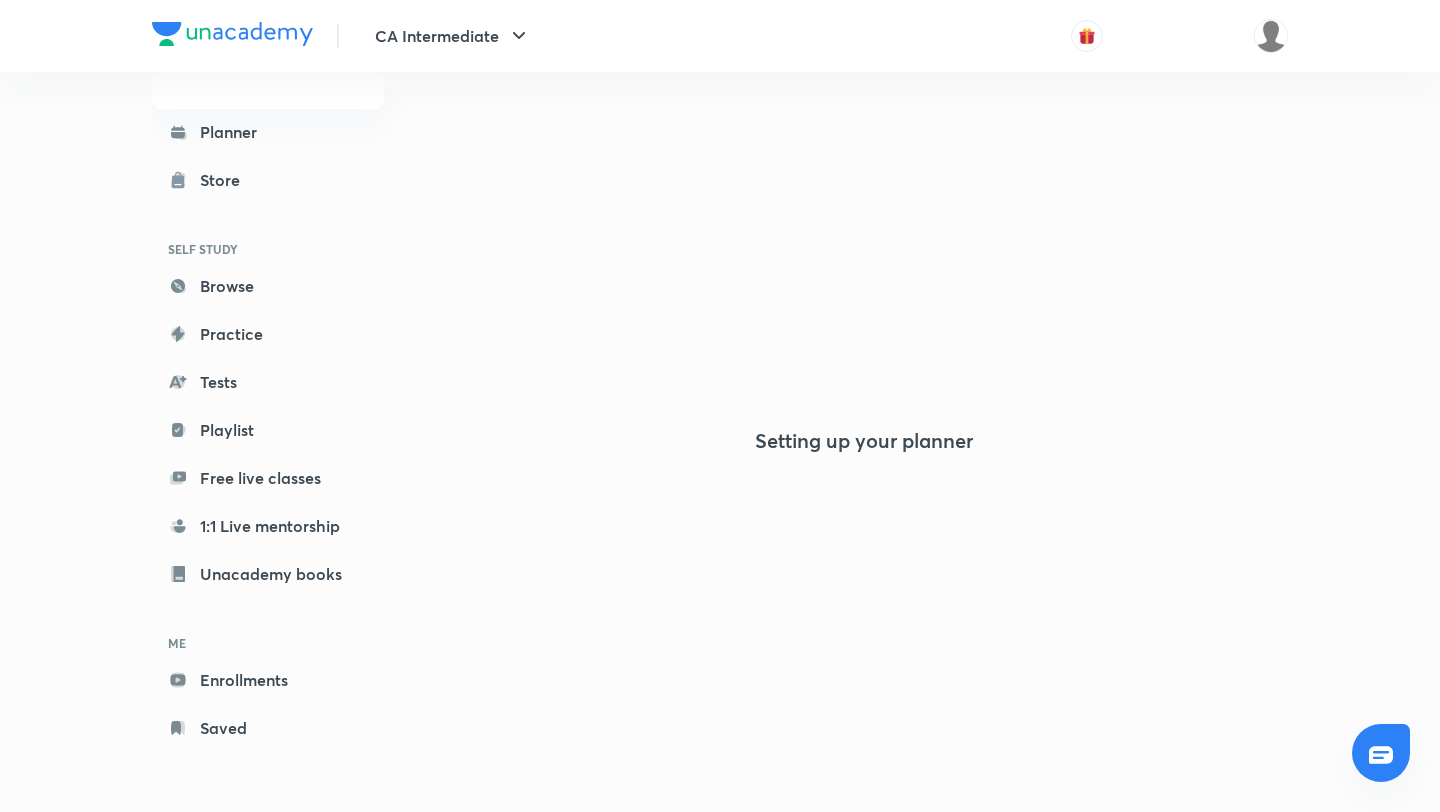 click on "1:1 Live mentorship" at bounding box center [268, 526] 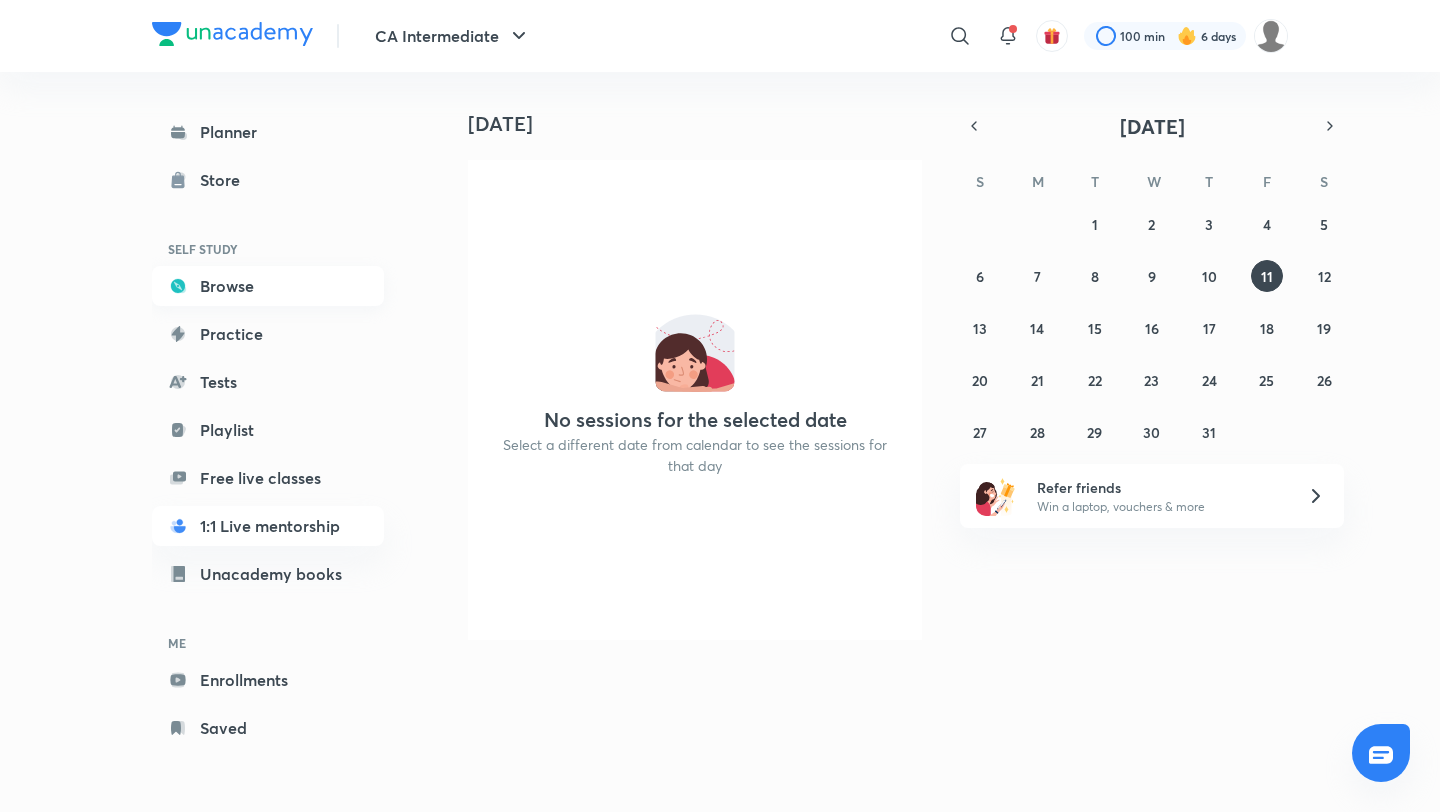 click on "Browse" at bounding box center (268, 286) 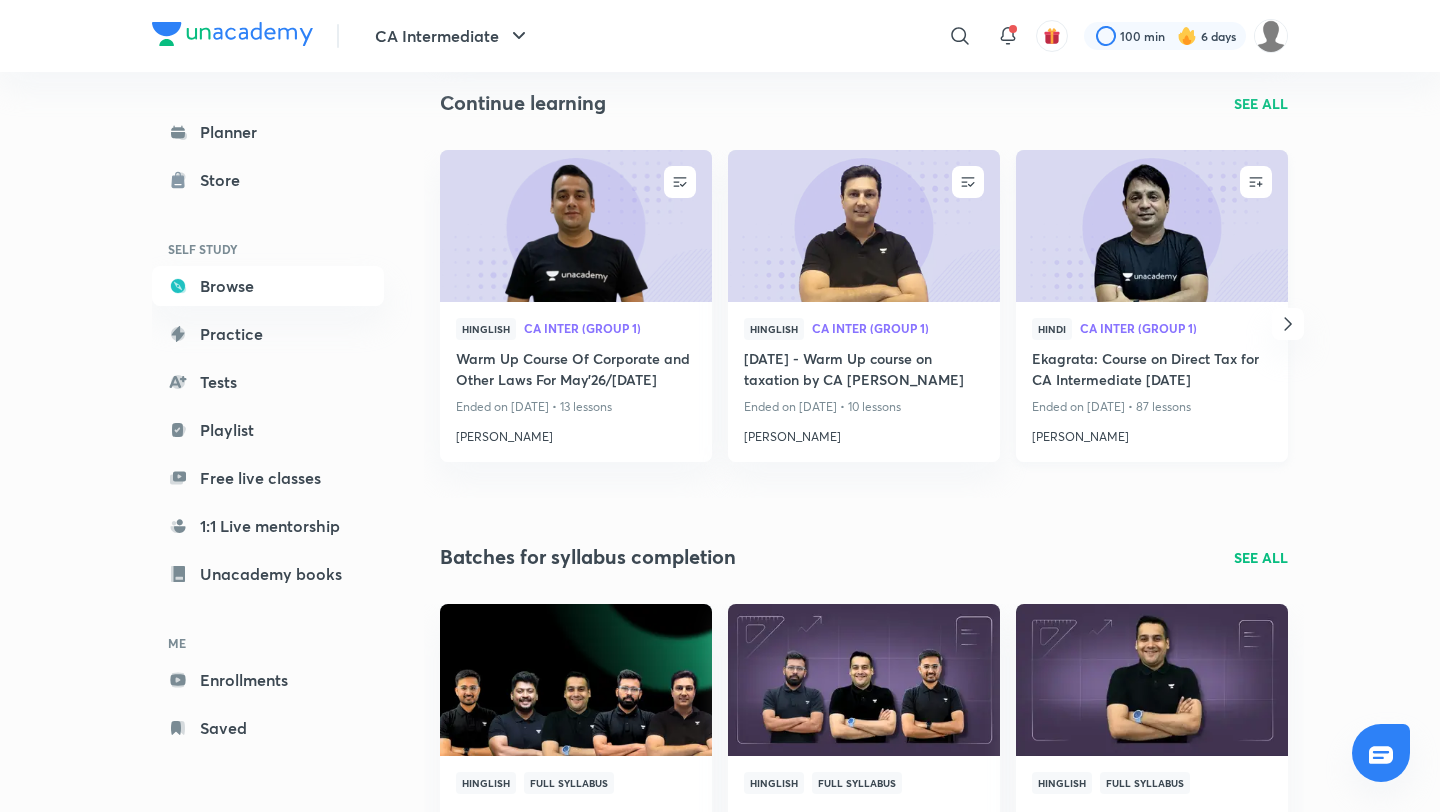 scroll, scrollTop: 359, scrollLeft: 0, axis: vertical 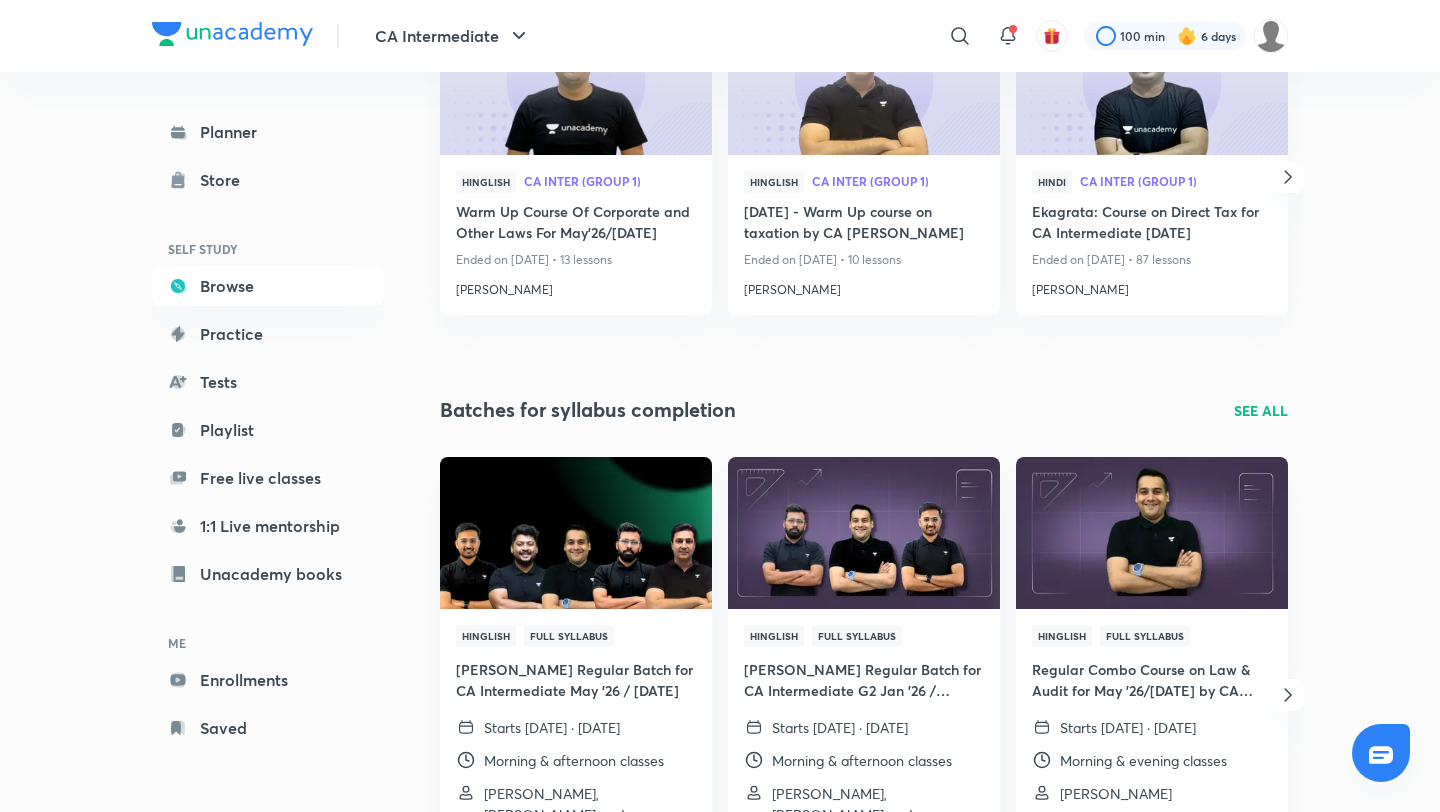 click on "CA Intermediate Continue learning SEE ALL UNENROLL Hinglish CA Inter (Group 1) Warm Up Course Of Corporate and Other Laws For May'26/[DATE] Ended on [DATE] • 13 lessons [PERSON_NAME] UNENROLL Hinglish CA Inter (Group 1) [DATE] - Warm Up course on taxation by CA [PERSON_NAME] Ended on [DATE] • 10 lessons [PERSON_NAME] ENROLL Hindi CA Inter (Group 1) Ekagrata: Course on Direct Tax for CA Intermediate [DATE] Ended on [DATE] • 87 lessons [PERSON_NAME] UNENROLL Hinglish CA Inter (Group 1) Warm Up Course Of Advanced Accounting For May'26/[DATE] Ended on [DATE] • 11 lessons [PERSON_NAME] See All Batches for syllabus completion SEE ALL Hinglish Full Syllabus [PERSON_NAME] Regular Batch for CA Intermediate May '26 / [DATE] Starts [DATE] · [DATE] Morning & afternoon classes [PERSON_NAME], [PERSON_NAME] and [PERSON_NAME] View full schedule Hinglish Full Syllabus [PERSON_NAME] Regular Batch for CA Intermediate G2 Jan '26 / [DATE] Starts [DATE] · [DATE] Morning & afternoon classes Hindi" at bounding box center (864, 584) 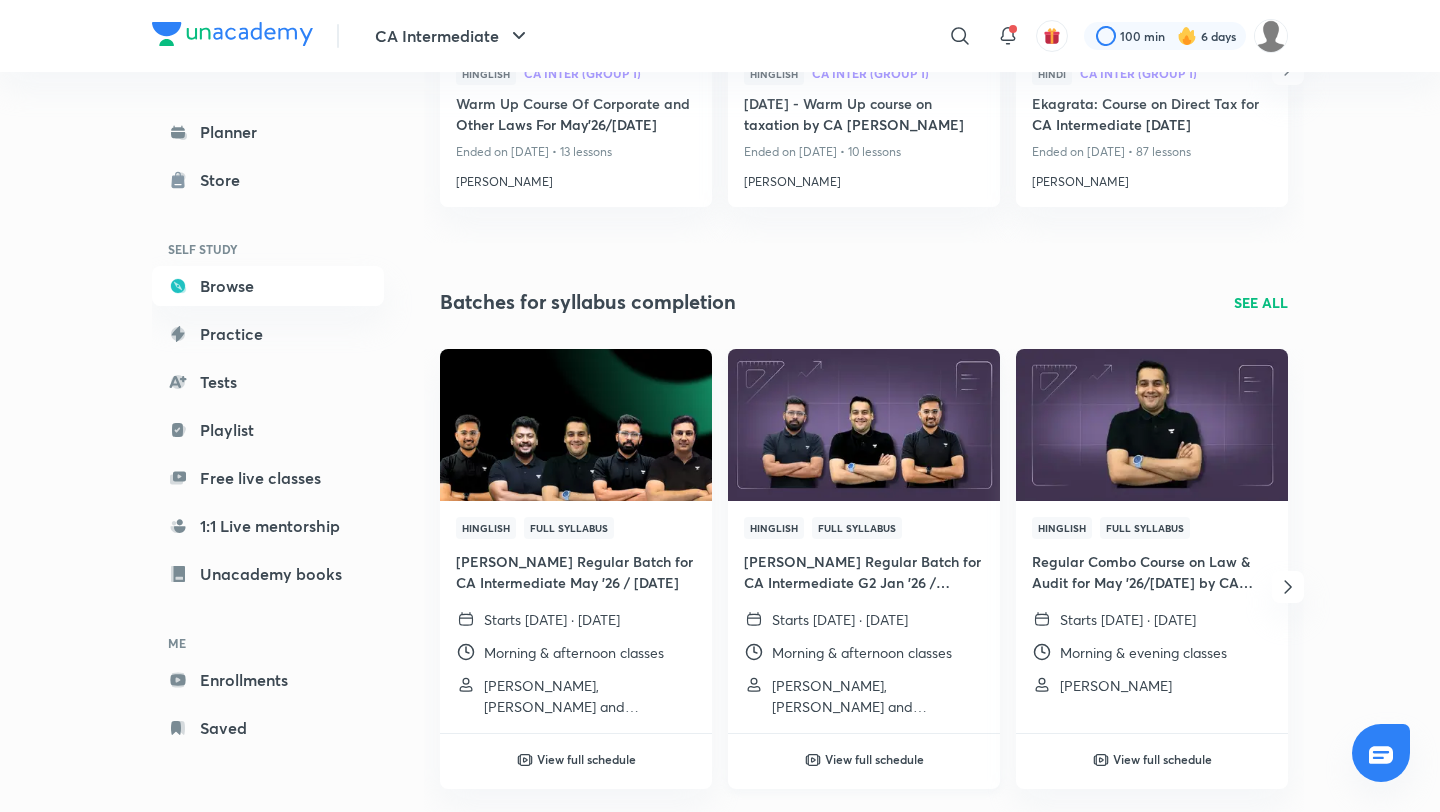 scroll, scrollTop: 487, scrollLeft: 0, axis: vertical 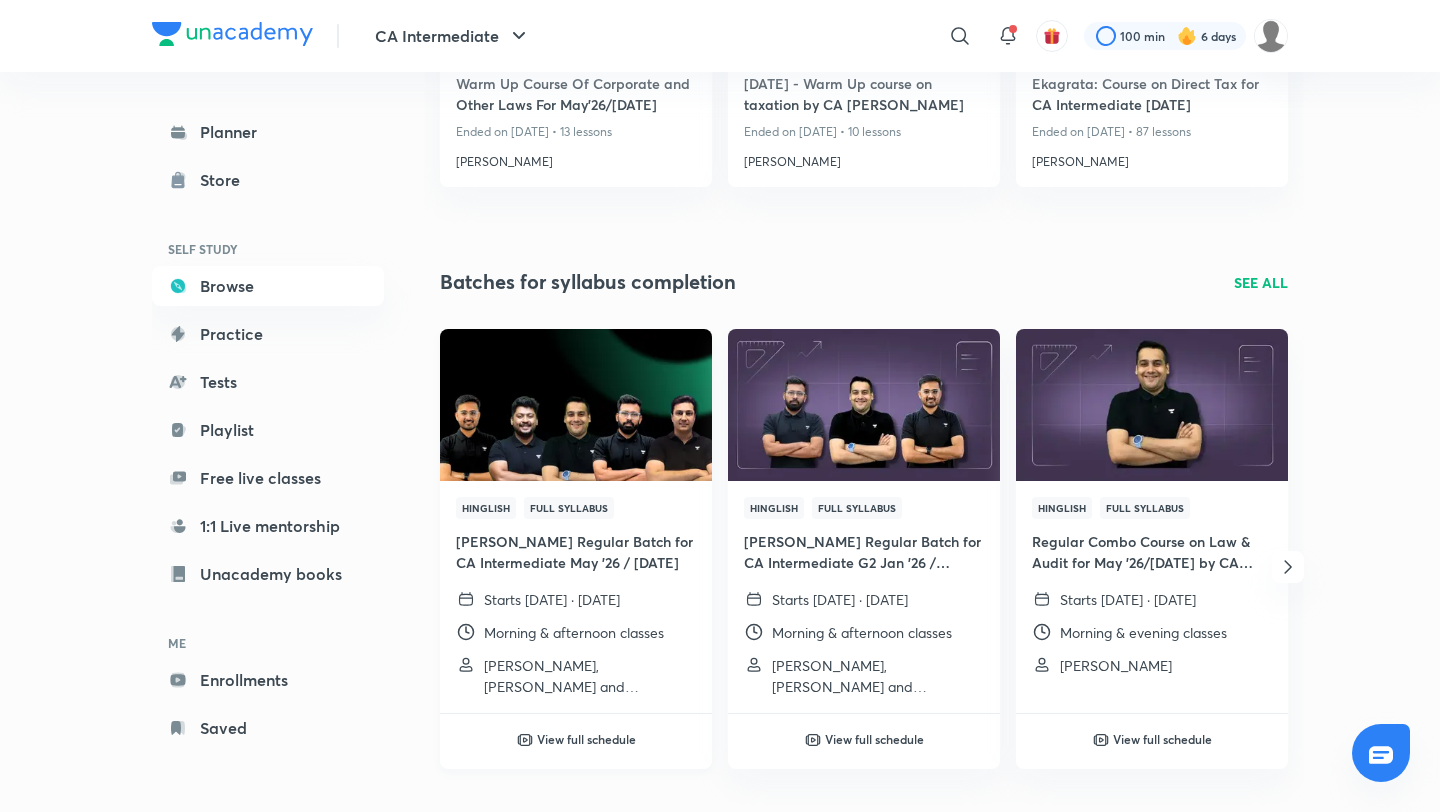 click on "View full schedule" at bounding box center (586, 739) 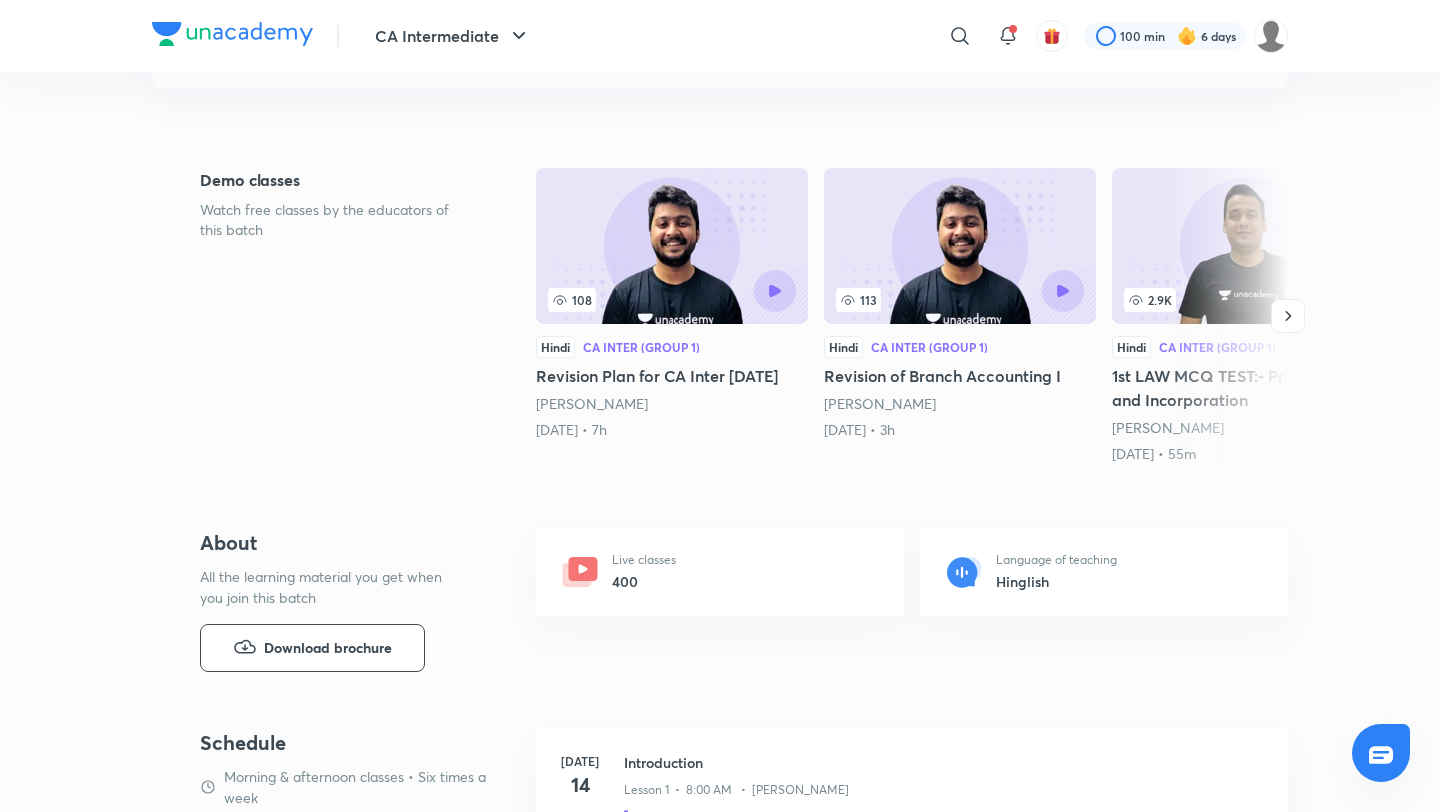 click on "Read more" at bounding box center (1076, -60) 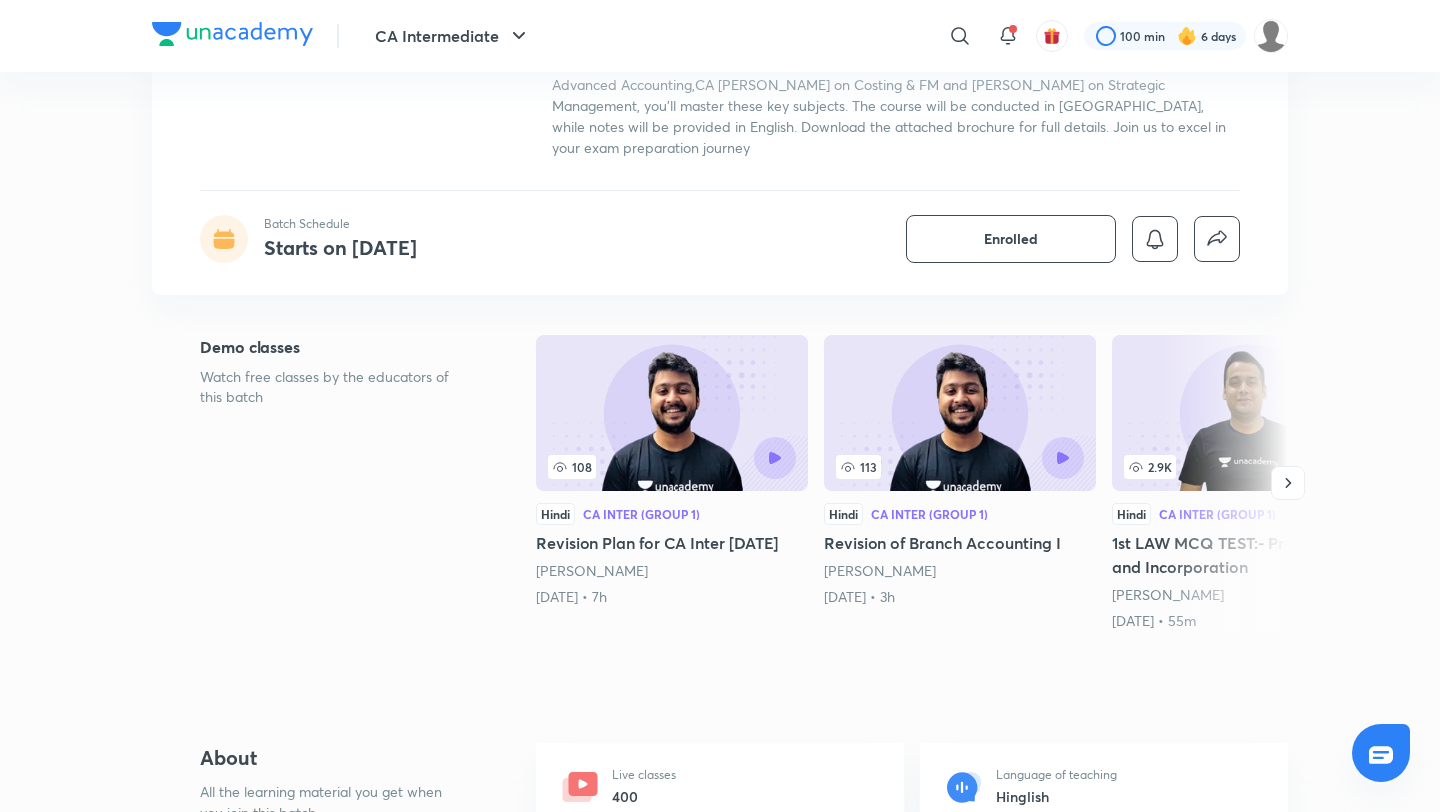 scroll, scrollTop: 0, scrollLeft: 0, axis: both 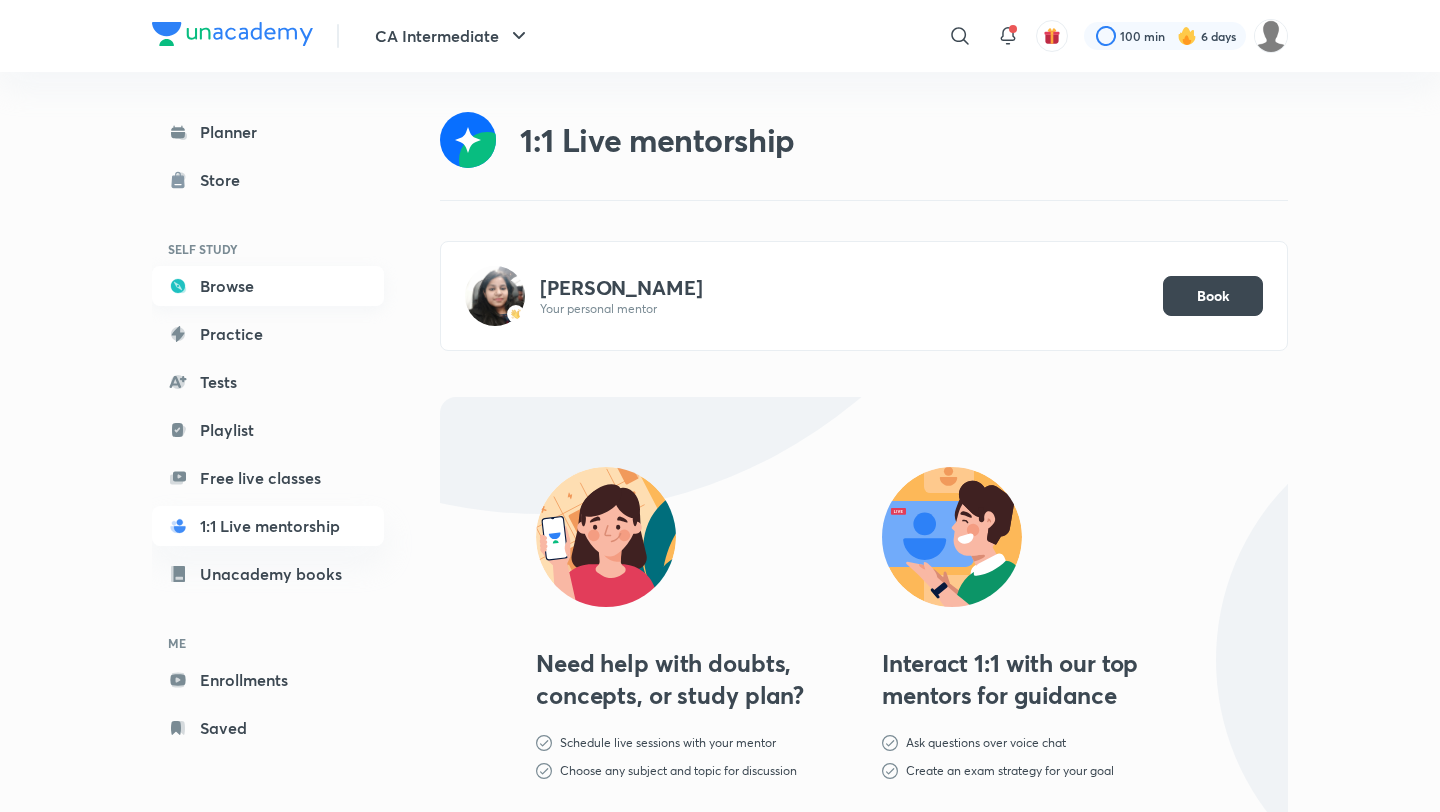 click on "Browse" at bounding box center [268, 286] 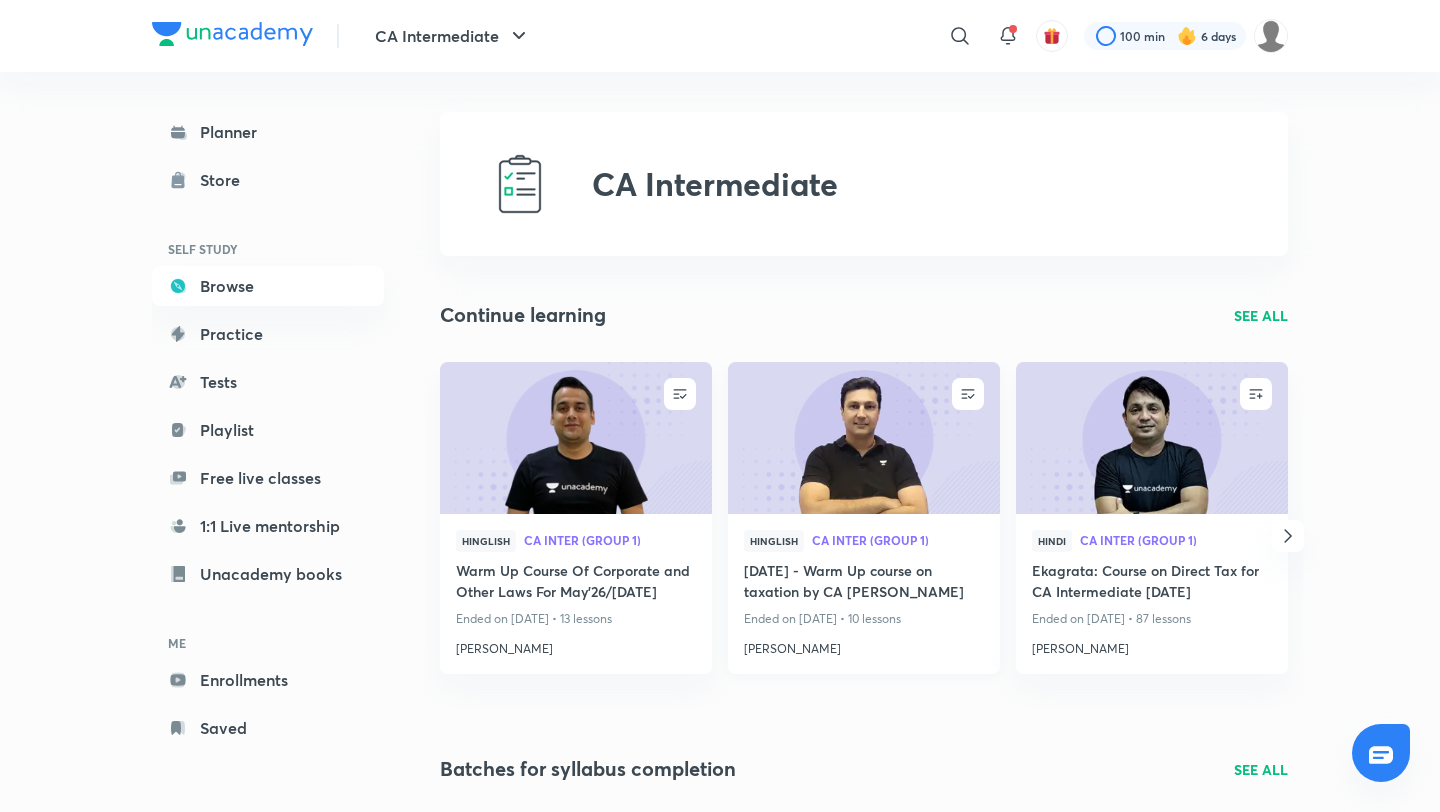 scroll, scrollTop: 76, scrollLeft: 0, axis: vertical 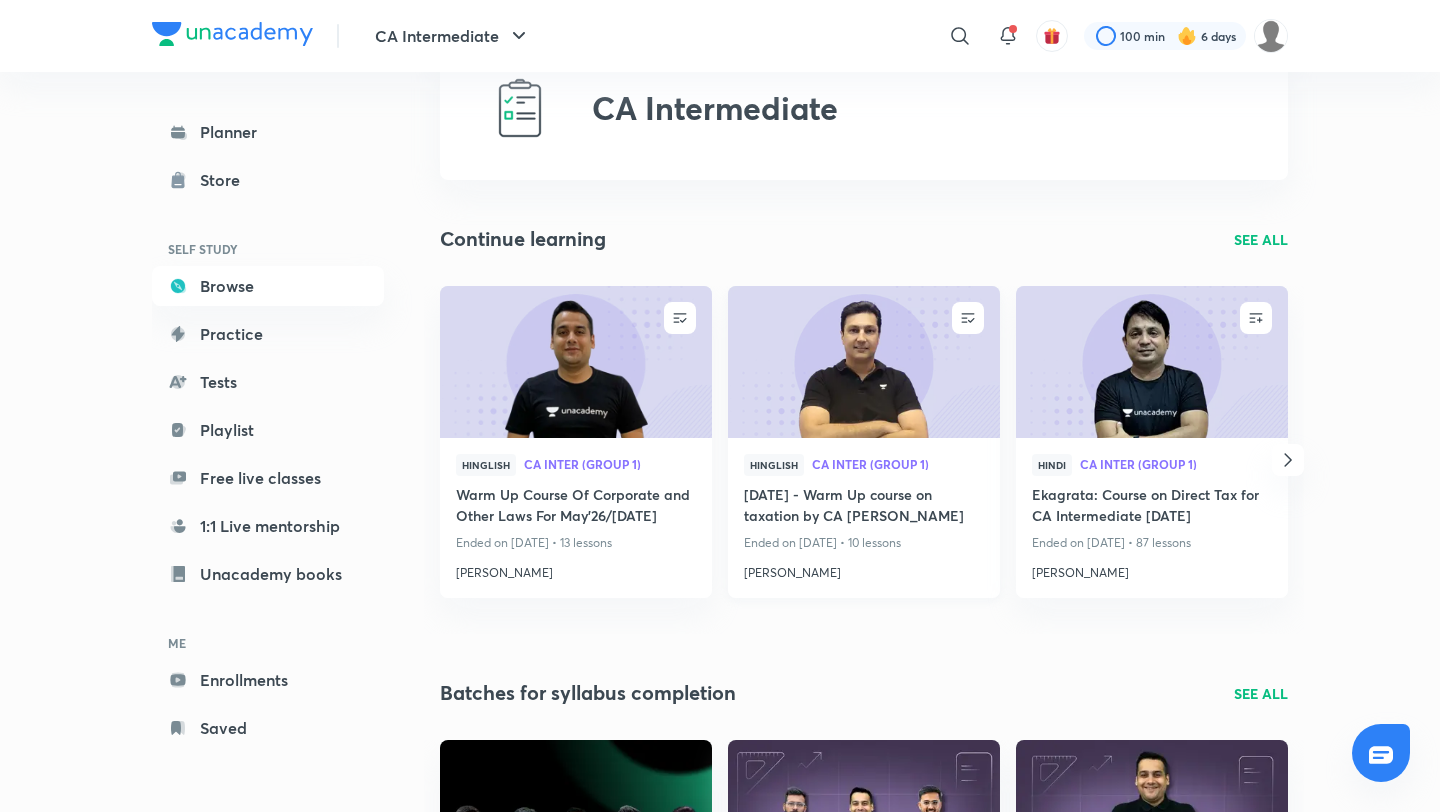 click on "[DATE] - Warm Up course on taxation by CA [PERSON_NAME]" at bounding box center (864, 507) 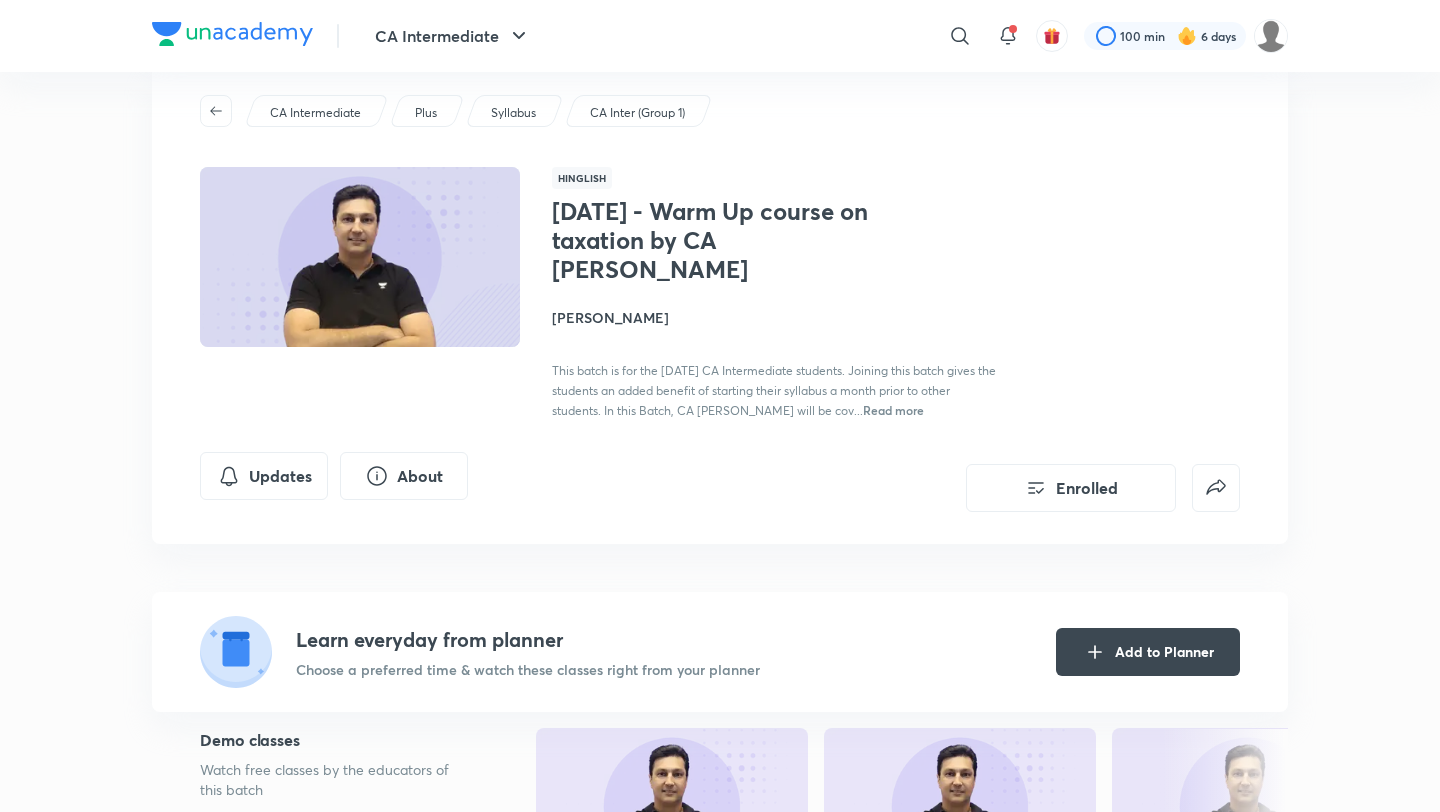 scroll, scrollTop: 0, scrollLeft: 0, axis: both 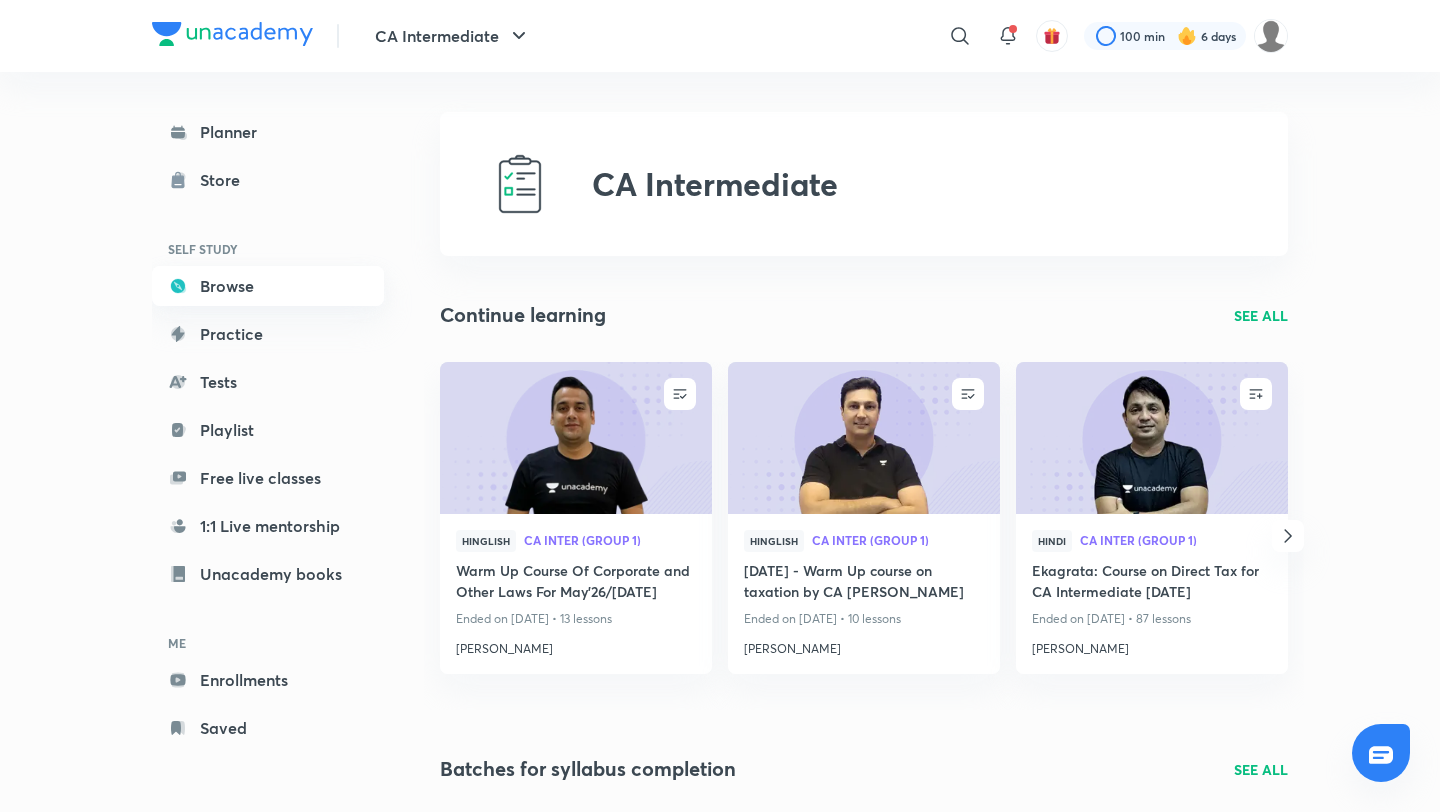 click on "Browse" at bounding box center [268, 286] 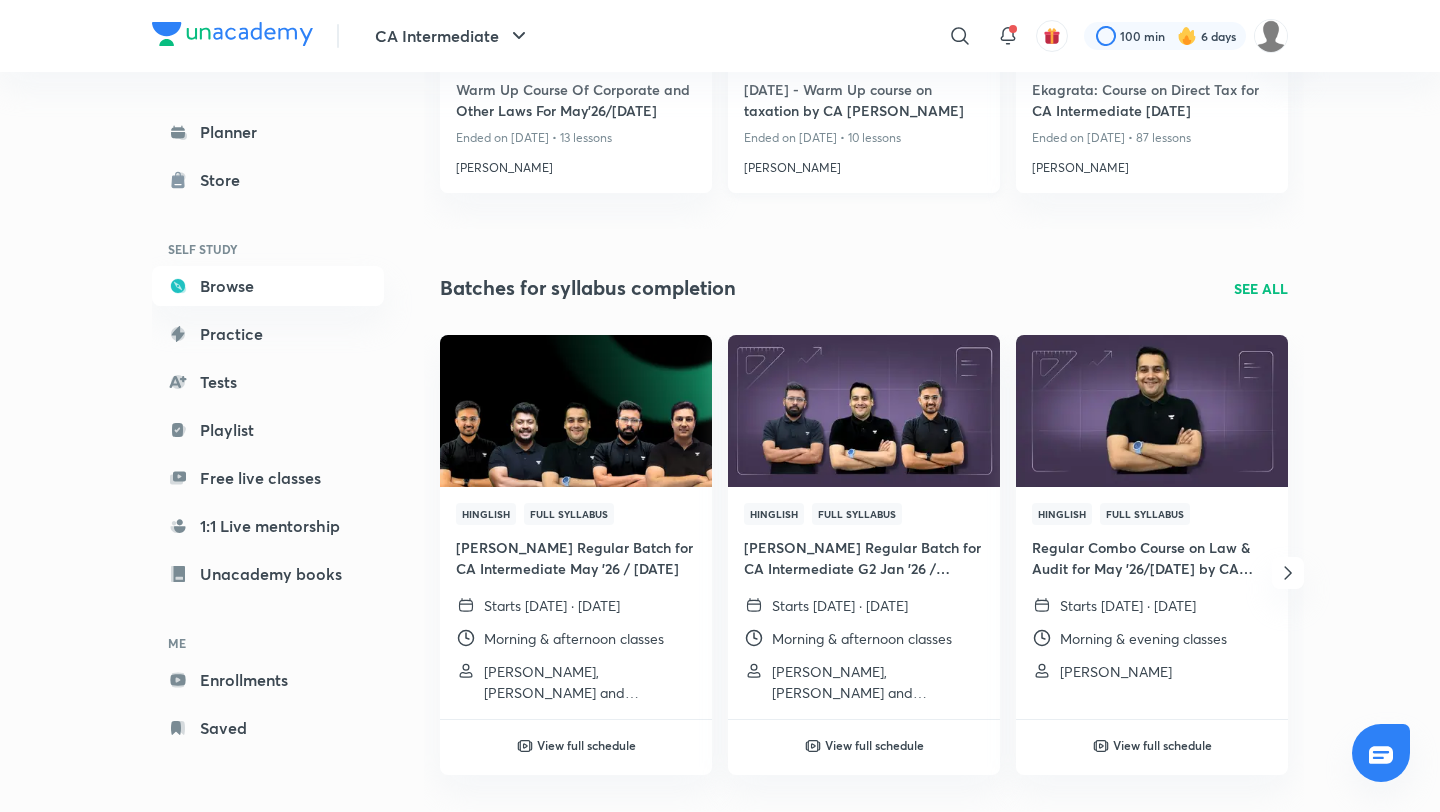 scroll, scrollTop: 486, scrollLeft: 0, axis: vertical 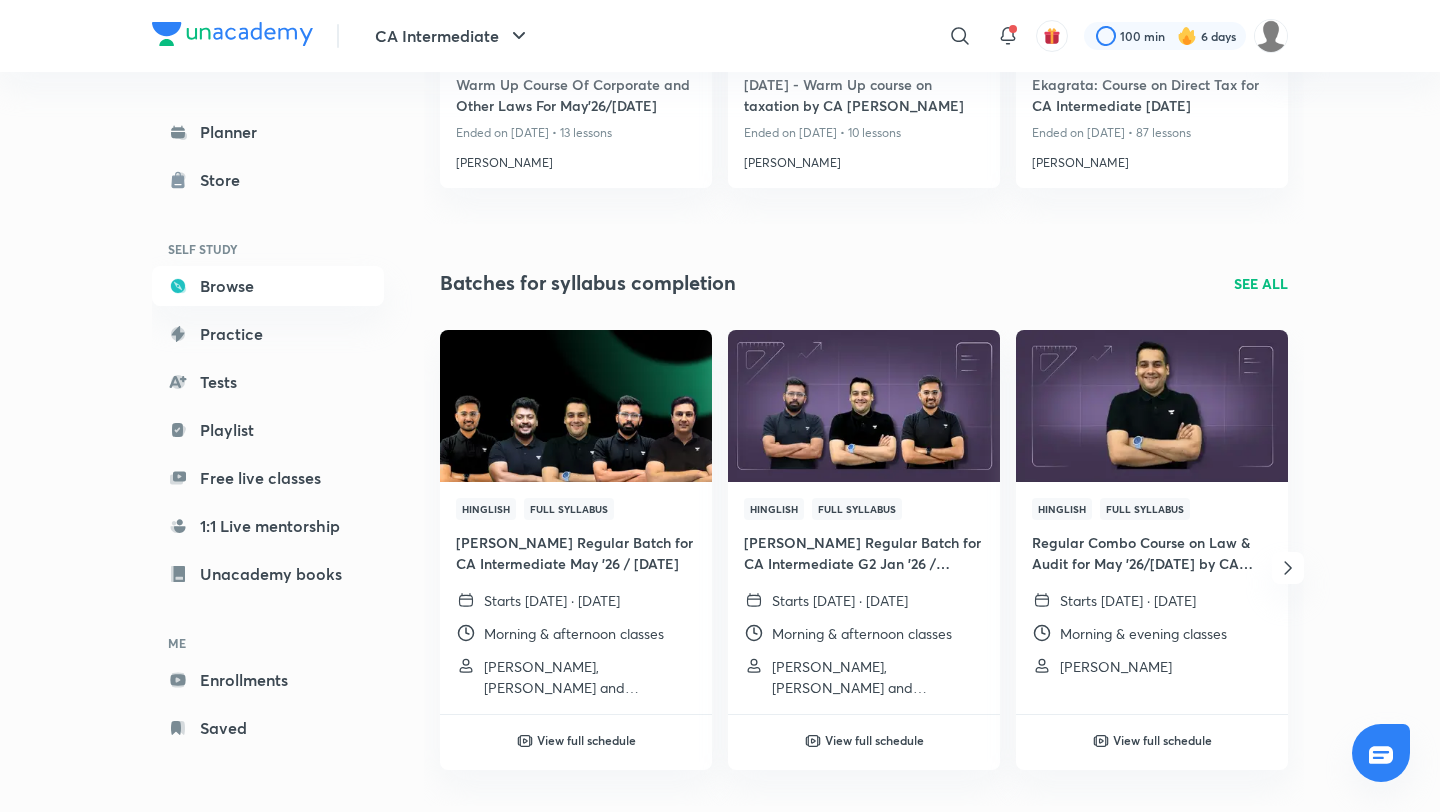 click on "SEE ALL" at bounding box center (1261, 283) 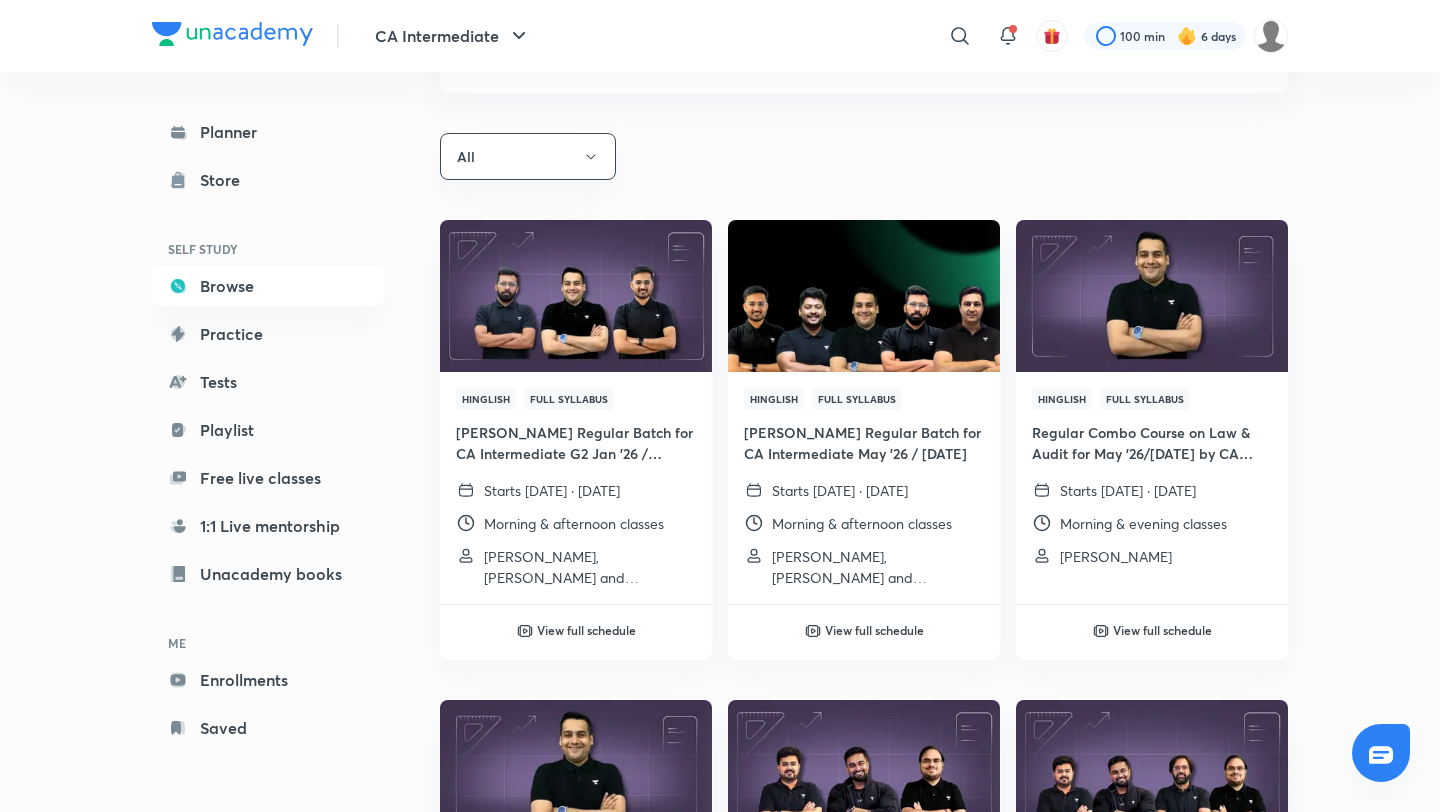 scroll, scrollTop: 174, scrollLeft: 0, axis: vertical 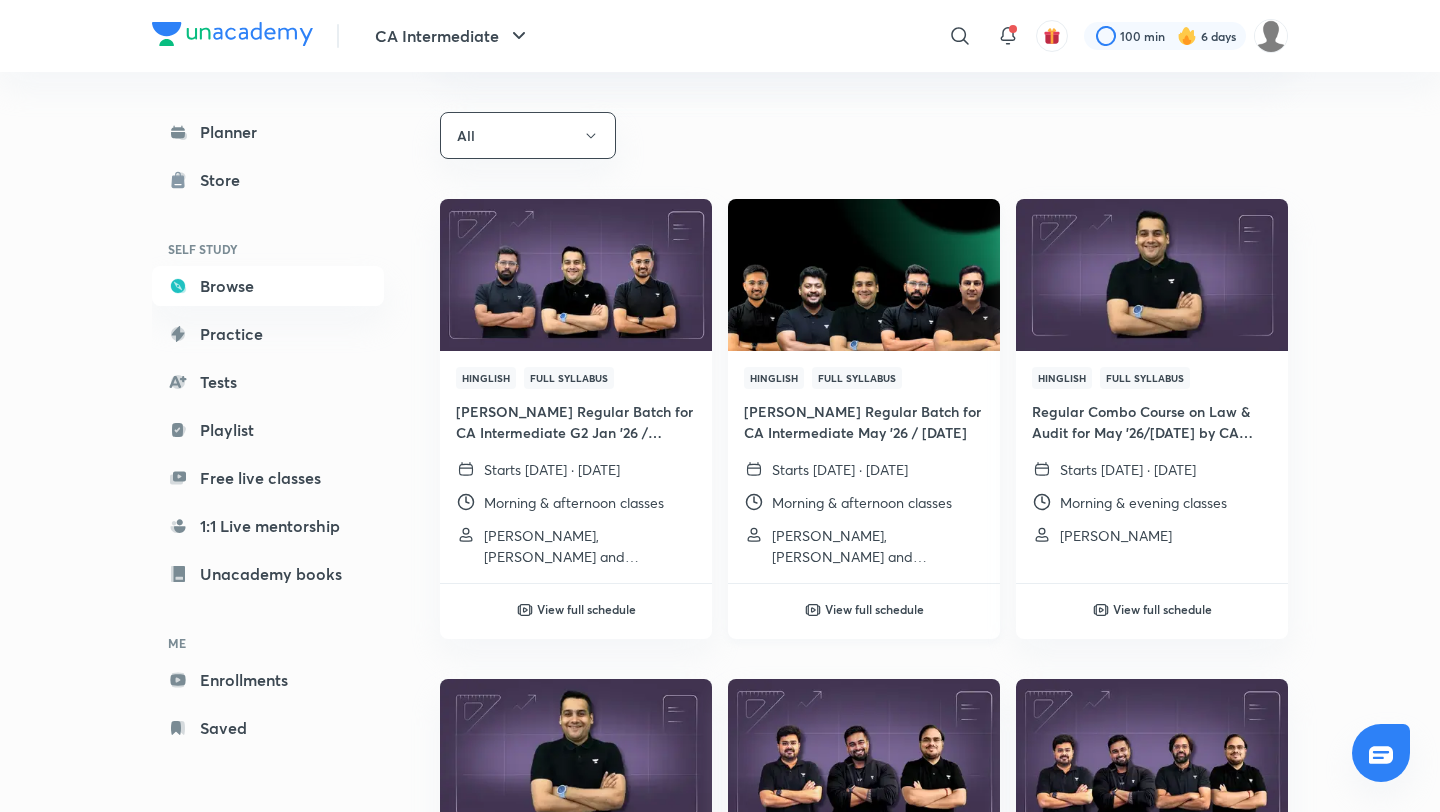 click on "[PERSON_NAME] Regular Batch for CA Intermediate May '26 / [DATE]" at bounding box center [864, 422] 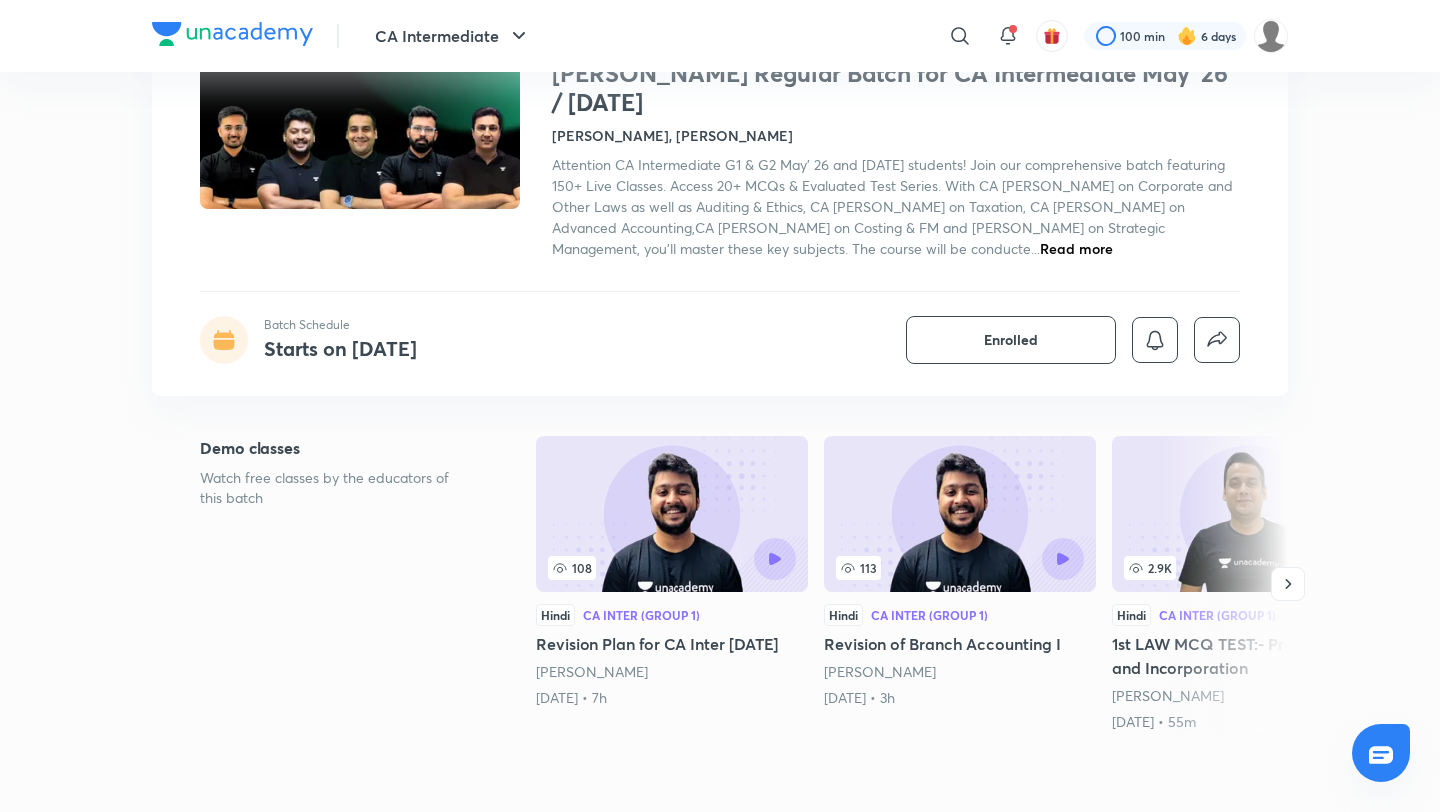 scroll, scrollTop: 0, scrollLeft: 0, axis: both 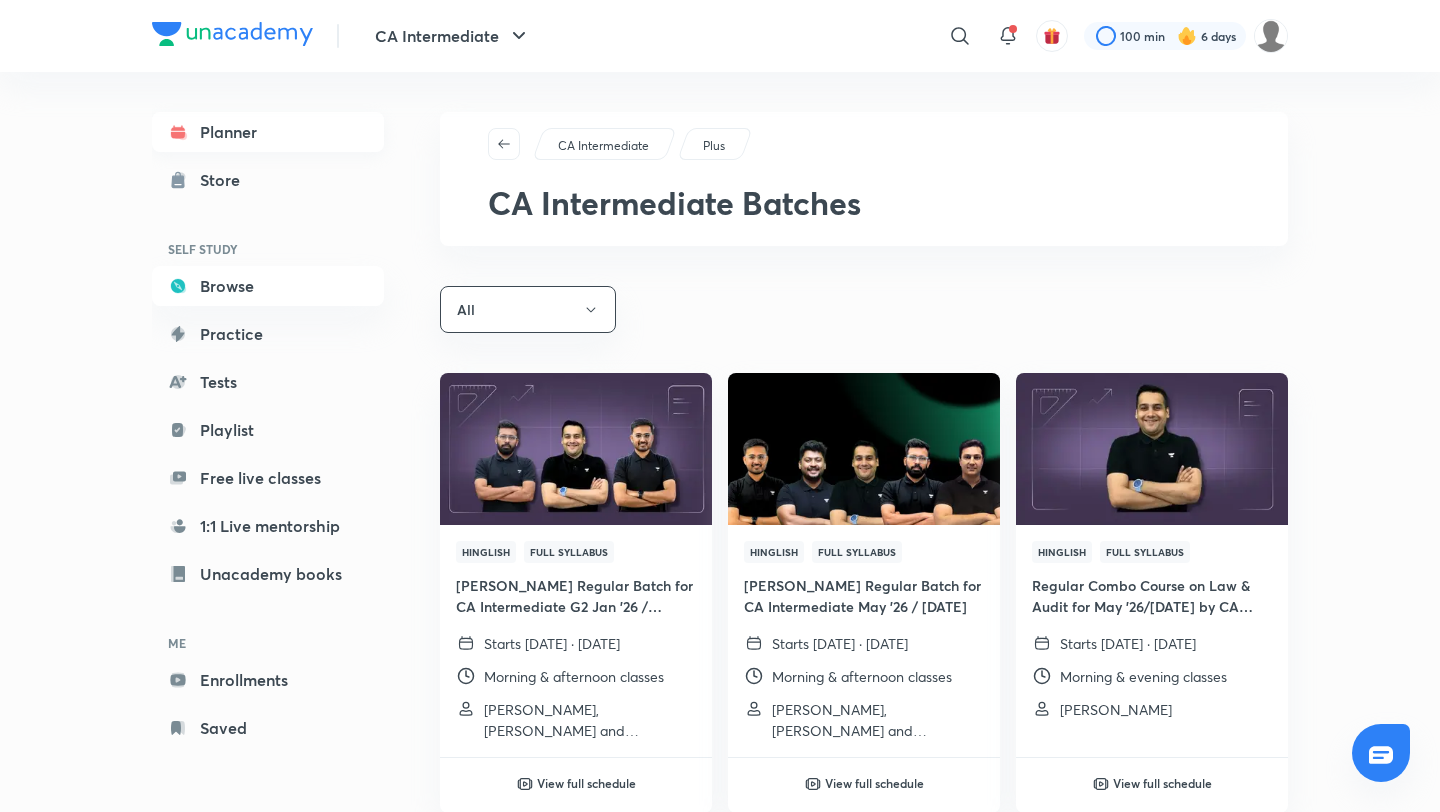 click on "Planner" at bounding box center [268, 132] 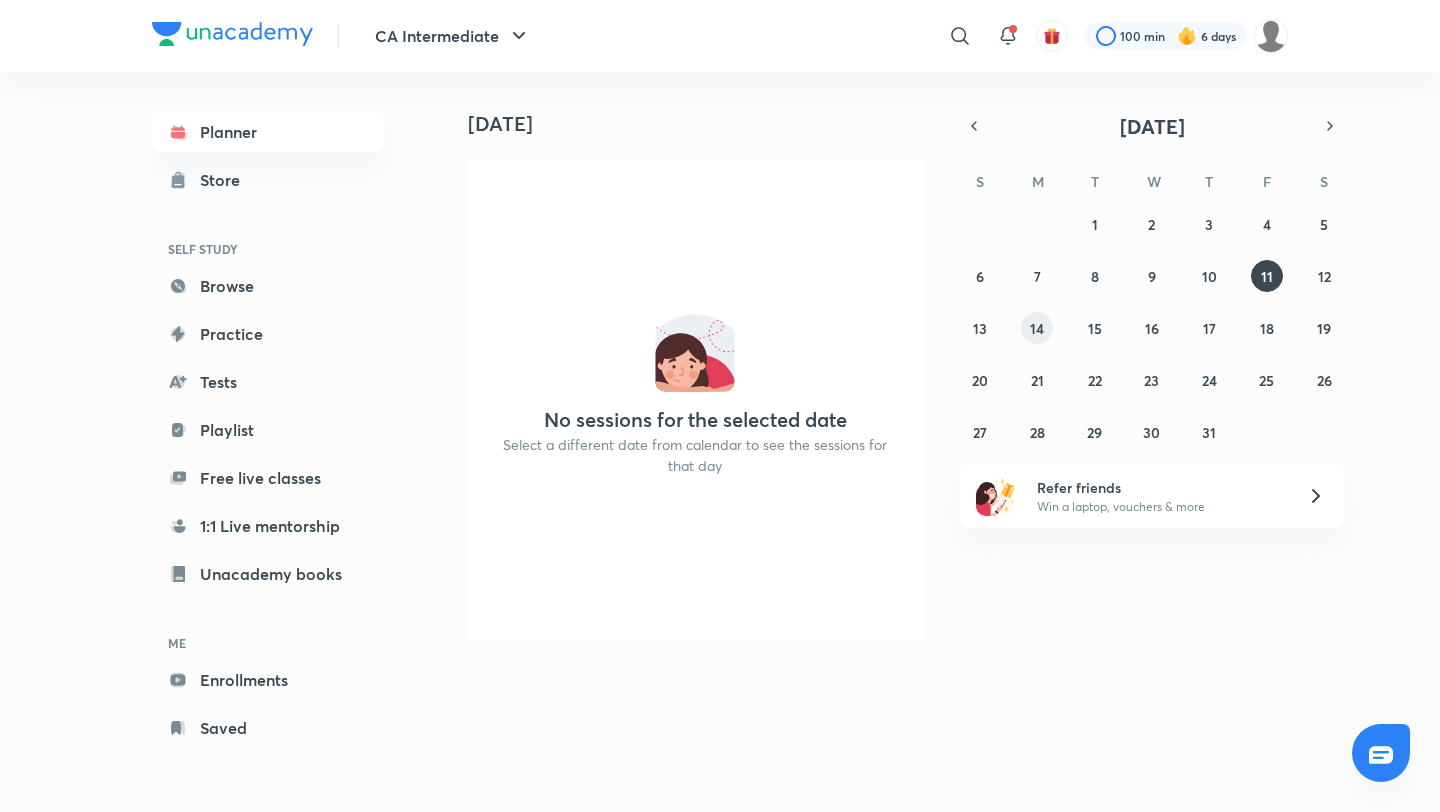 click on "14" at bounding box center (1037, 328) 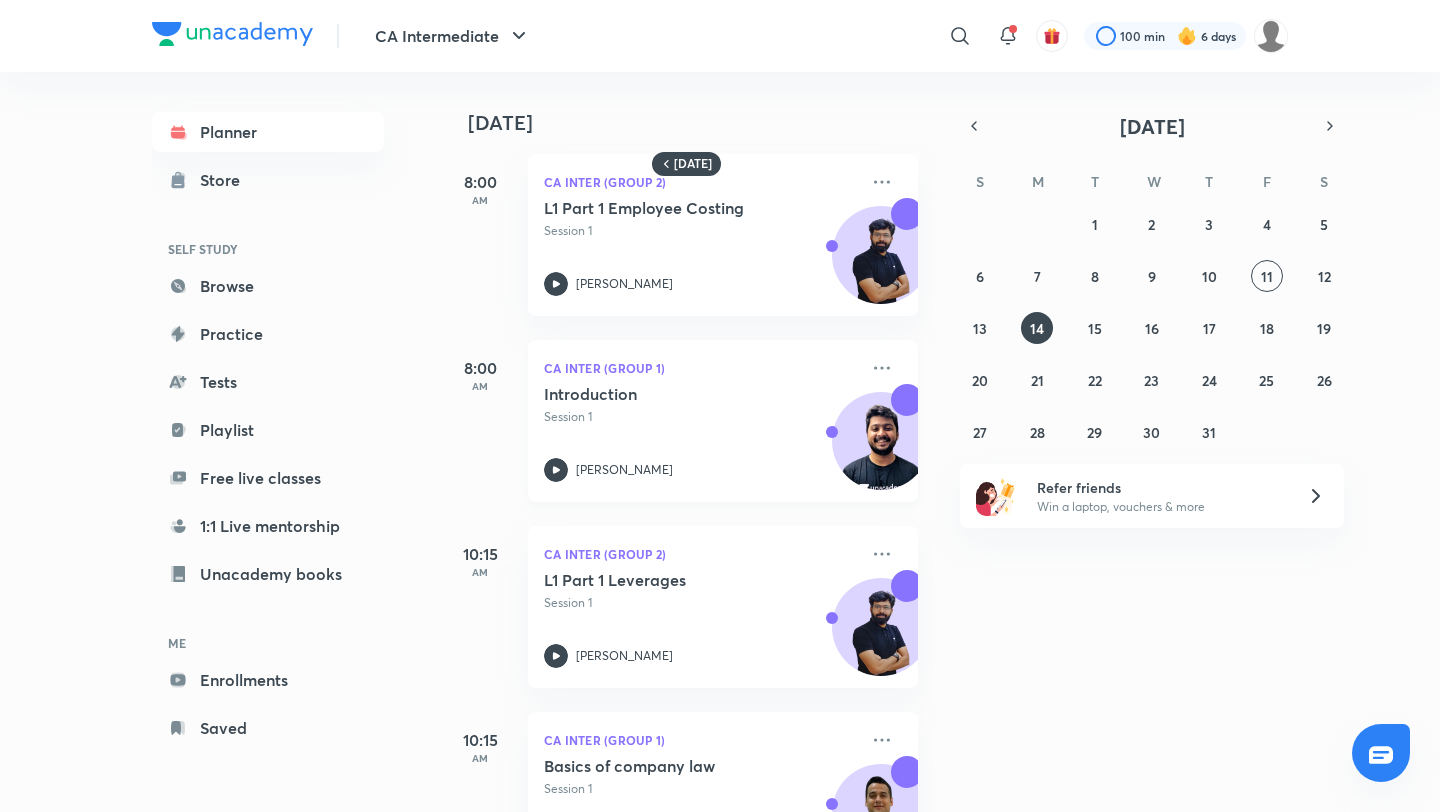 scroll, scrollTop: 0, scrollLeft: 0, axis: both 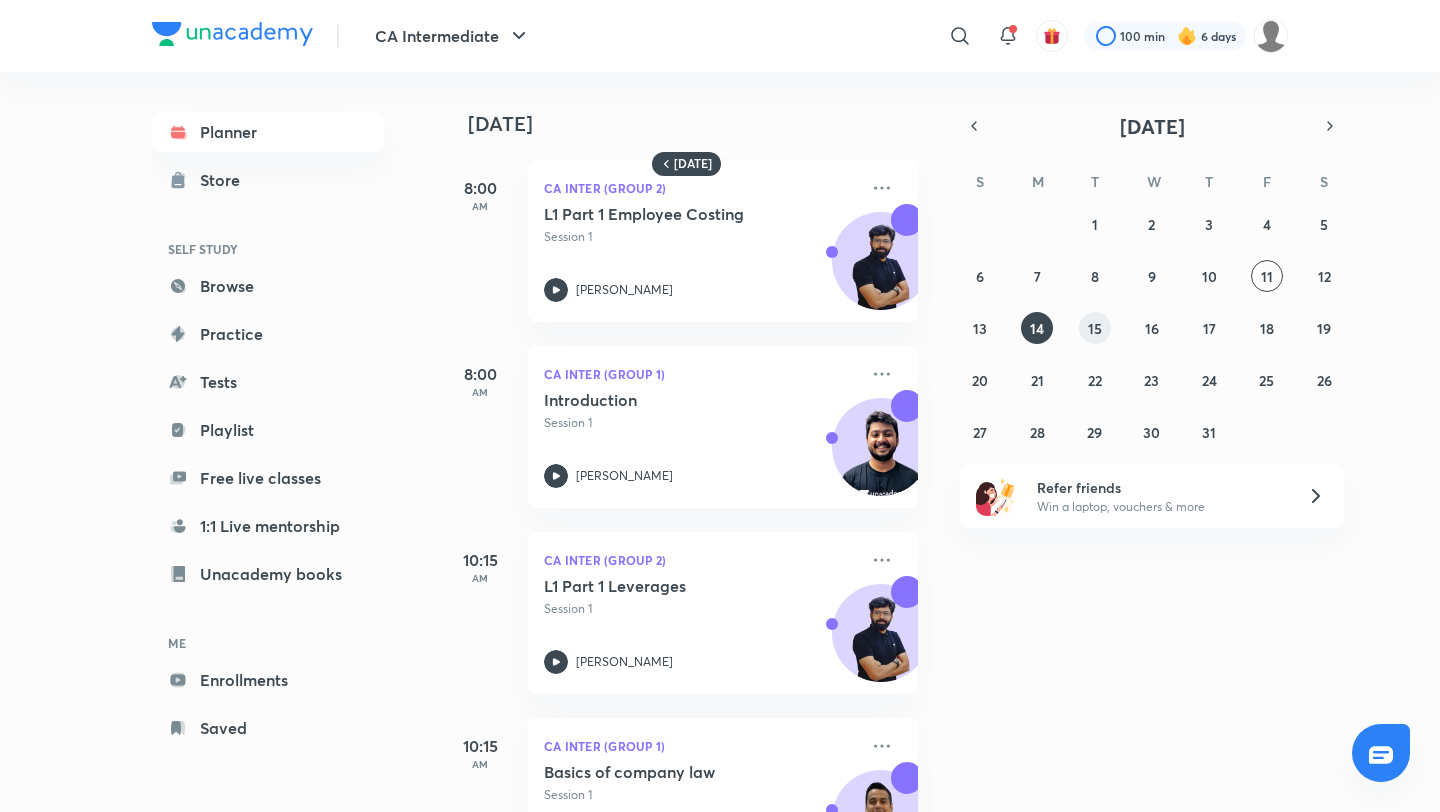 click on "15" at bounding box center [1095, 328] 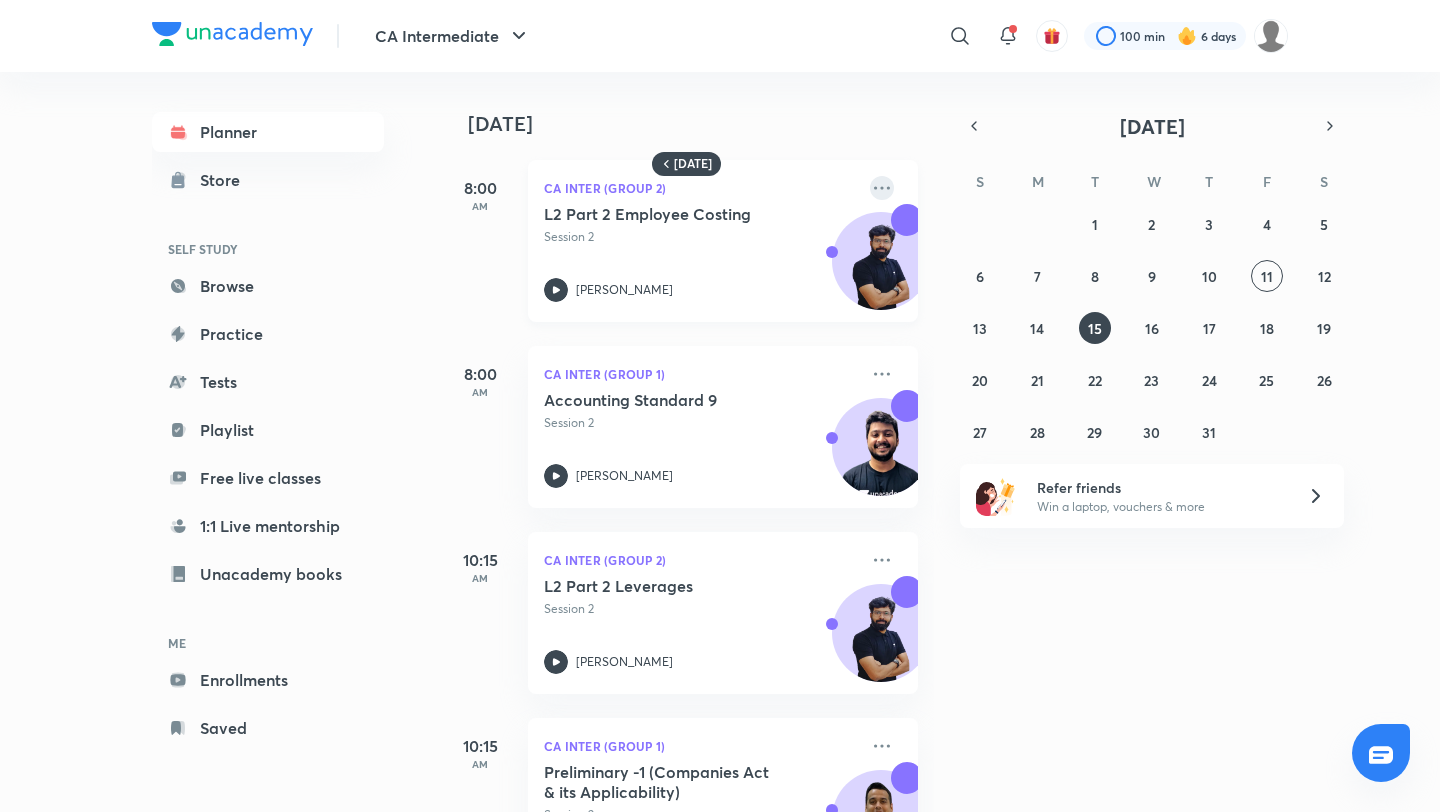 click 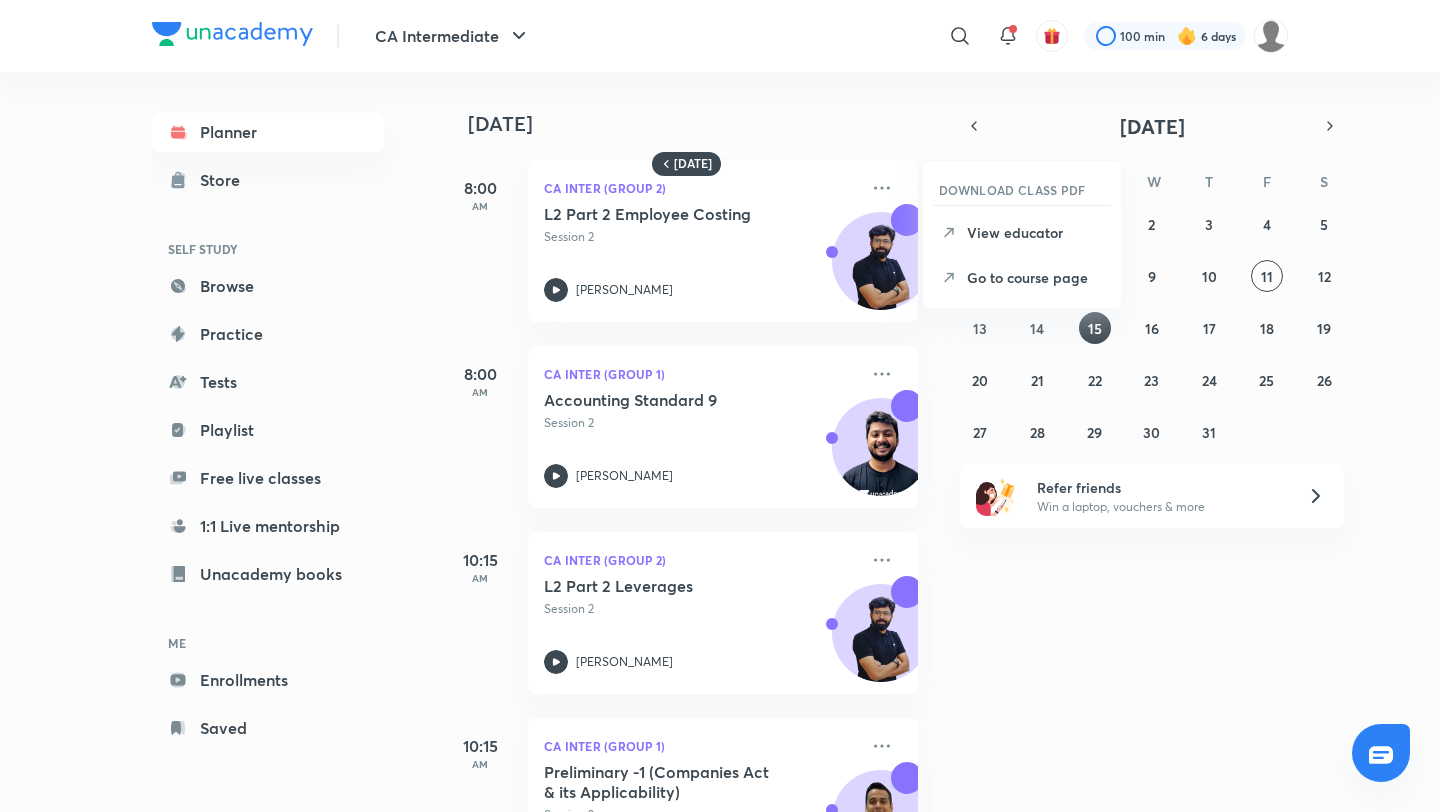click on "[DATE] 8:00 AM CA Inter (Group 2) L2 Part 2 Employee Costing Session 2 [PERSON_NAME] 8:00 AM CA Inter (Group 1) Accounting Standard 9 Session 2 [PERSON_NAME] 10:15 AM CA Inter (Group 2) L2 Part 2 Leverages Session 2 [PERSON_NAME] 10:15 AM CA Inter (Group 1) Preliminary -1 (Companies Act & its Applicability) Session 2 [PERSON_NAME] 12:30 PM CA Inter (Group 1) Structure of Law Session 2 [PERSON_NAME] 3:30 PM CA Inter (Group 2) L2 Limitations of SM Session 2 [PERSON_NAME] 5:15 PM CA Inter (Group 2) Nature Scope Objective of Audit Session 2 [PERSON_NAME]" at bounding box center (938, 442) 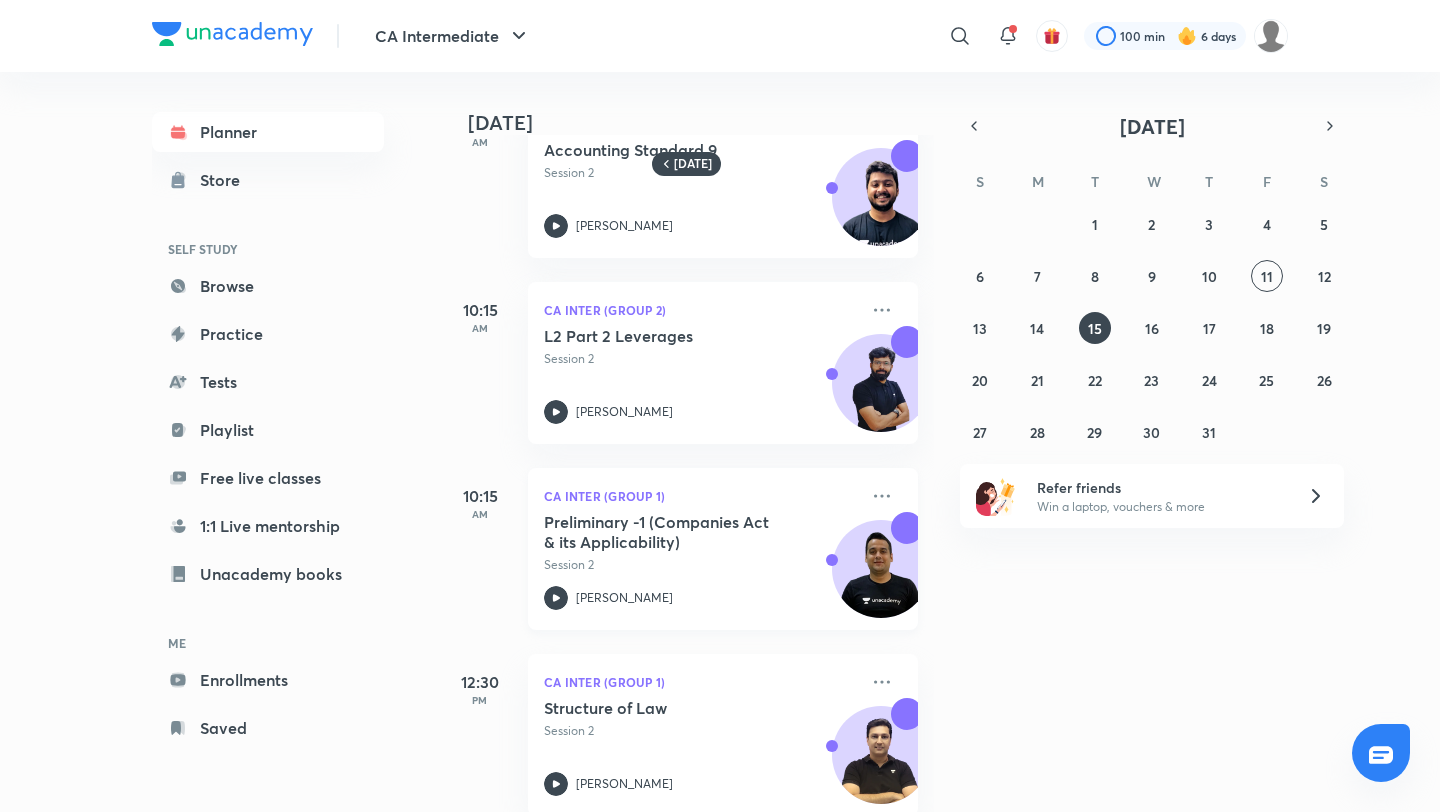 scroll, scrollTop: 0, scrollLeft: 0, axis: both 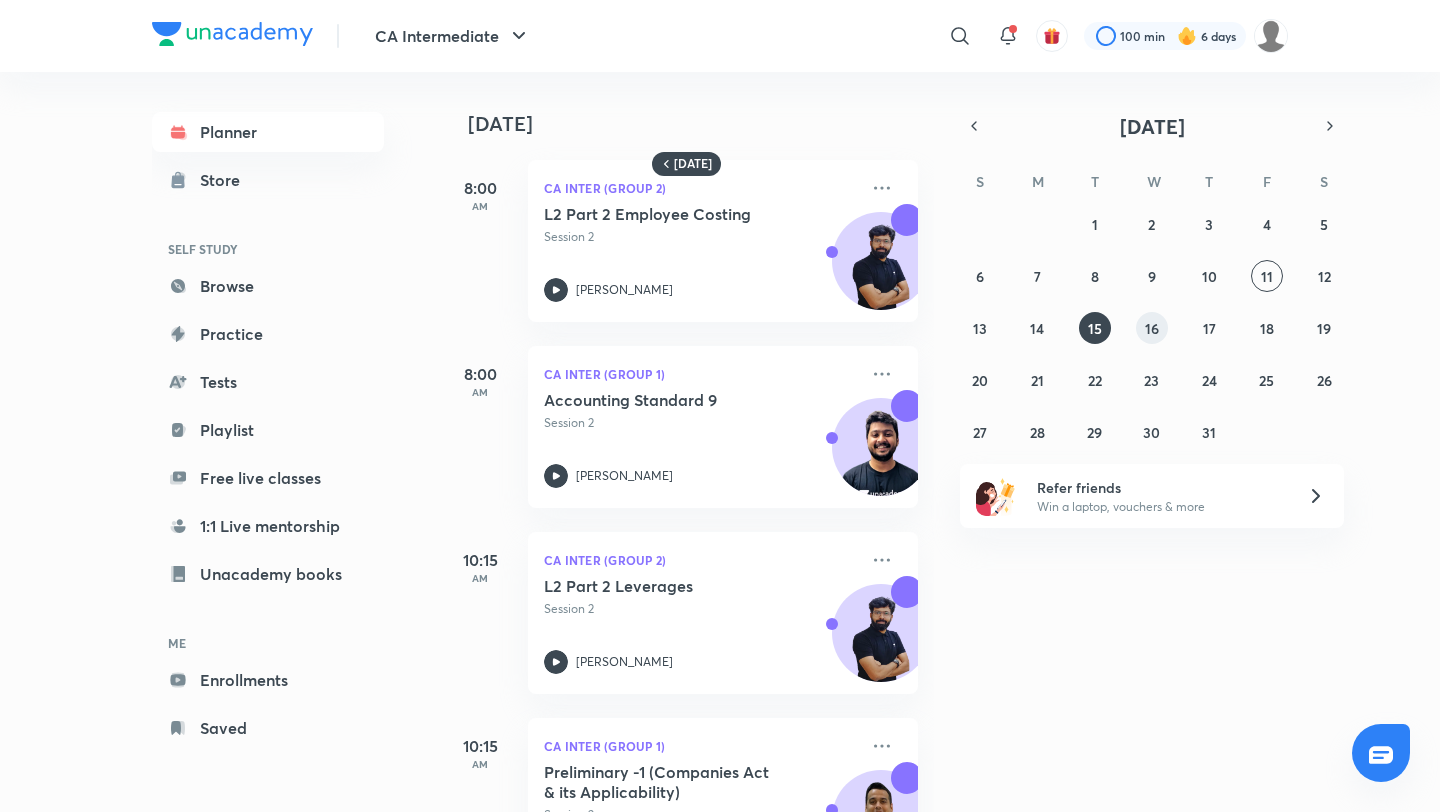click on "16" at bounding box center (1152, 328) 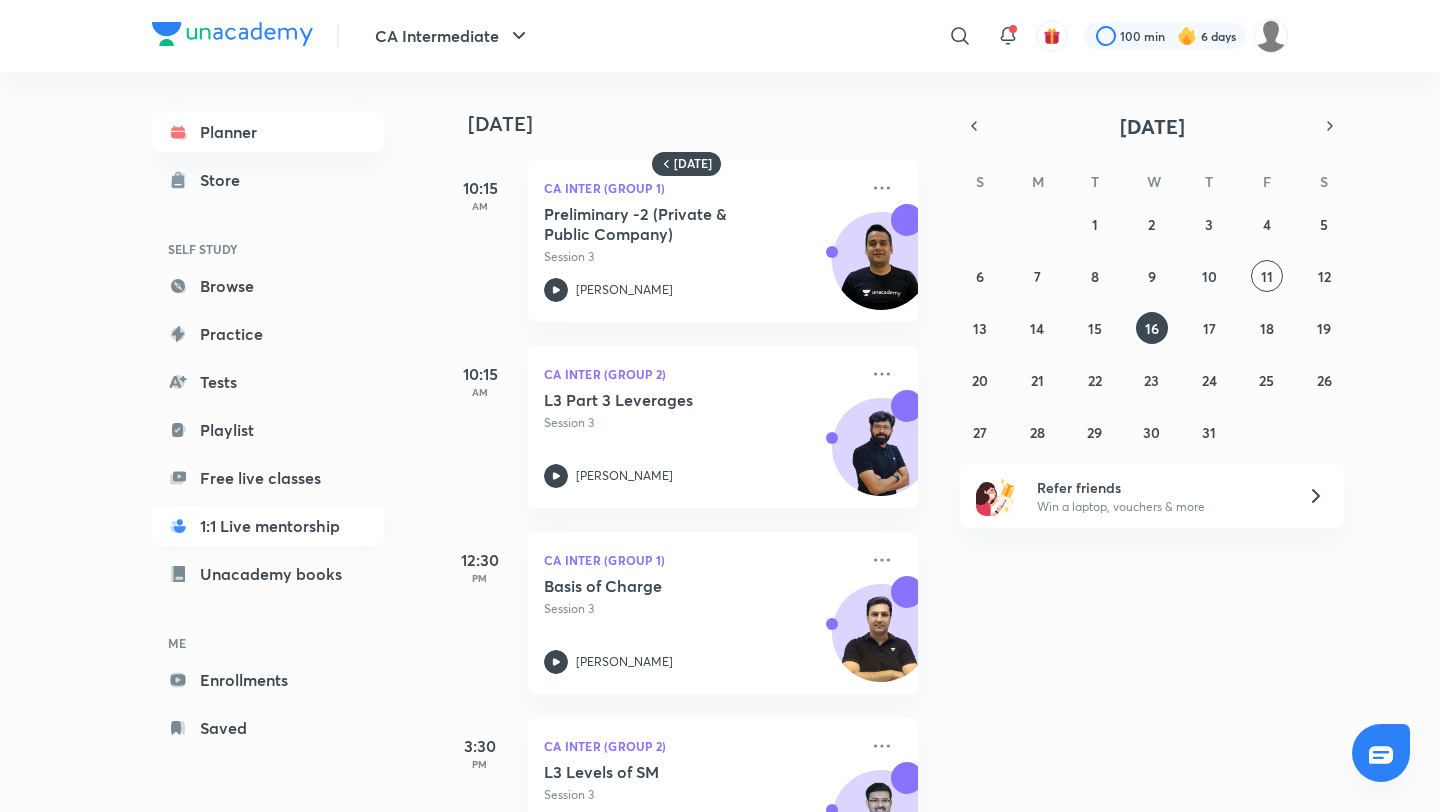 click on "1:1 Live mentorship" at bounding box center (268, 526) 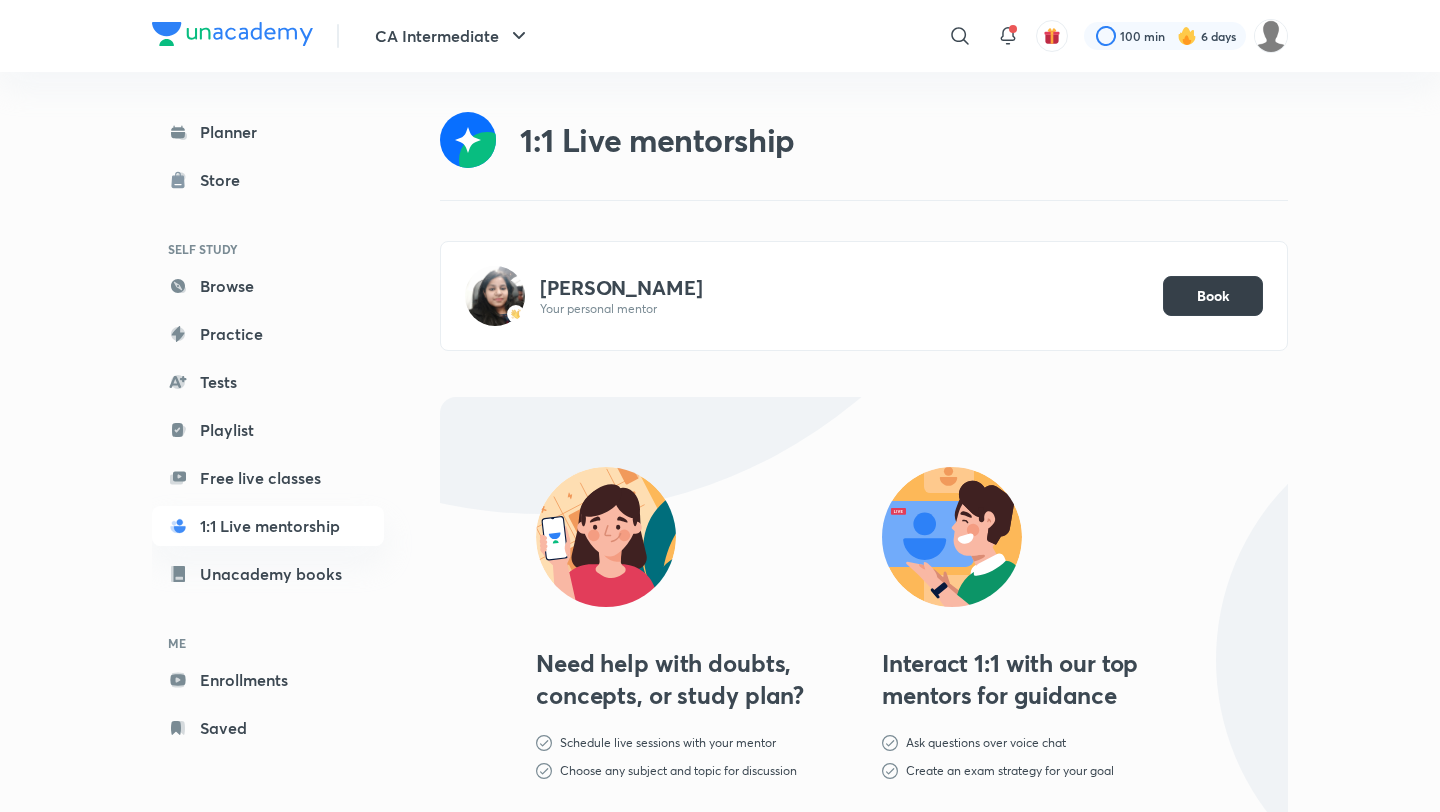 click on "Book" at bounding box center [1213, 296] 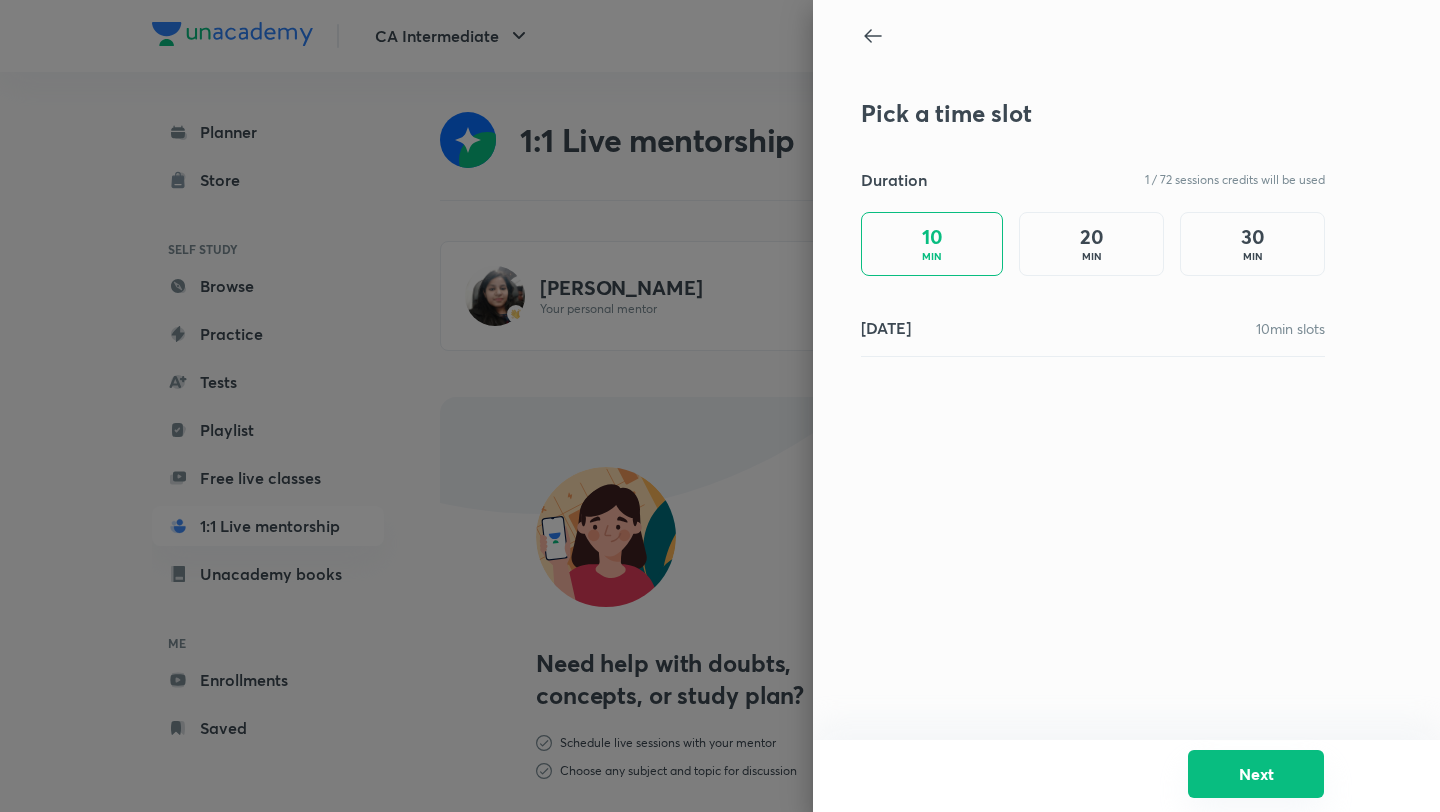 click on "Next" at bounding box center [1256, 774] 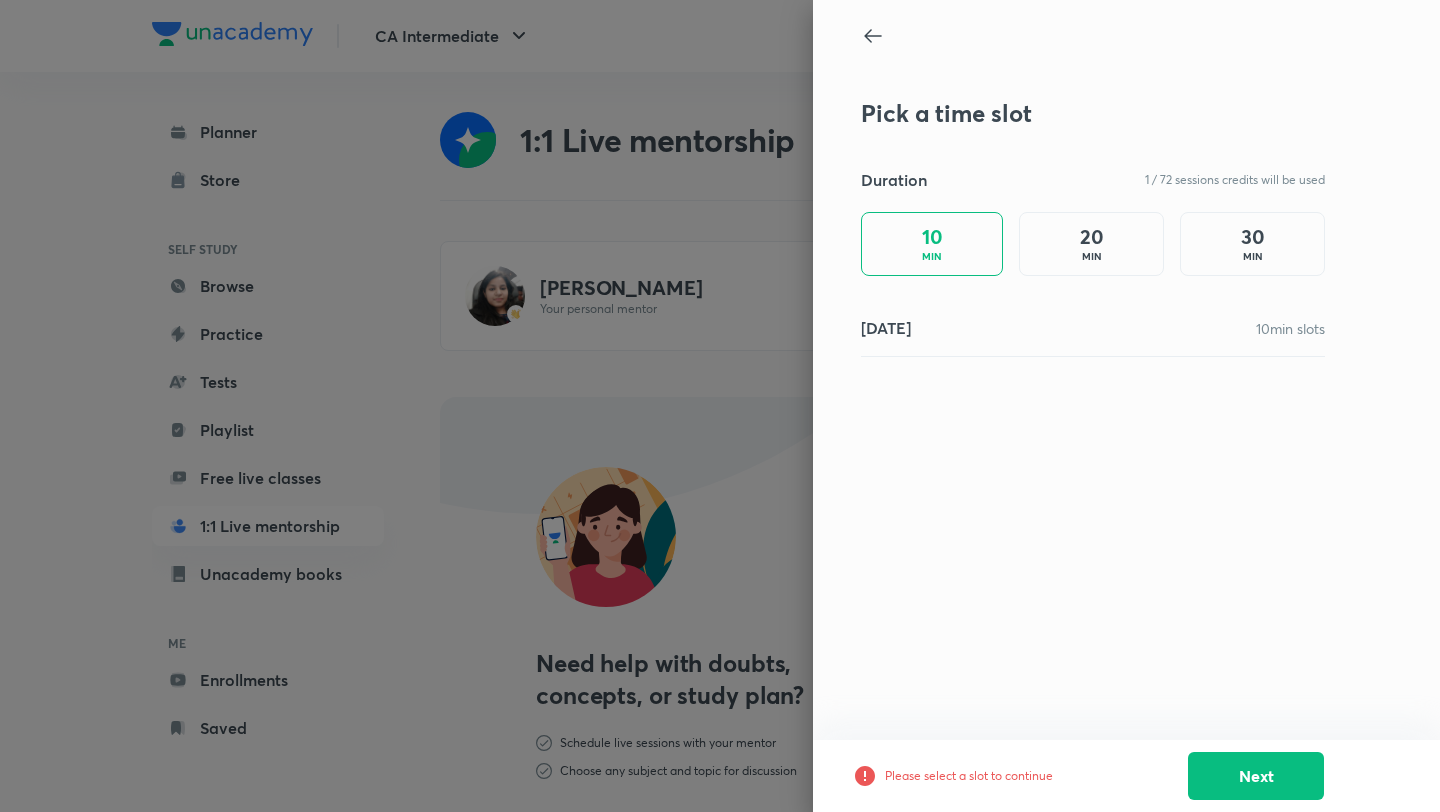 click on "10 MIN" at bounding box center [932, 244] 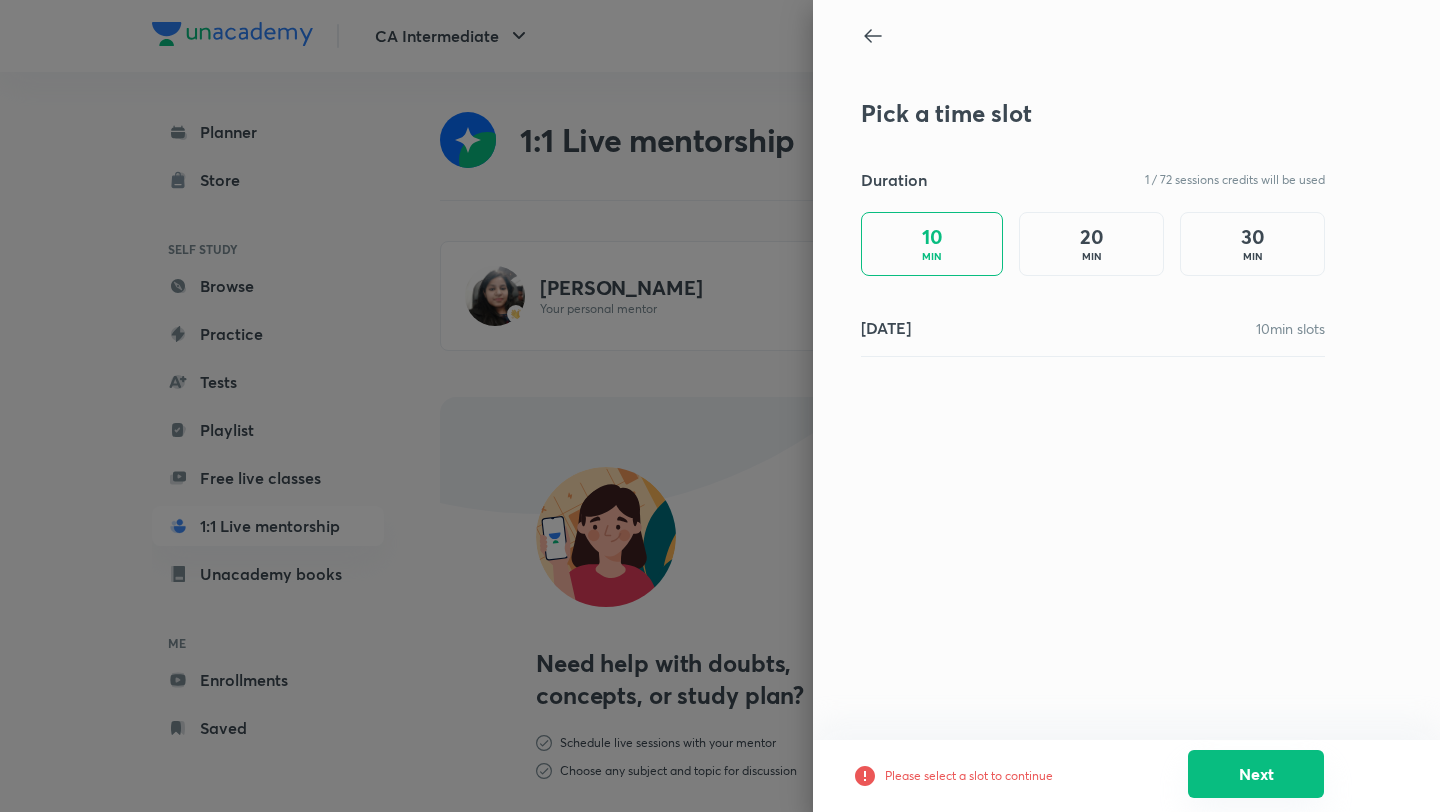 click on "Next" at bounding box center (1256, 774) 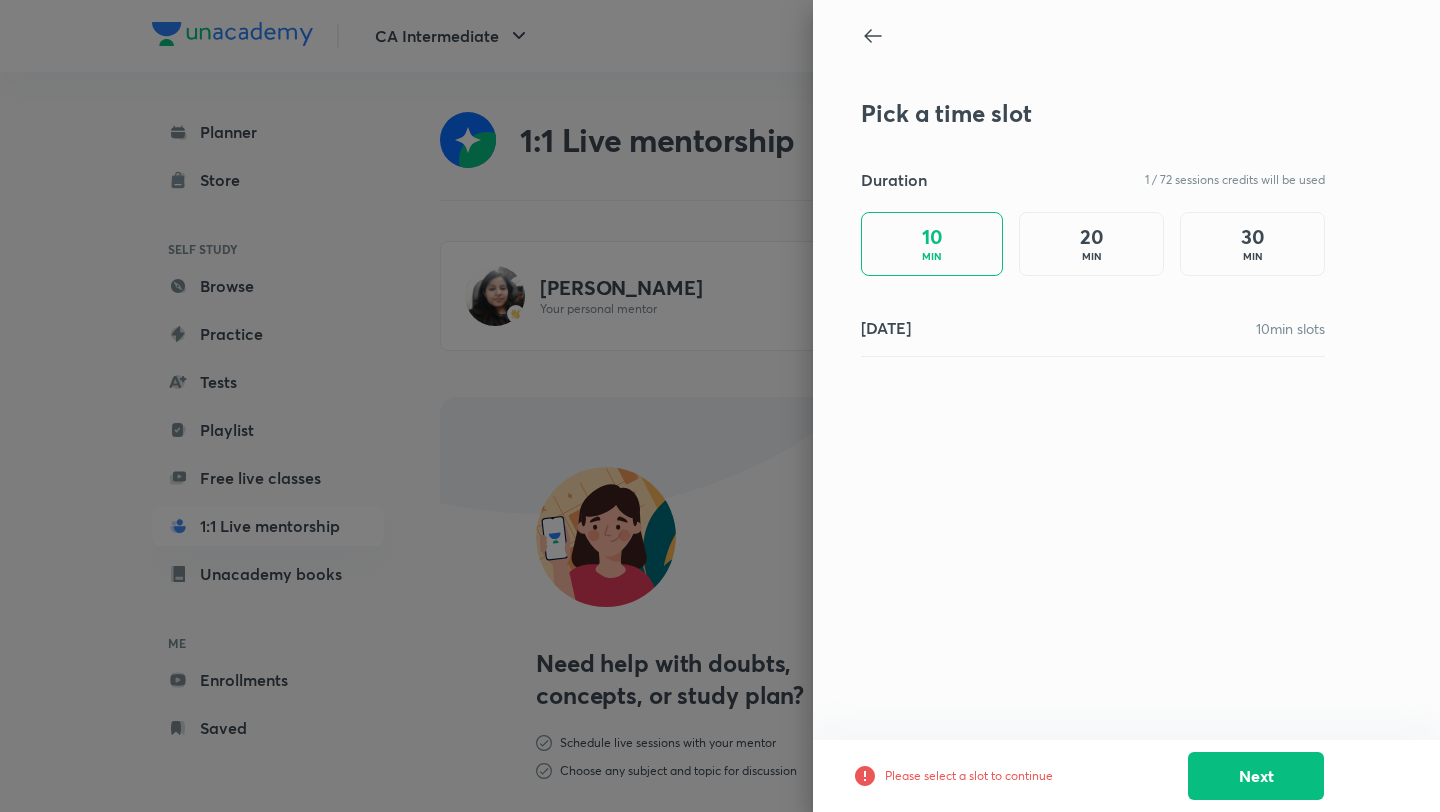 click on "20" at bounding box center [1092, 237] 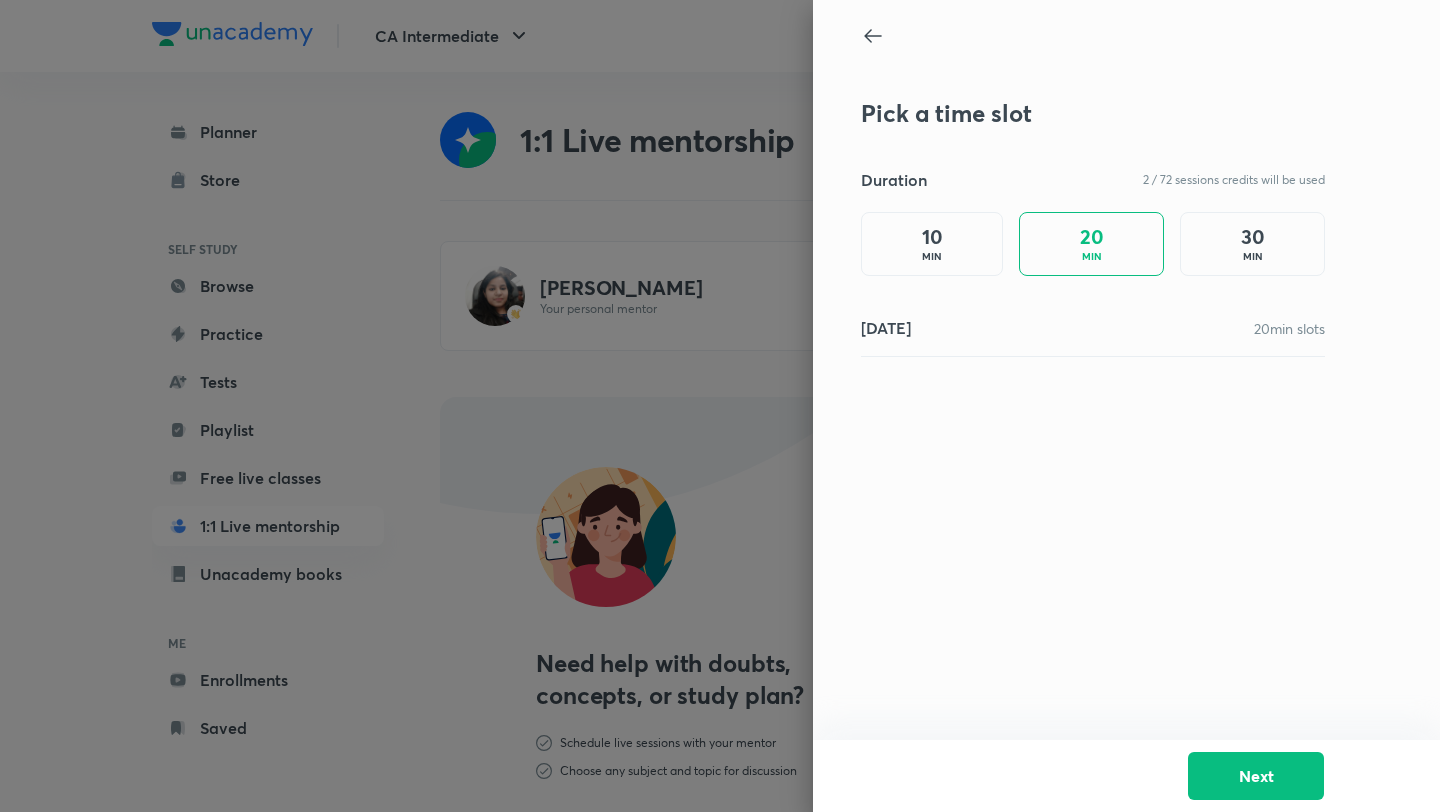 click on "[DATE]  min slots" at bounding box center [1093, 328] 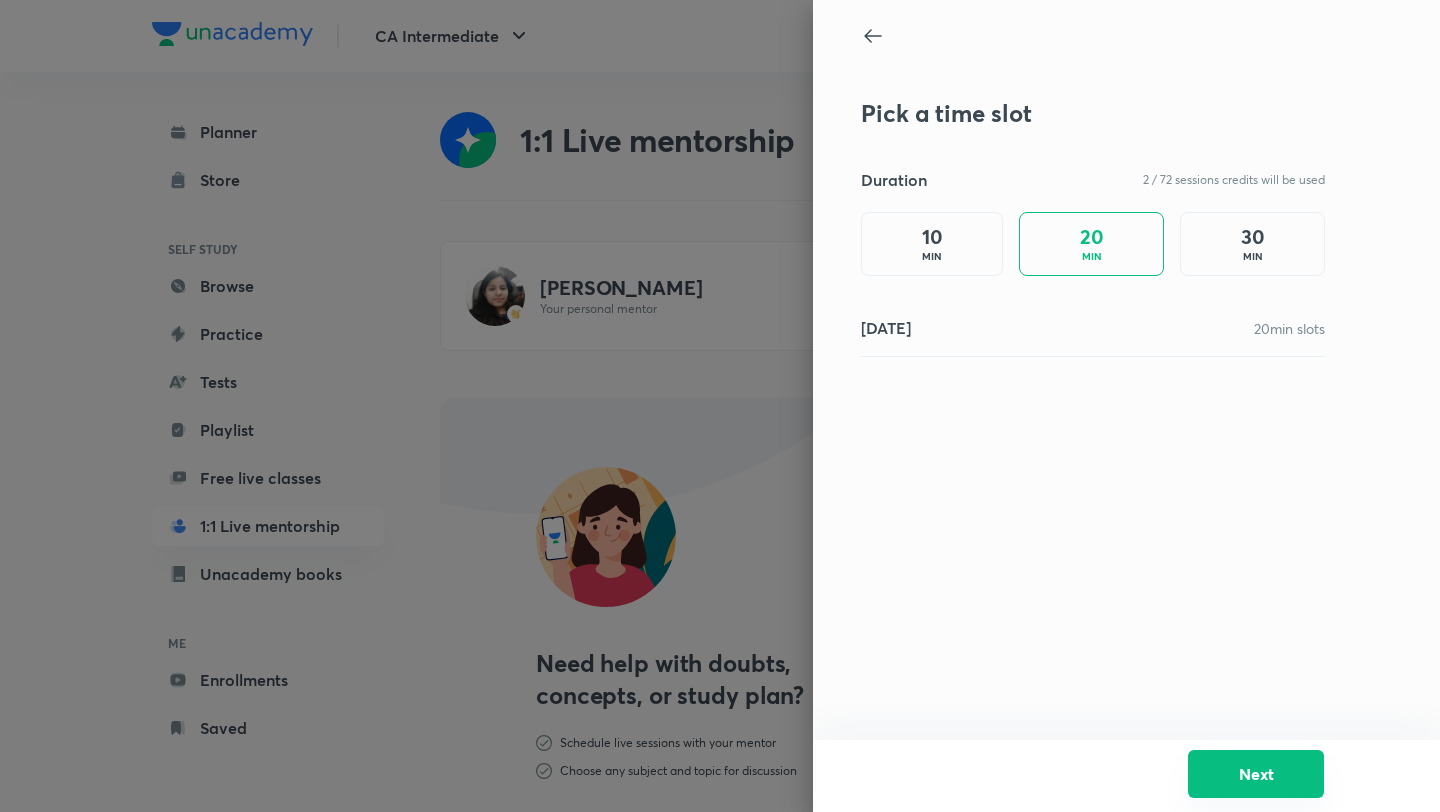 click on "Next" at bounding box center [1256, 774] 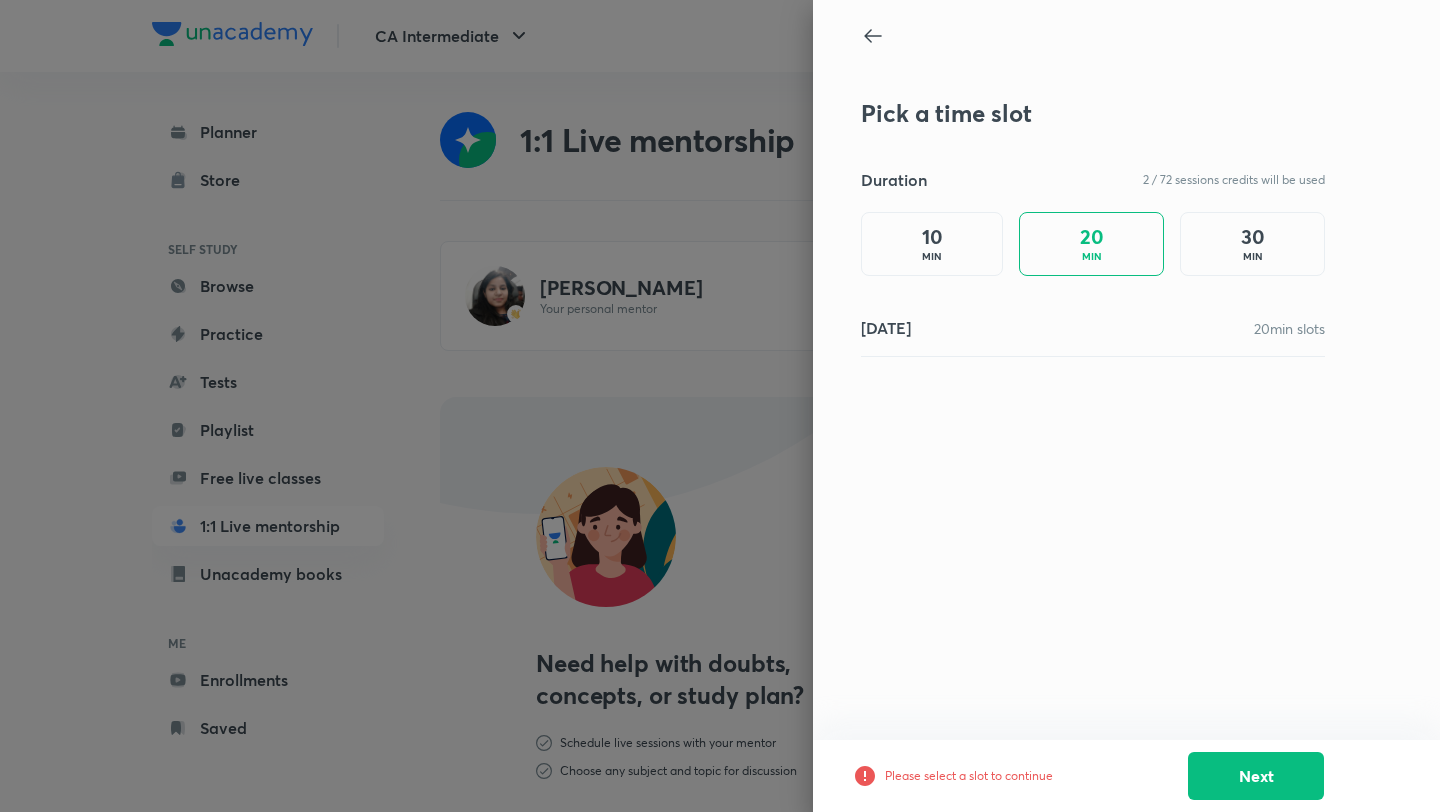 click on "20  min slots" at bounding box center [1289, 328] 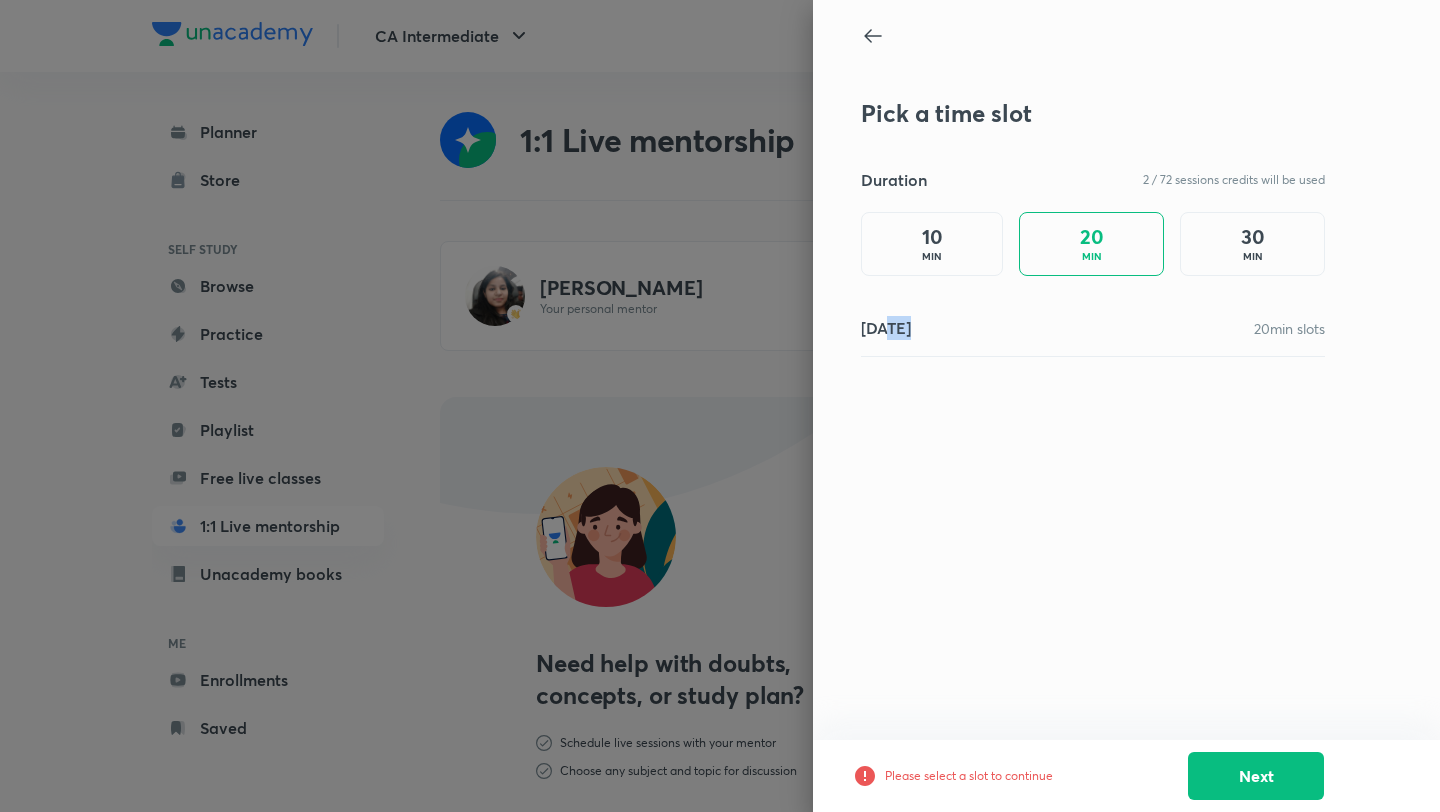 click on "30 MIN" at bounding box center (1252, 244) 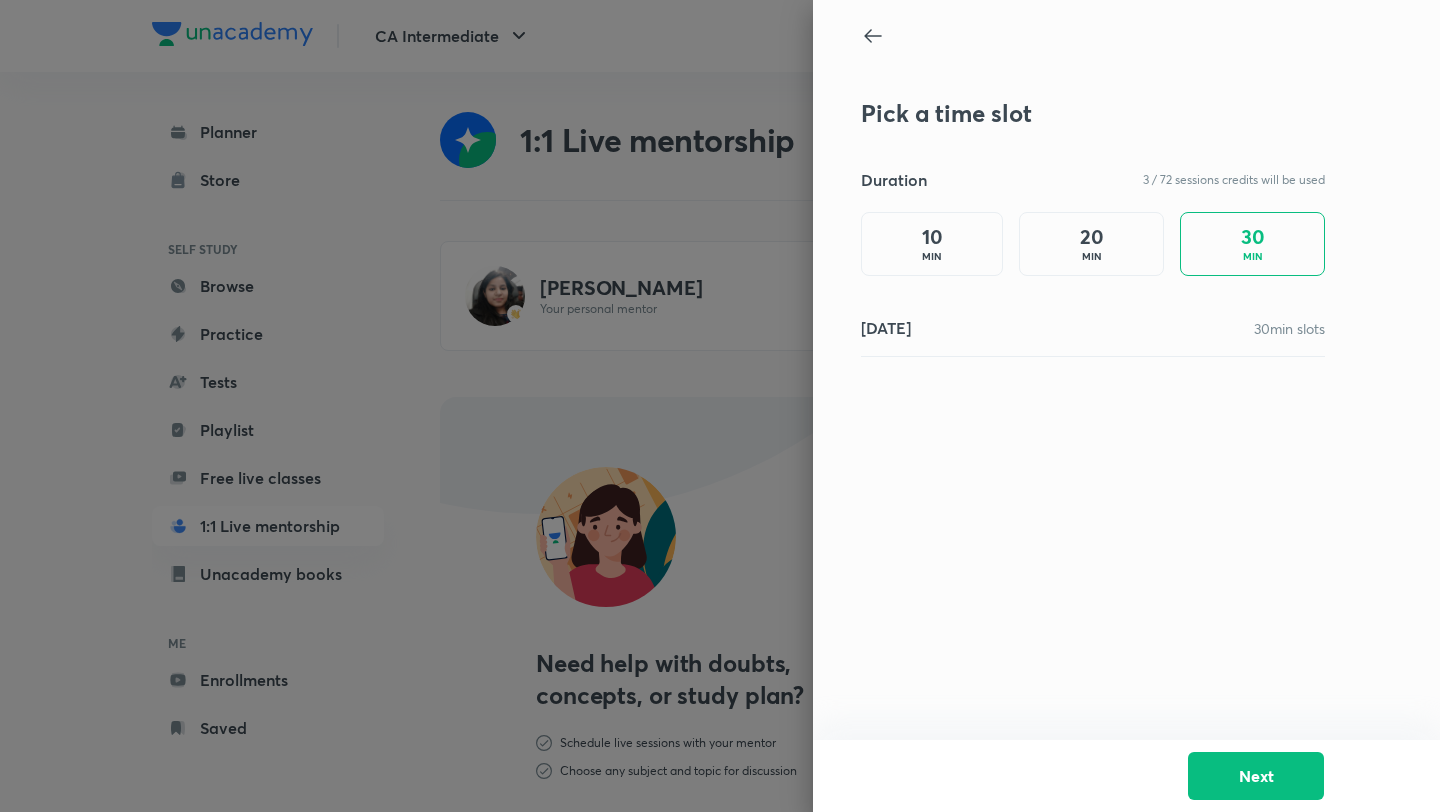 click on "10 MIN" at bounding box center (932, 244) 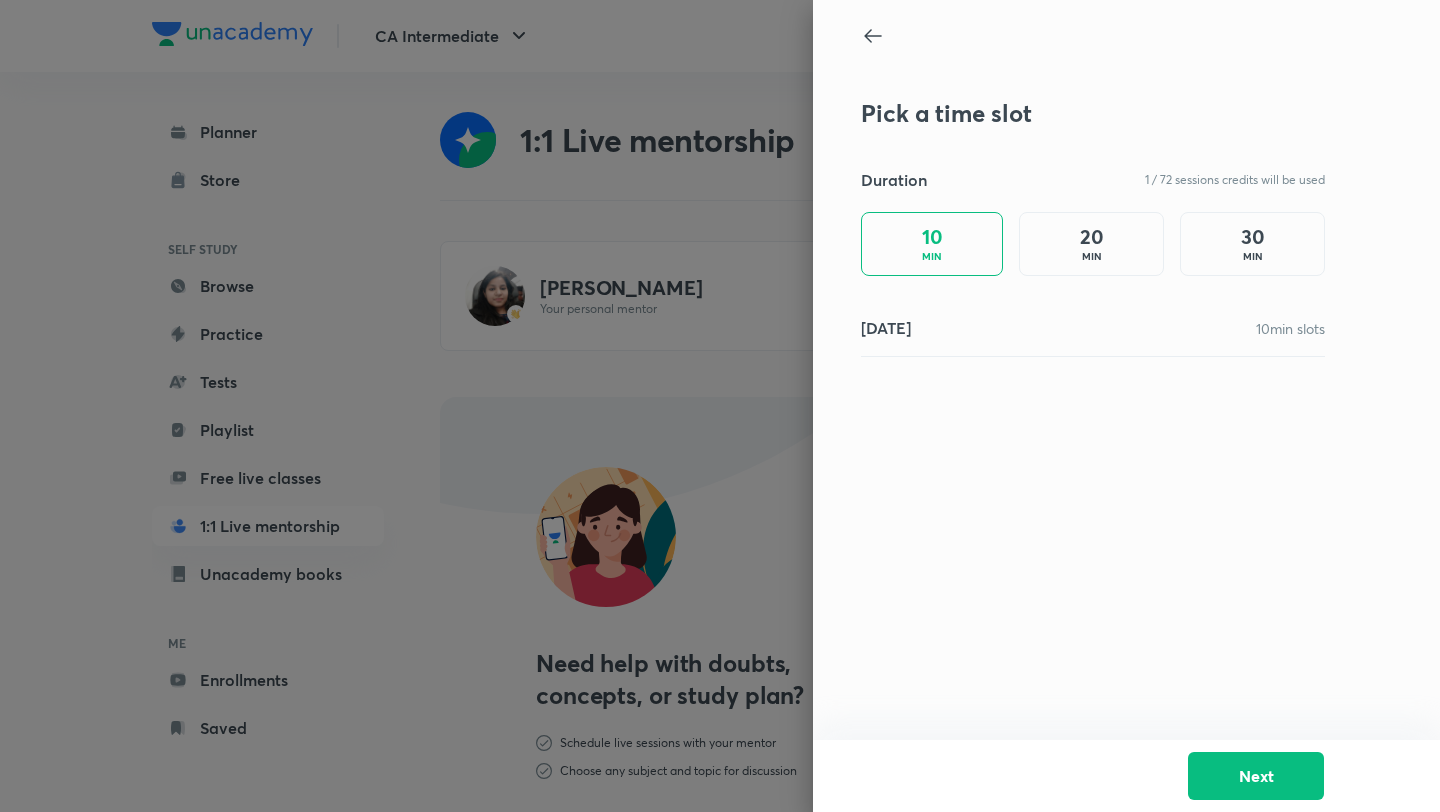 click on "[DATE]" at bounding box center [886, 328] 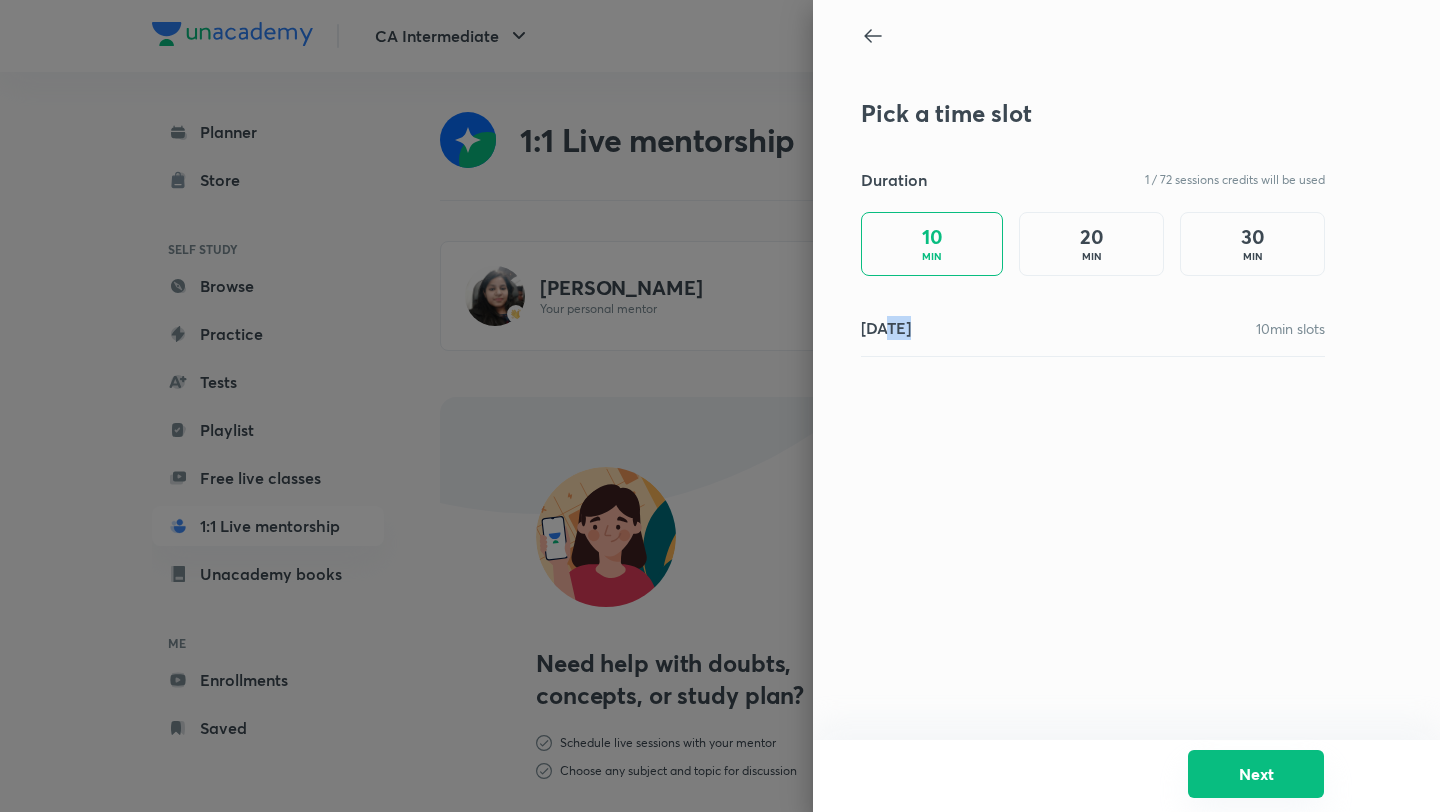 click on "Next" at bounding box center (1256, 774) 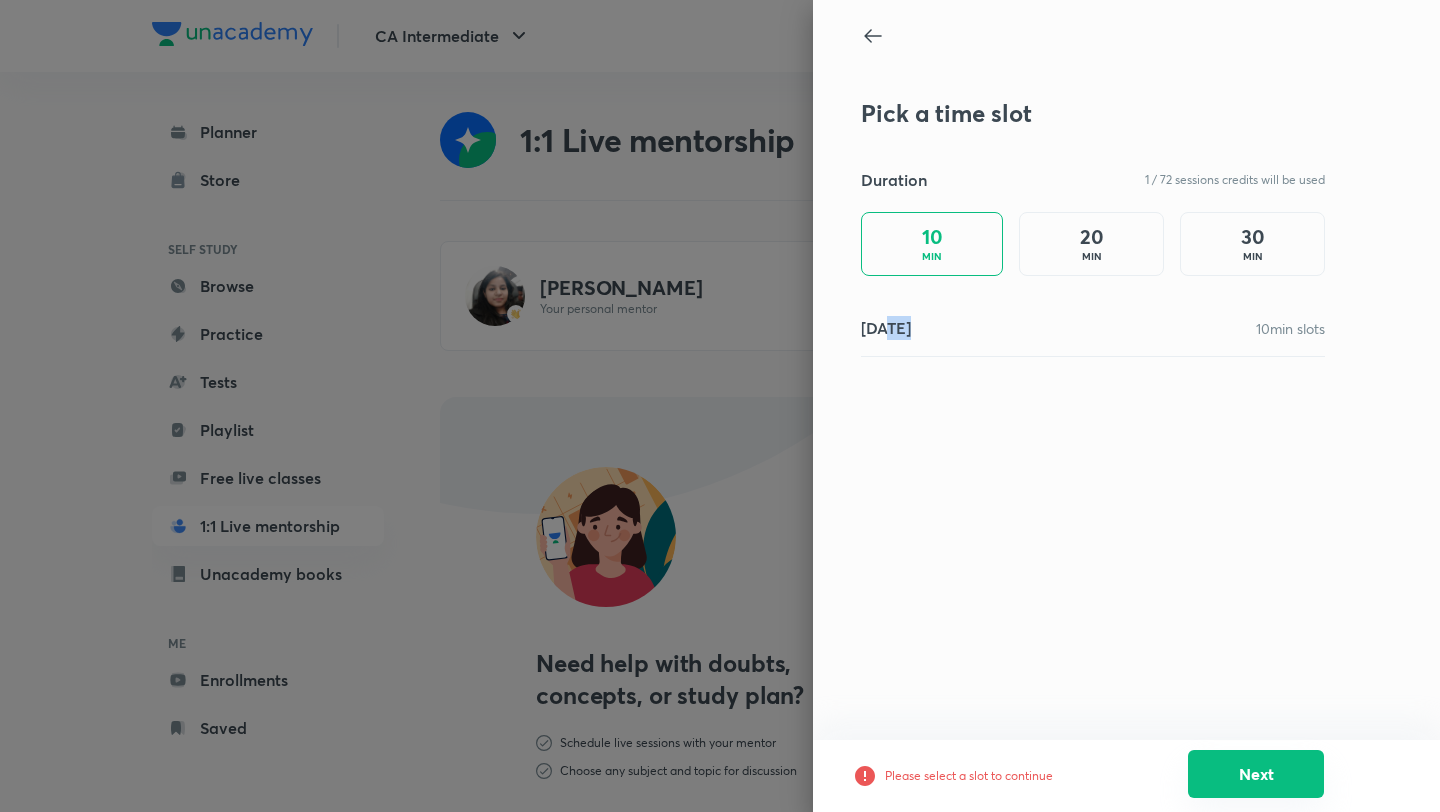 click on "Next" at bounding box center [1256, 774] 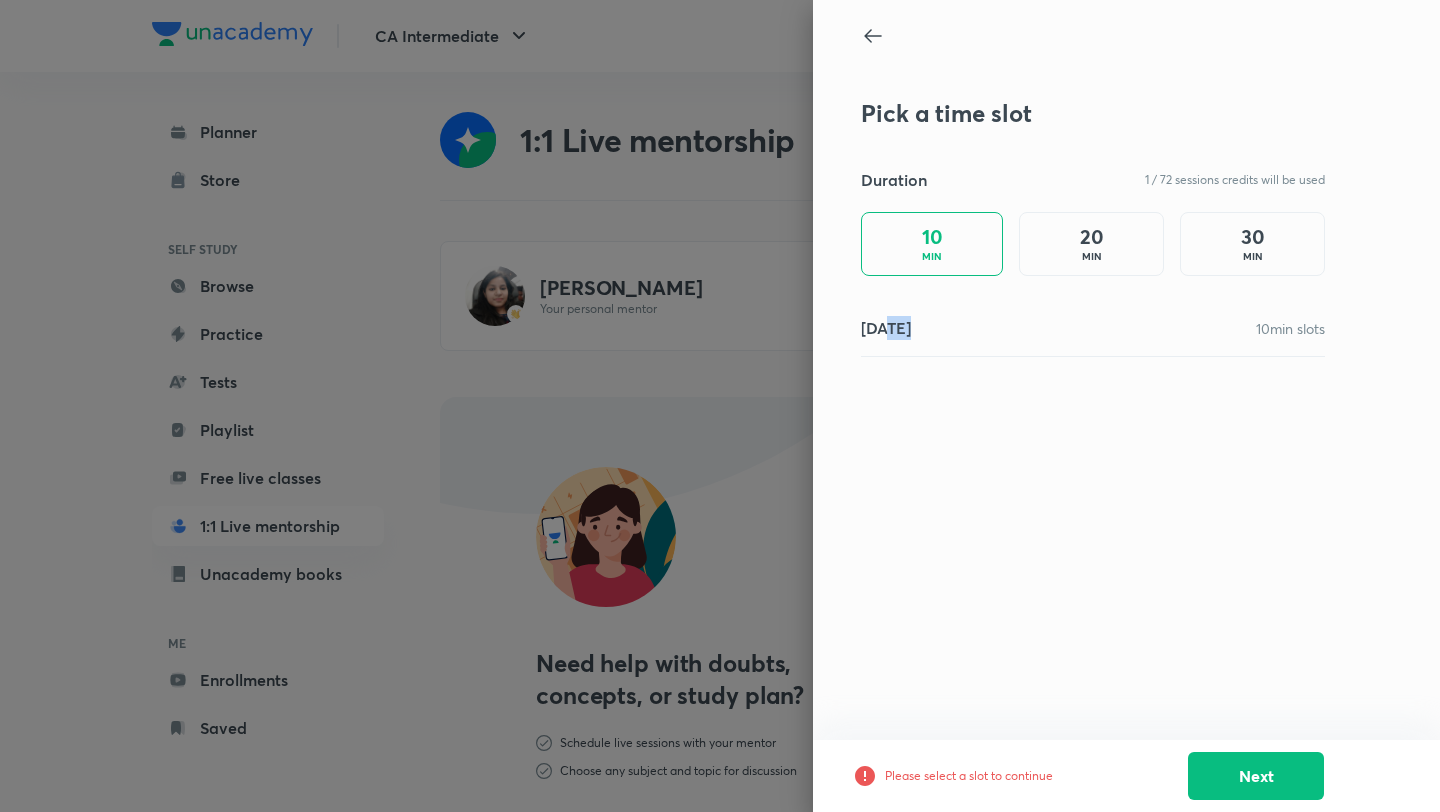 click 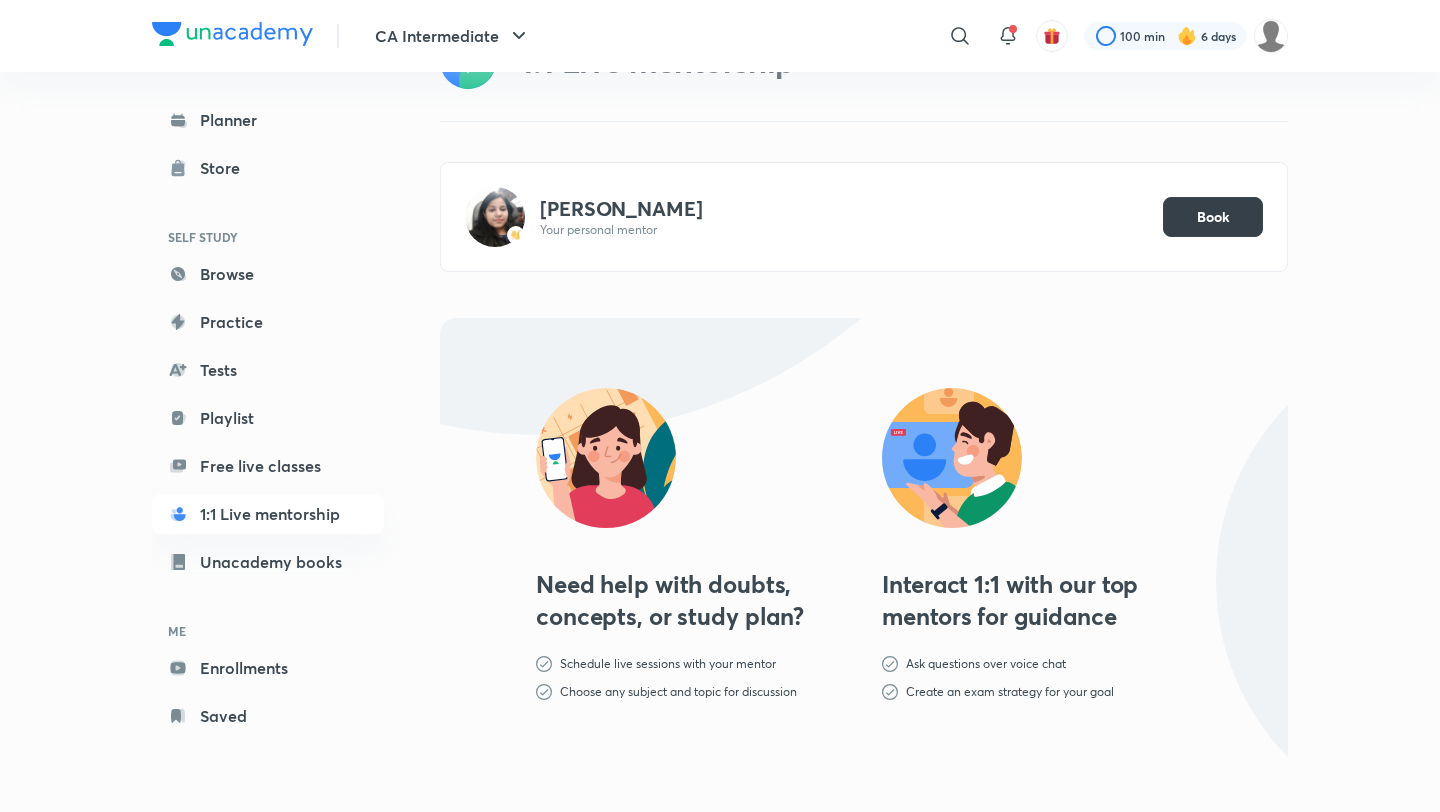 scroll, scrollTop: 0, scrollLeft: 0, axis: both 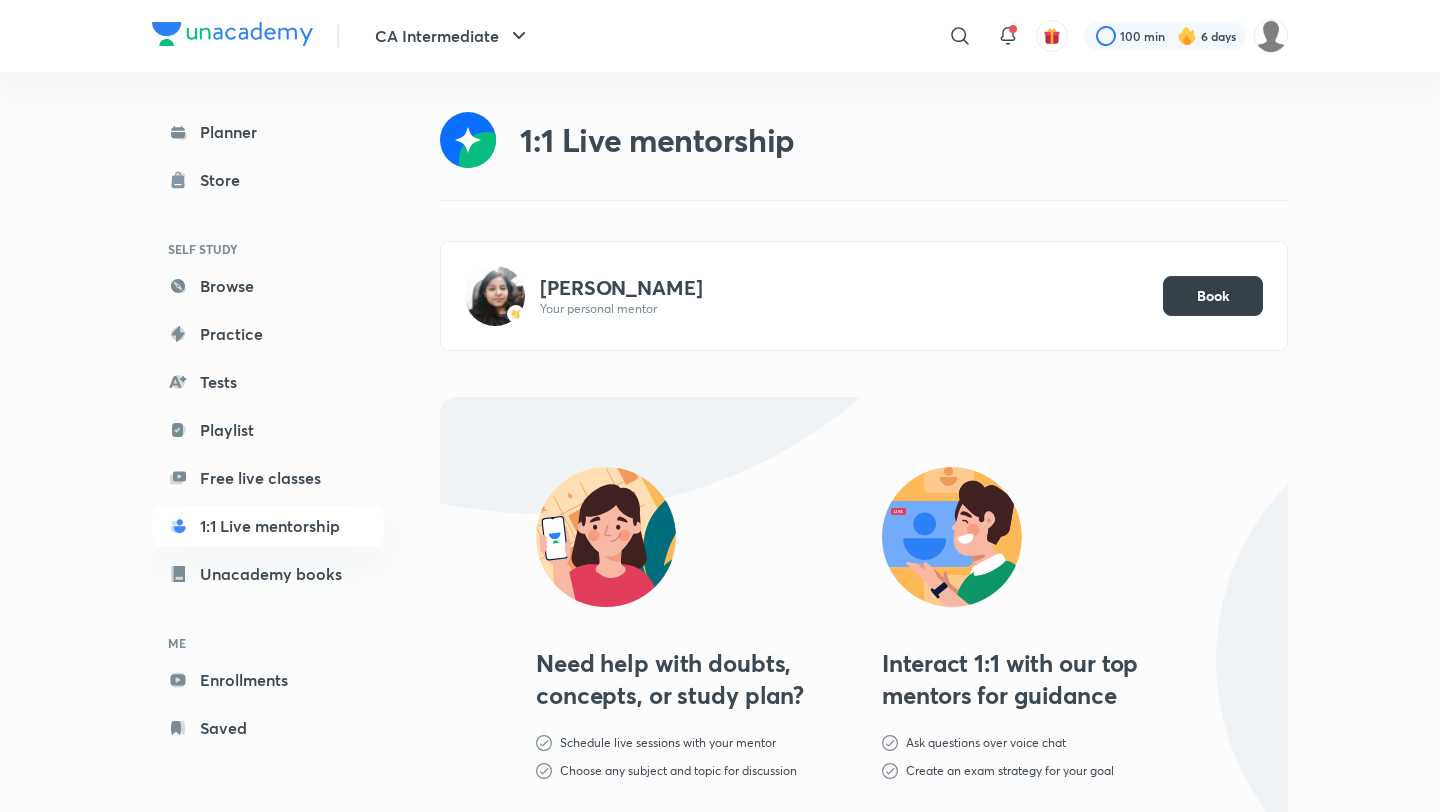click on "Book" at bounding box center [1213, 296] 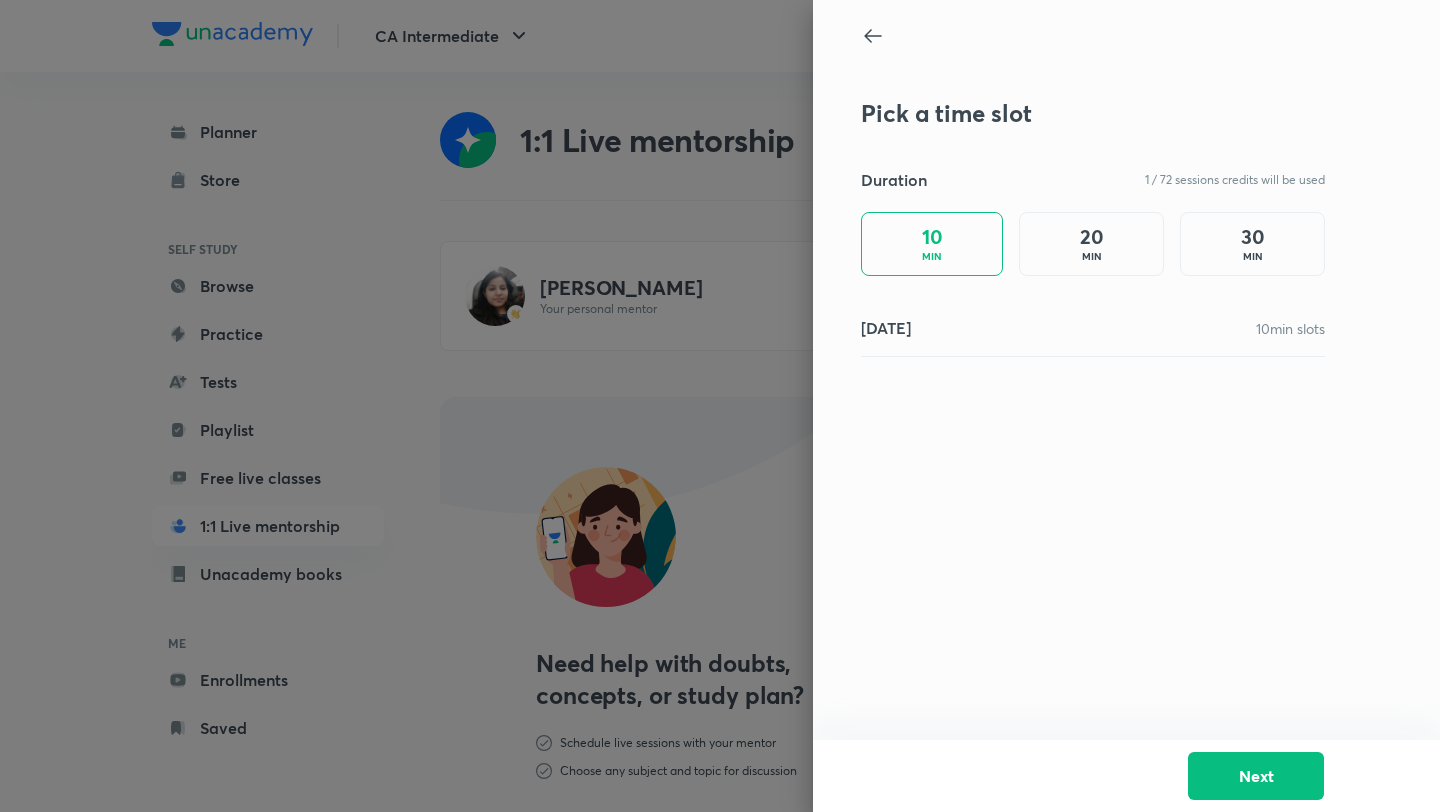 click on "[DATE]  min slots" at bounding box center [1093, 328] 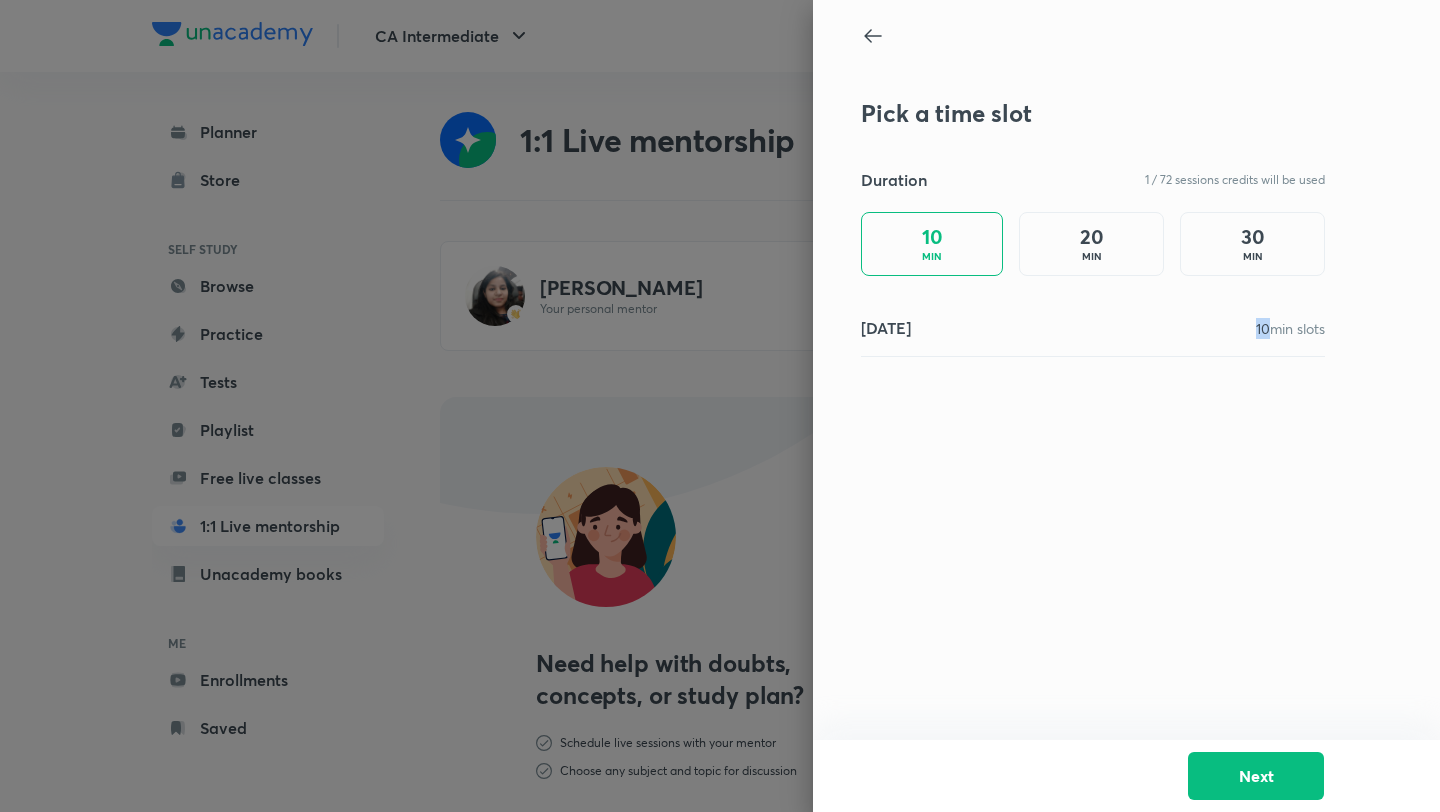 click on "10  min slots" at bounding box center (1290, 328) 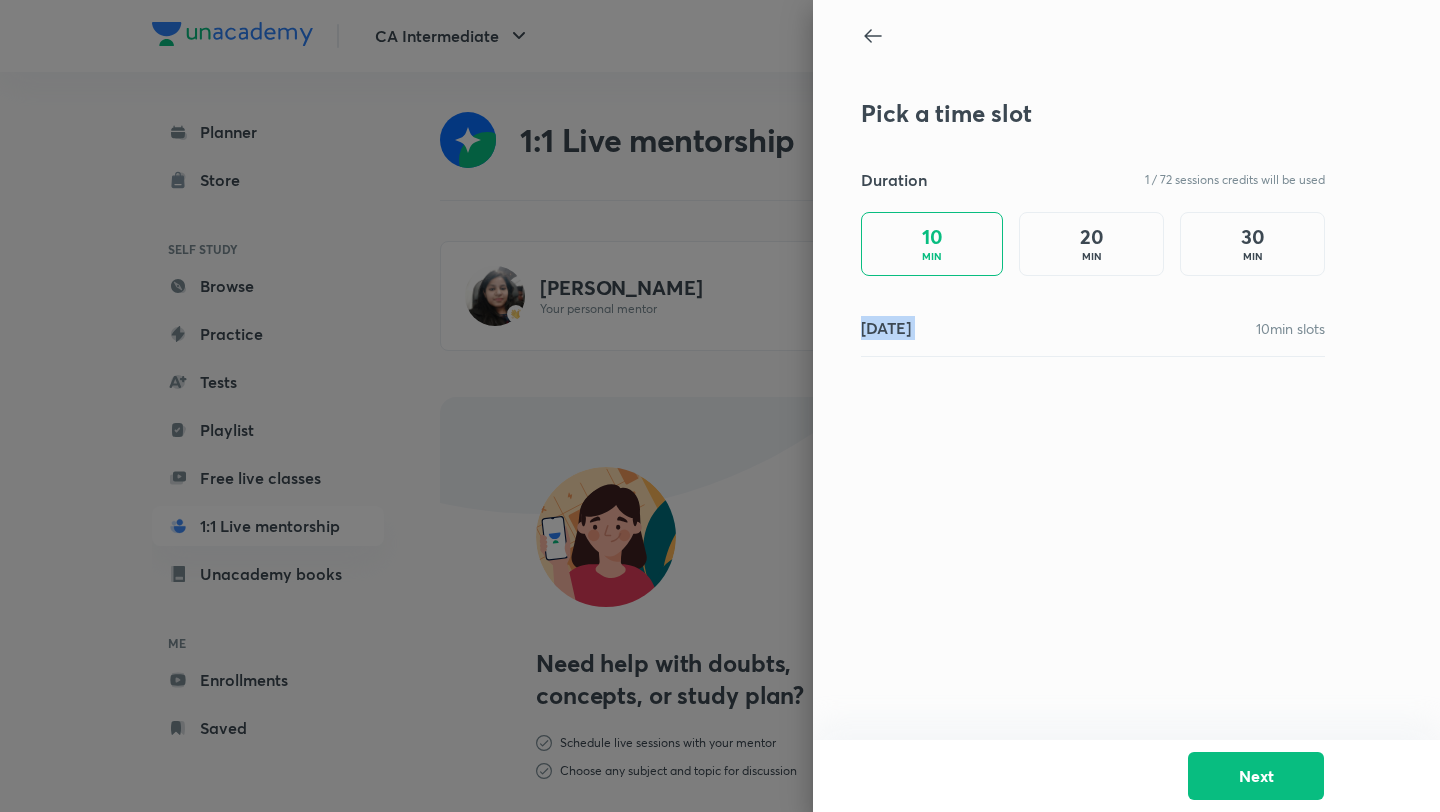click on "10  min slots" at bounding box center [1290, 328] 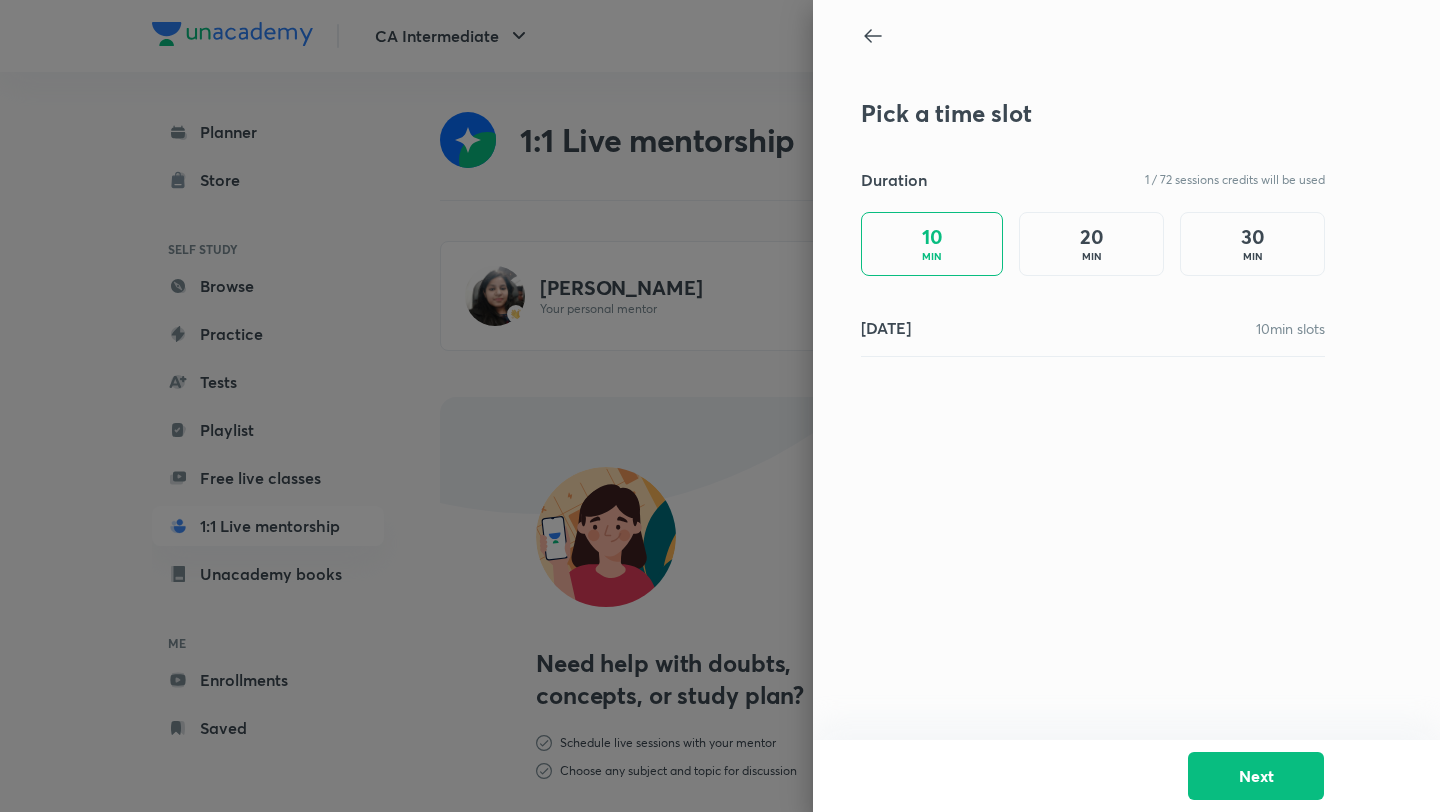 click on "[DATE]" at bounding box center [886, 328] 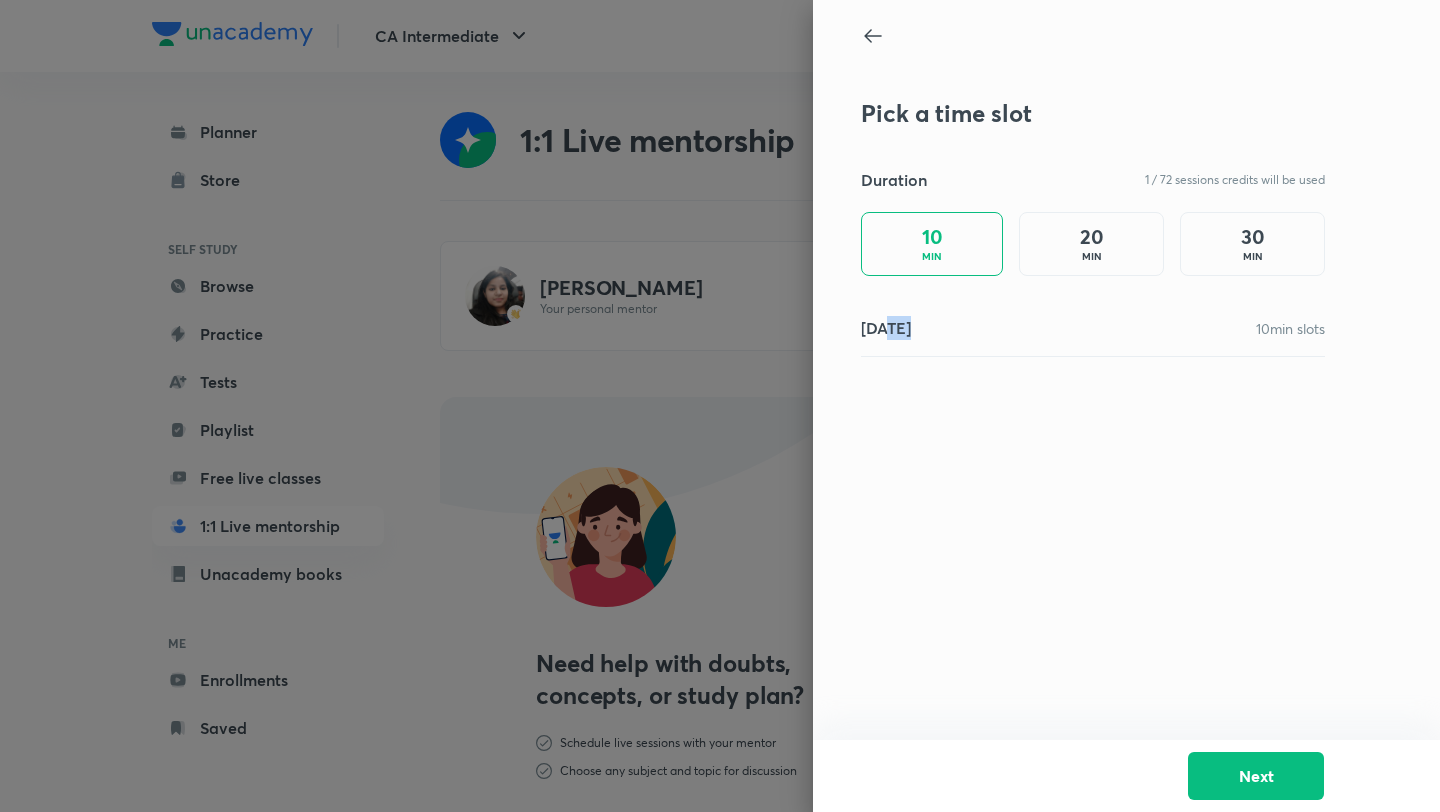 click on "[DATE]" at bounding box center (886, 328) 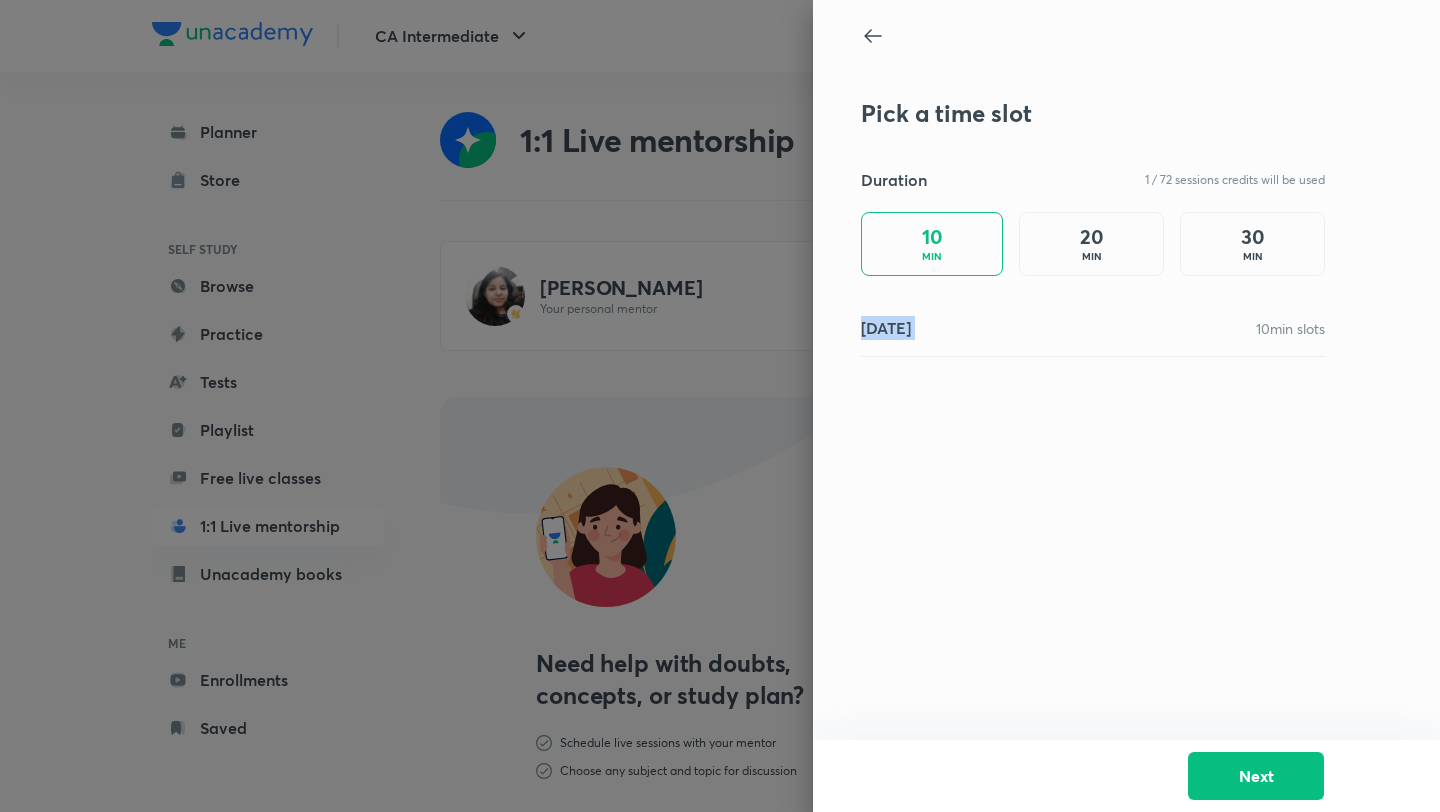 click on "[DATE]" at bounding box center [886, 328] 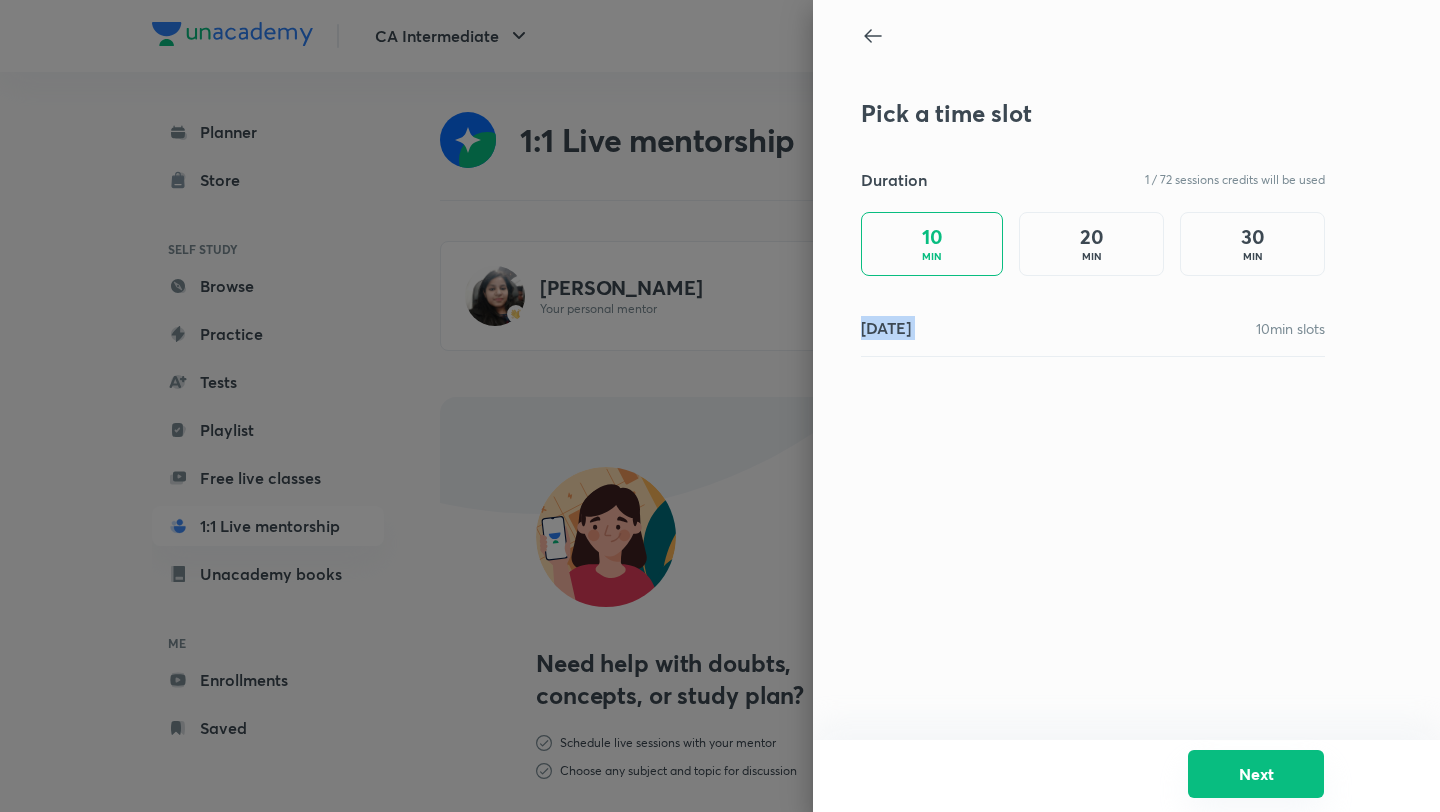 click on "Next" at bounding box center [1256, 774] 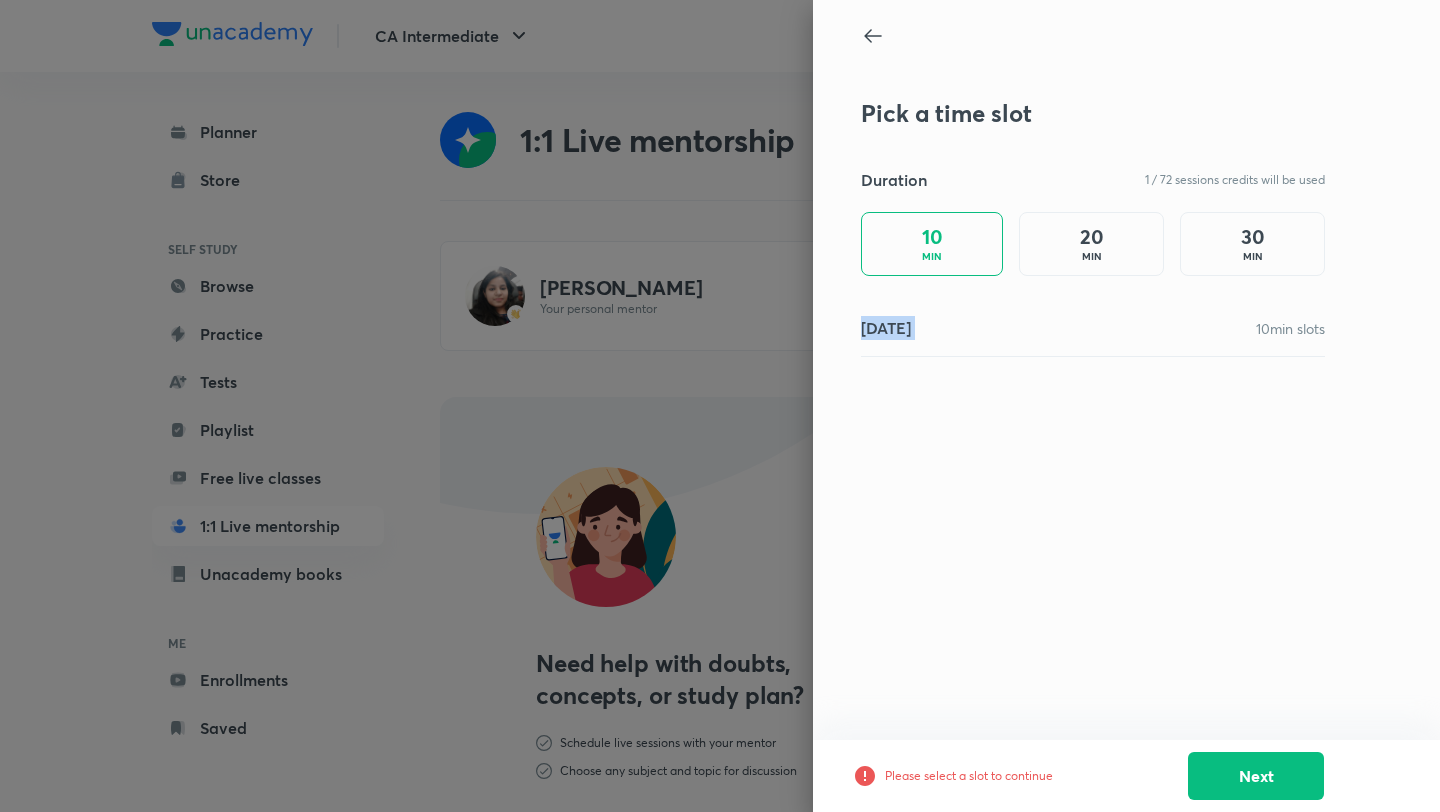 click on "10 MIN" at bounding box center (932, 244) 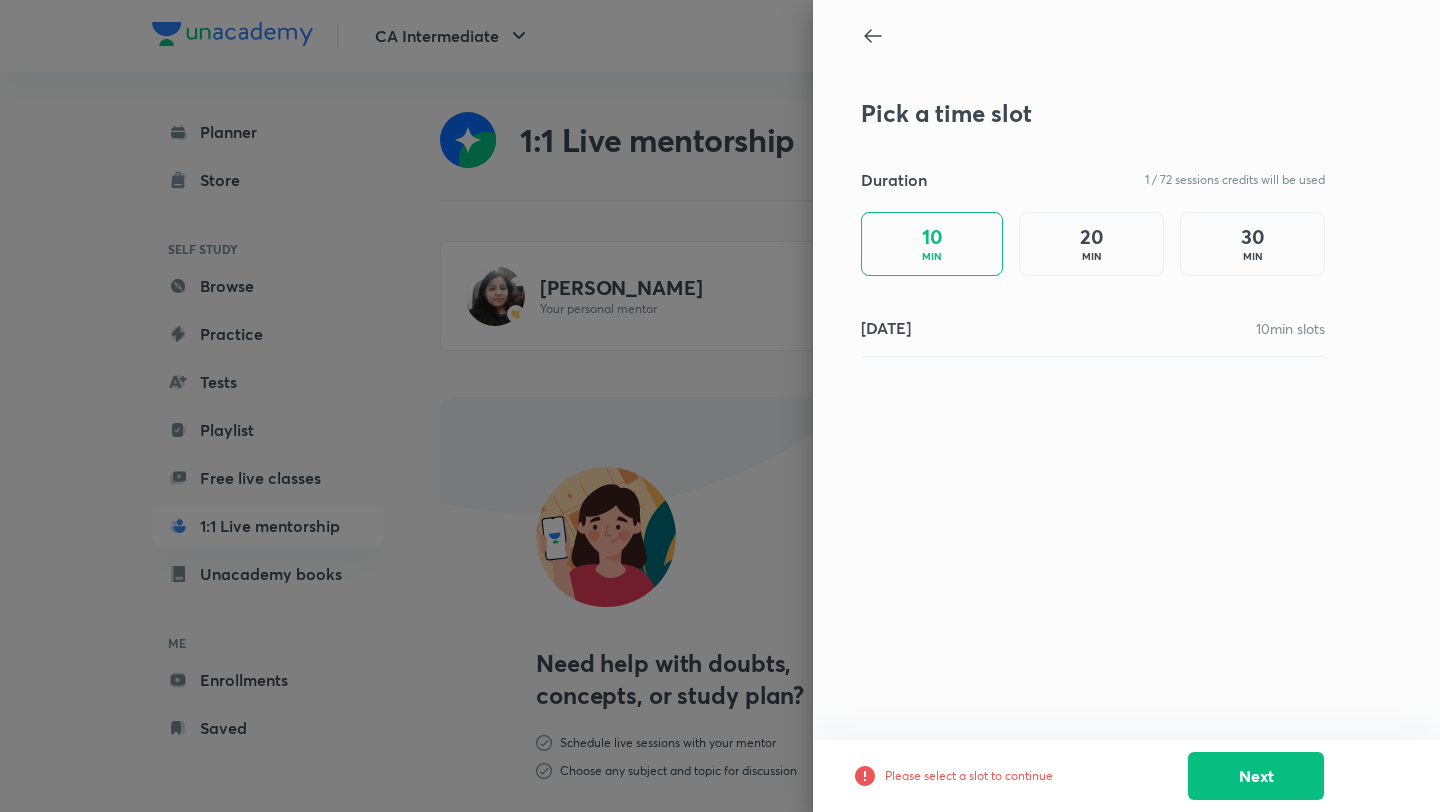 click on "10 MIN" at bounding box center (932, 244) 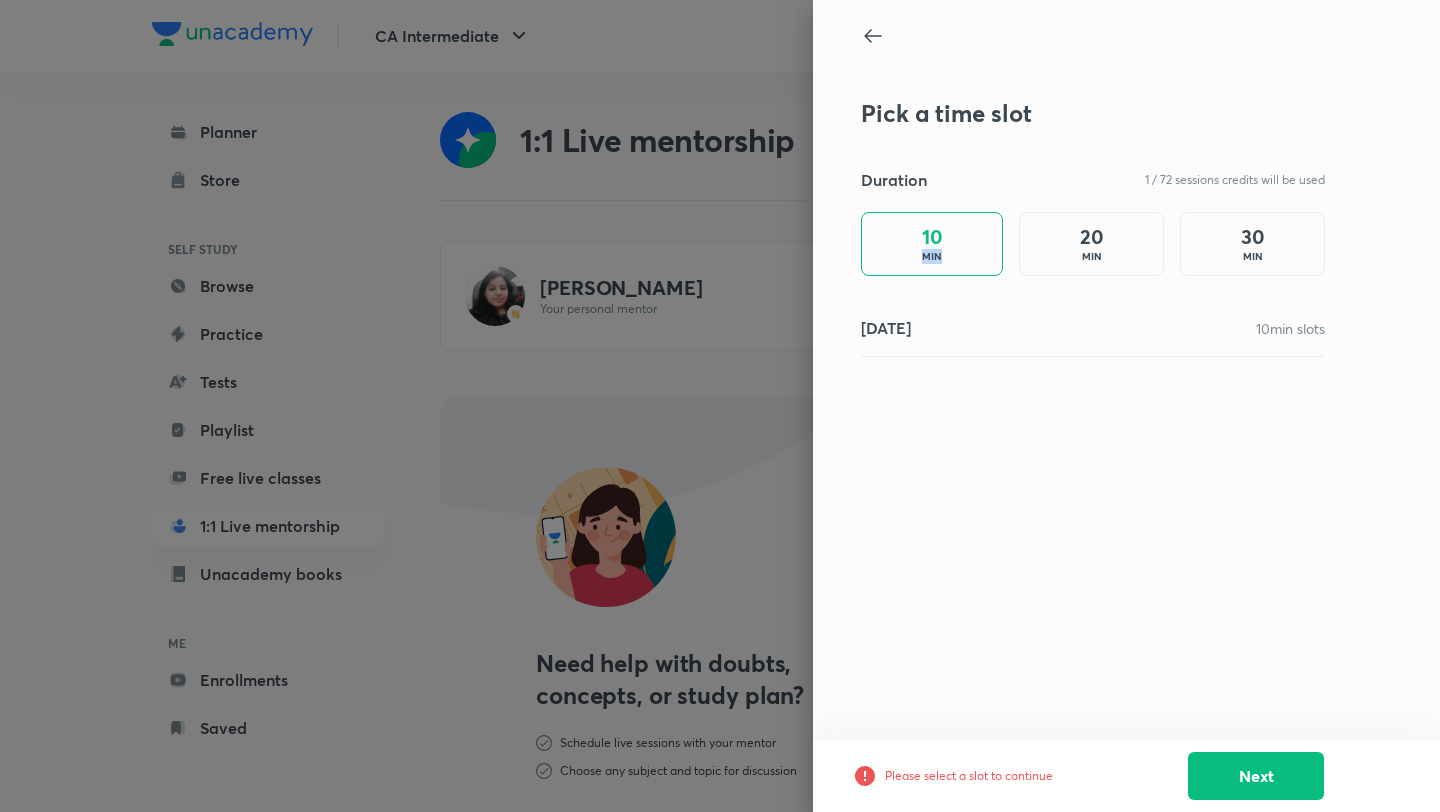 click on "10 MIN" at bounding box center (932, 244) 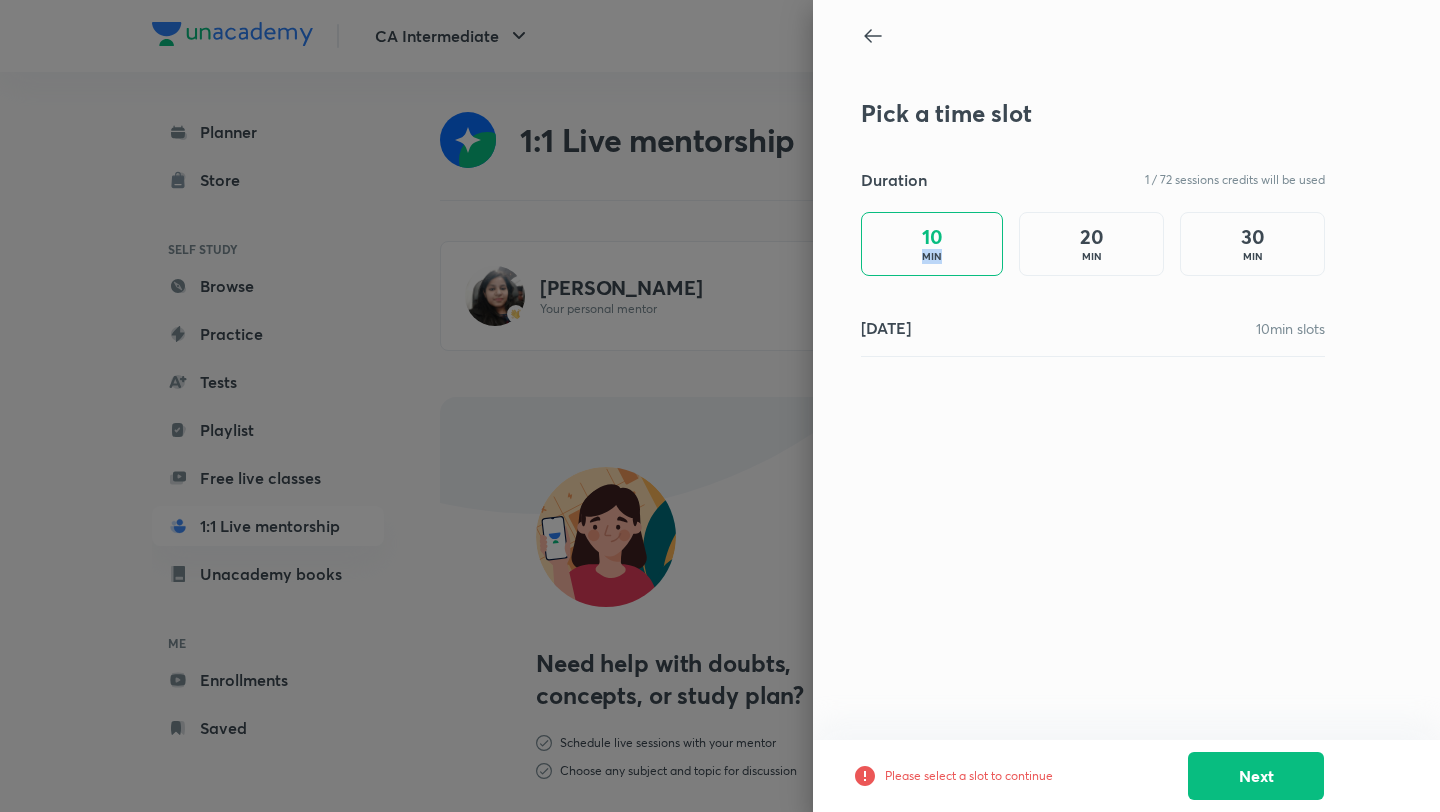 click on "MIN" at bounding box center [1092, 256] 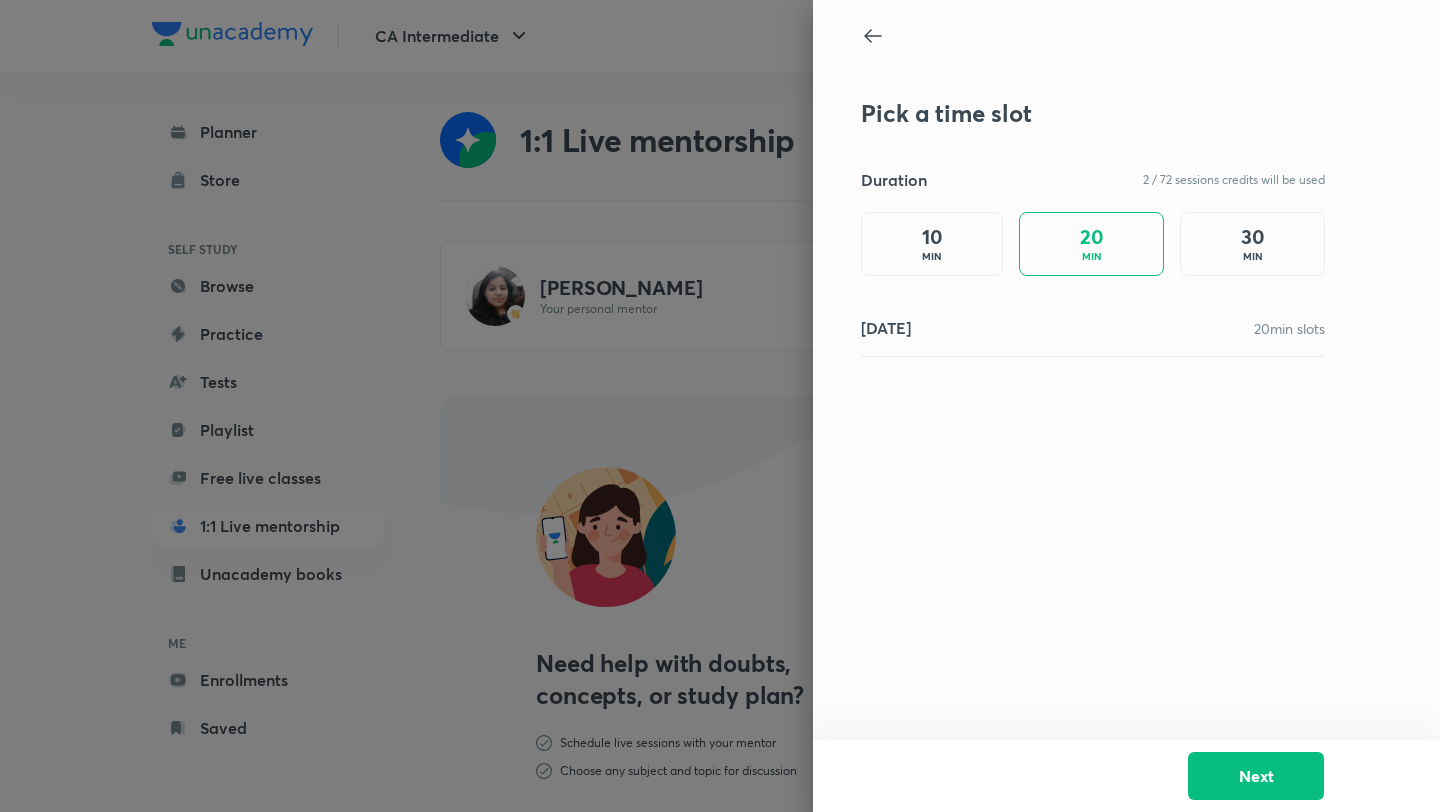 click on "30 MIN" at bounding box center (1252, 244) 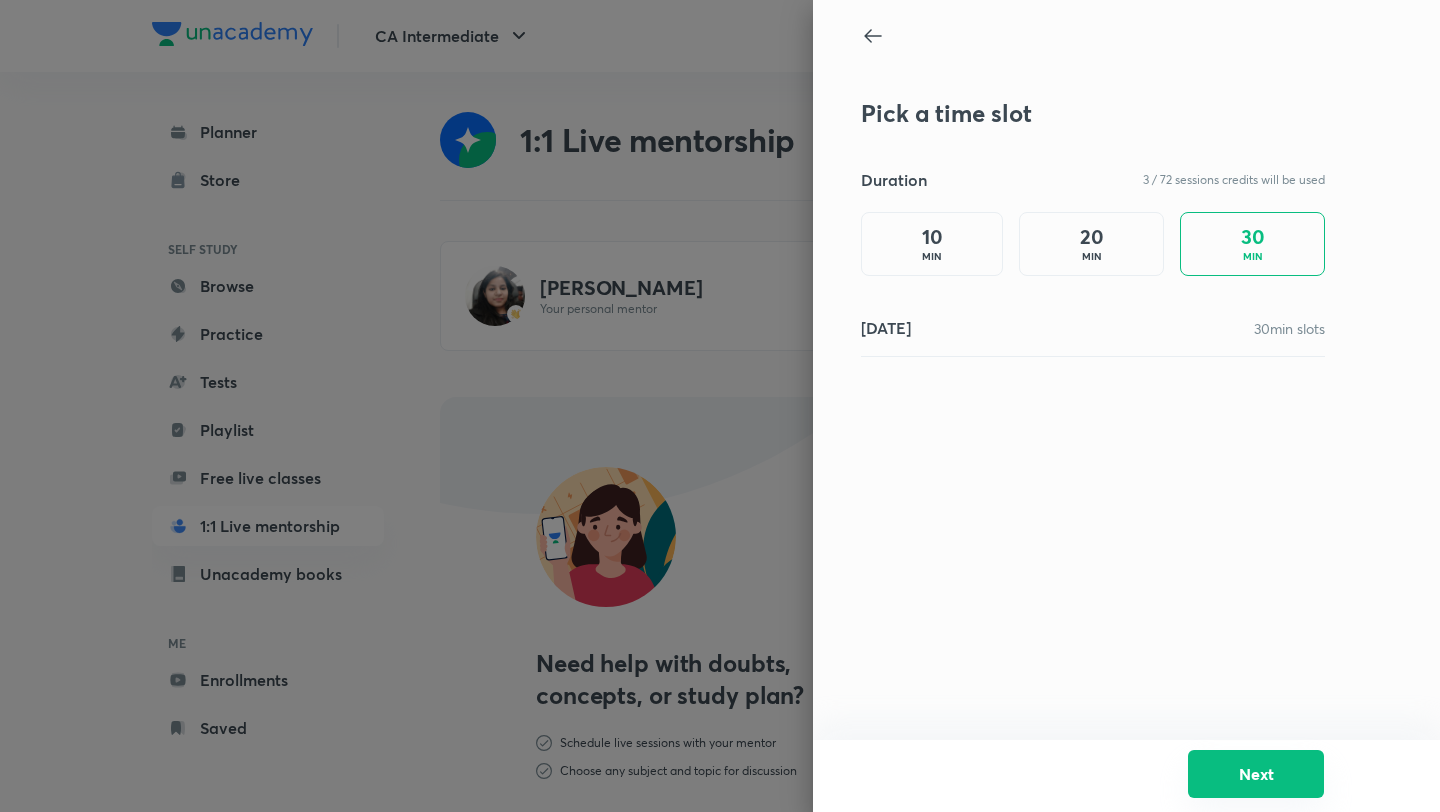 click on "Next" at bounding box center (1256, 774) 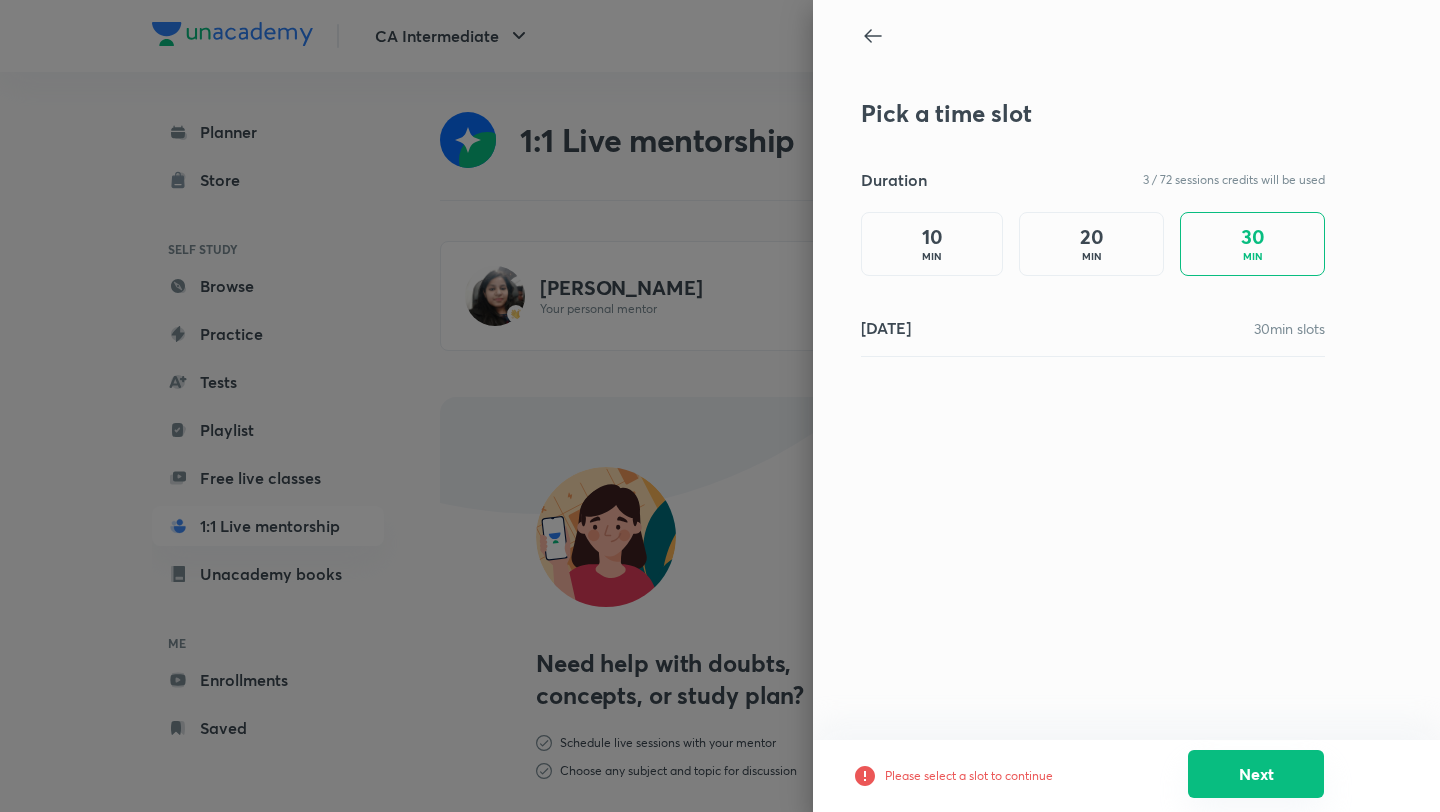 click on "Next" at bounding box center [1256, 774] 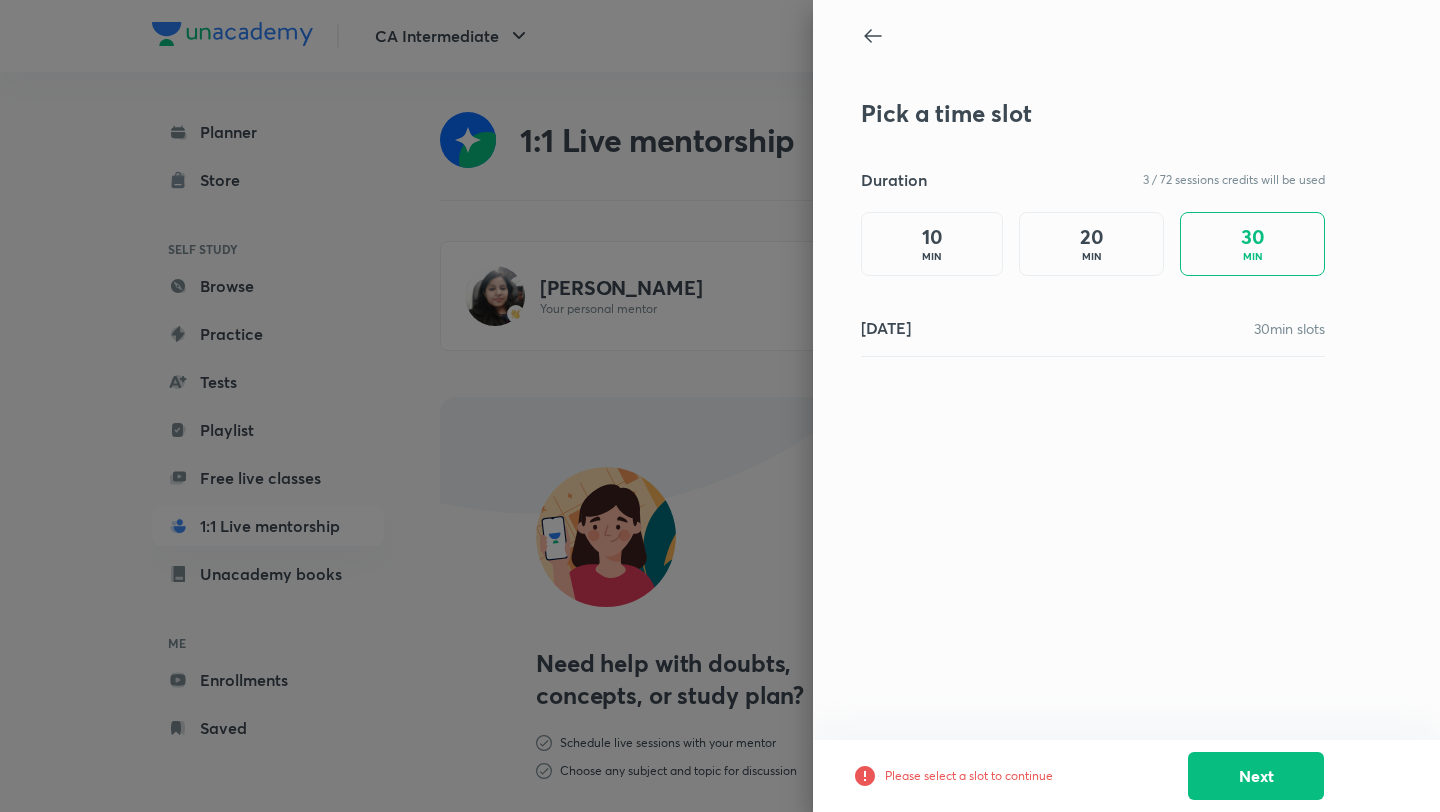 click on "20 MIN" at bounding box center (1091, 244) 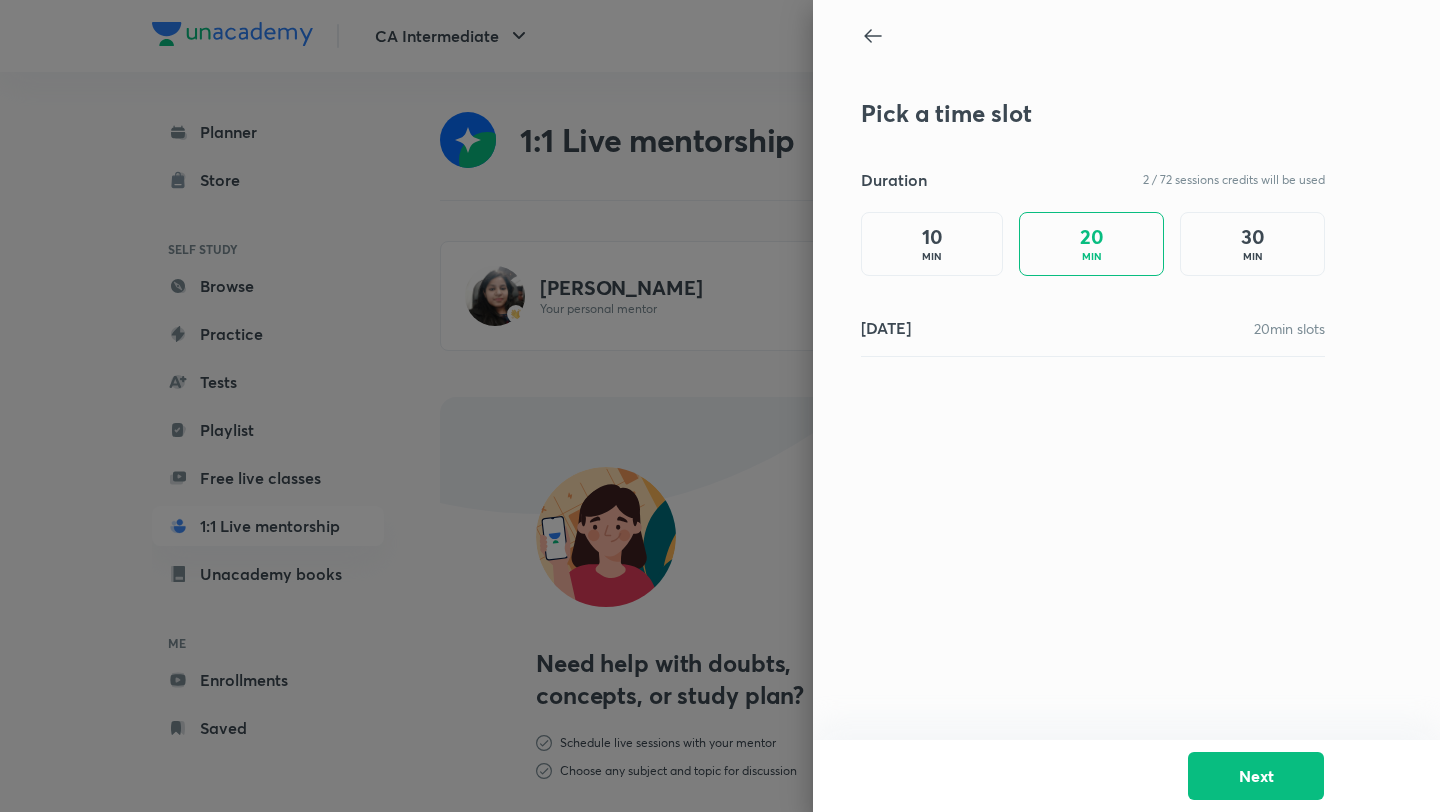click 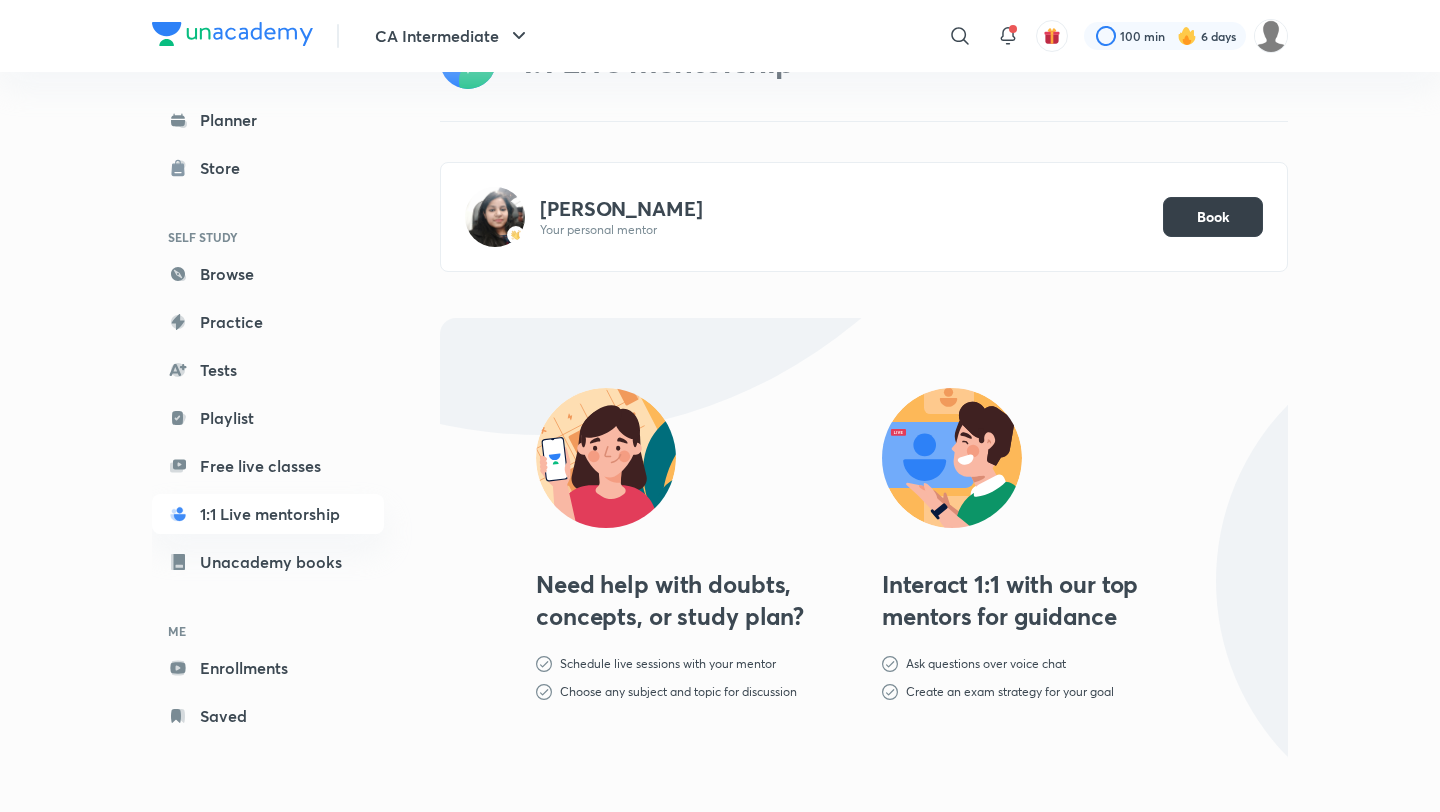 scroll, scrollTop: 0, scrollLeft: 0, axis: both 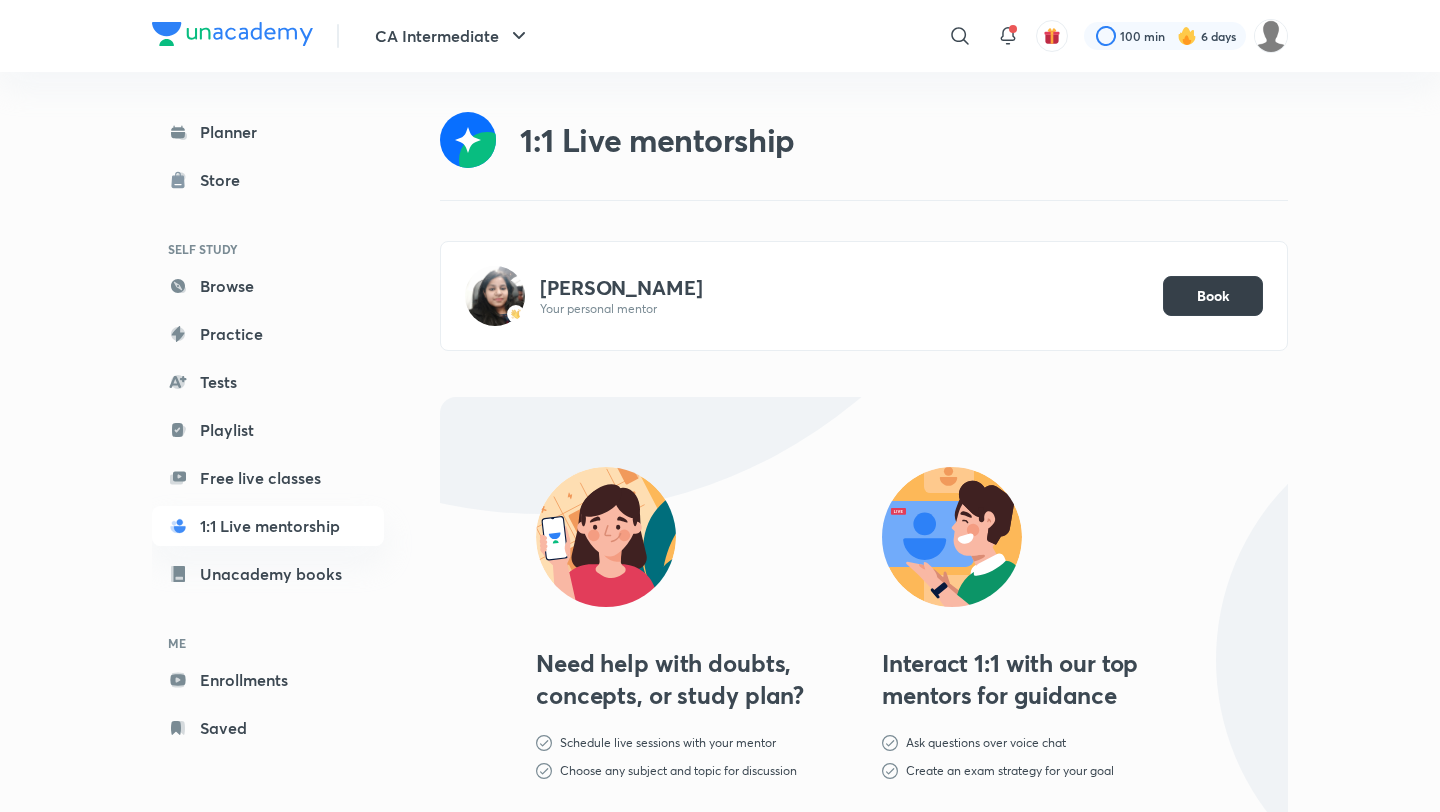 click on "Book" at bounding box center (1213, 296) 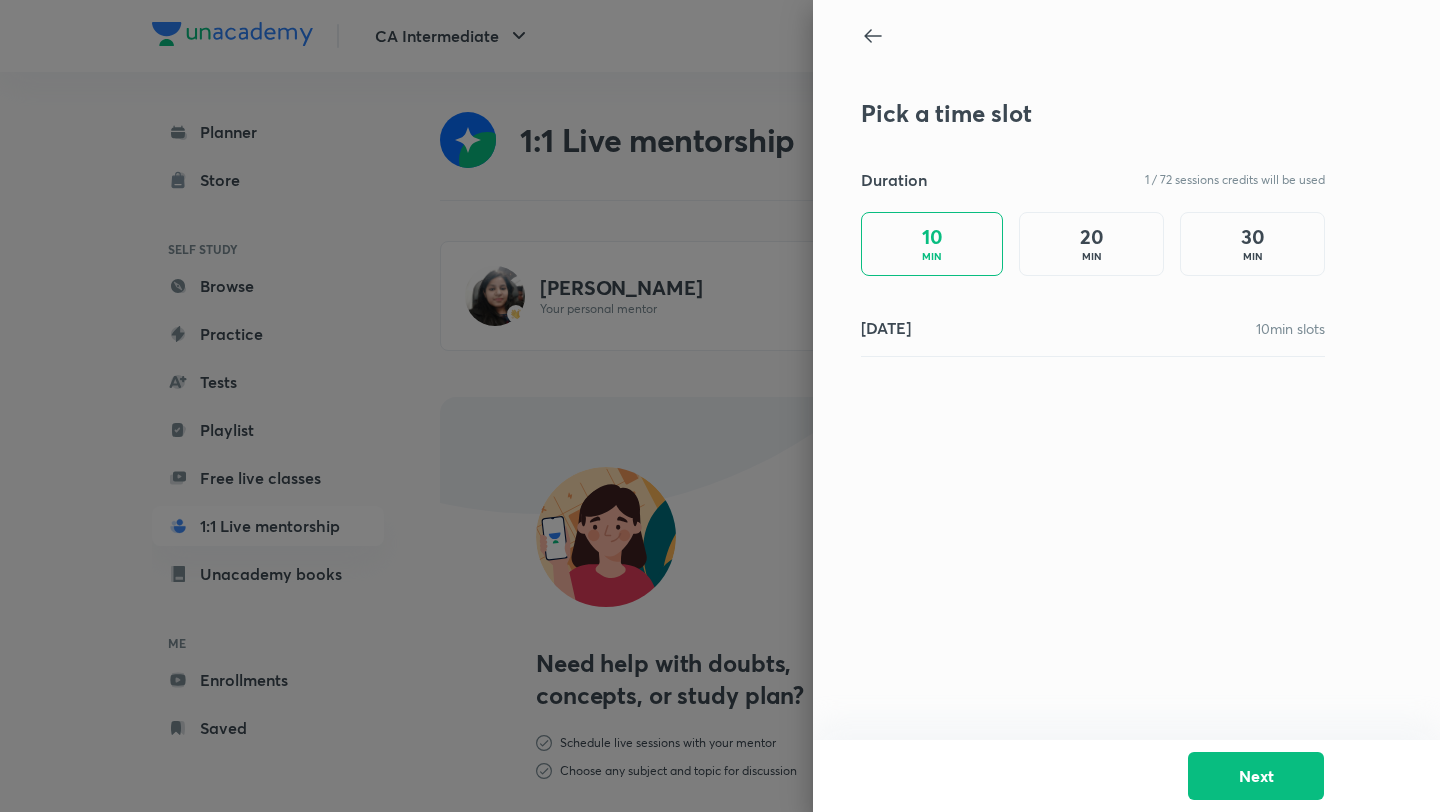click on "[DATE]" at bounding box center [886, 328] 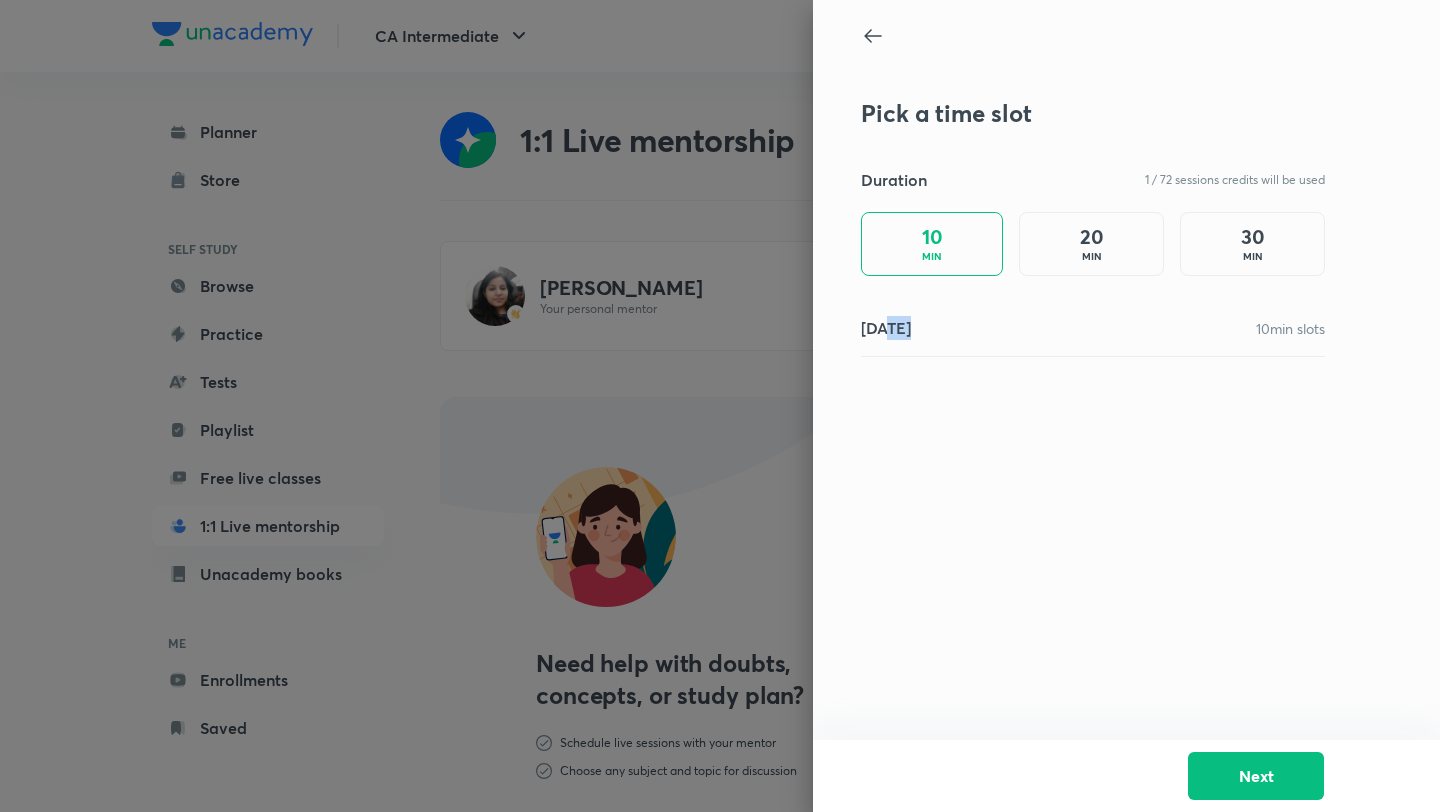 click on "[DATE]" at bounding box center (886, 328) 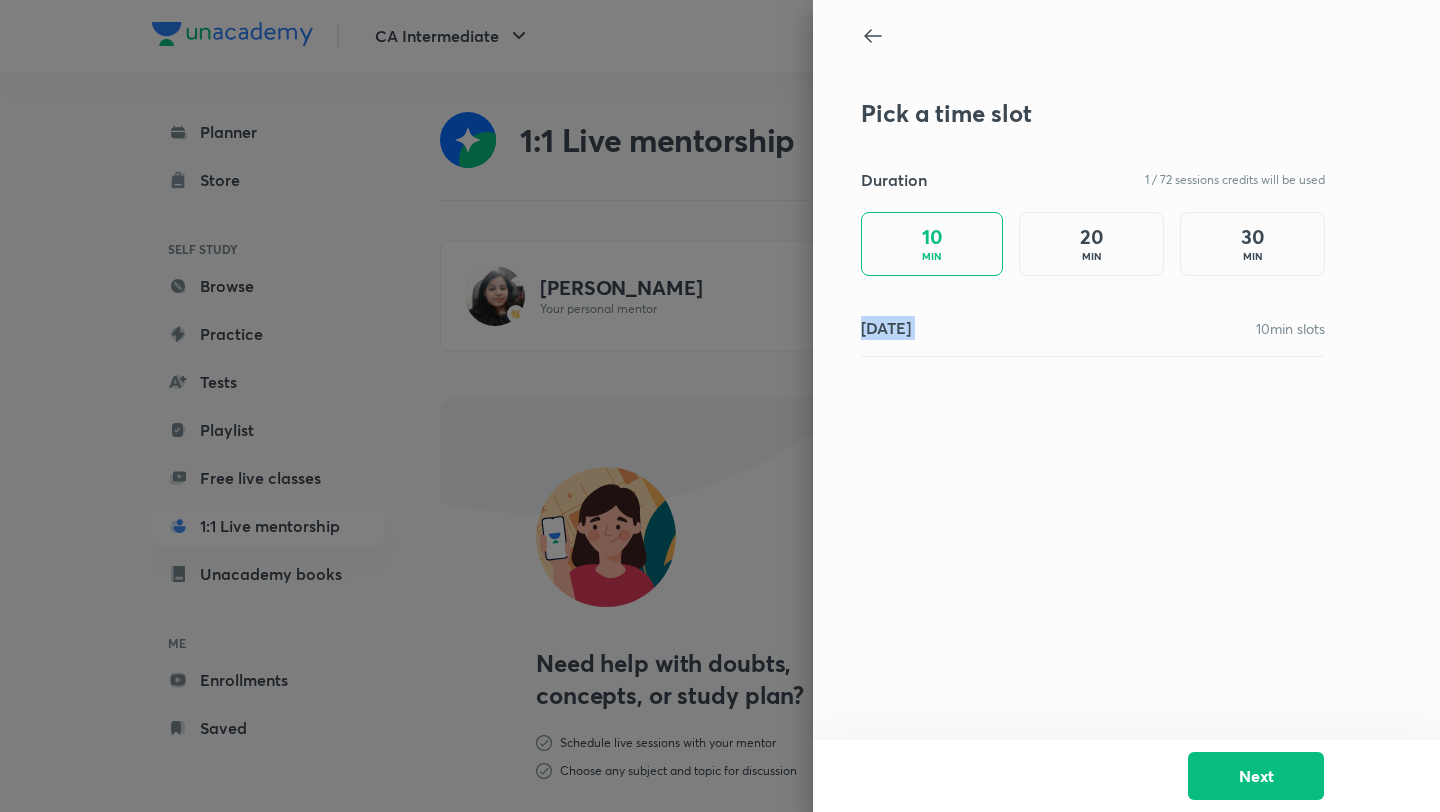 click on "[DATE]" at bounding box center [886, 328] 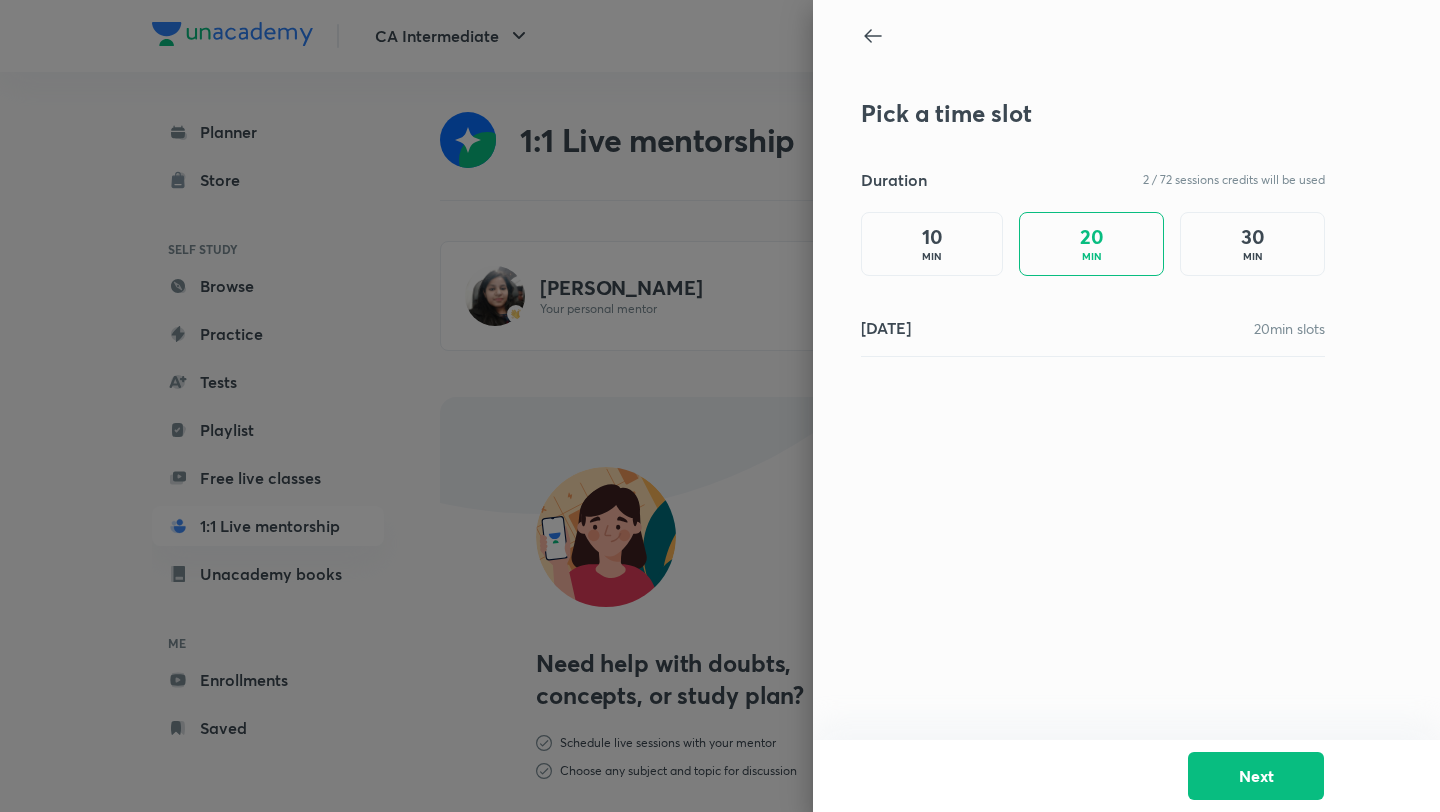 click on "30 MIN" at bounding box center [1252, 244] 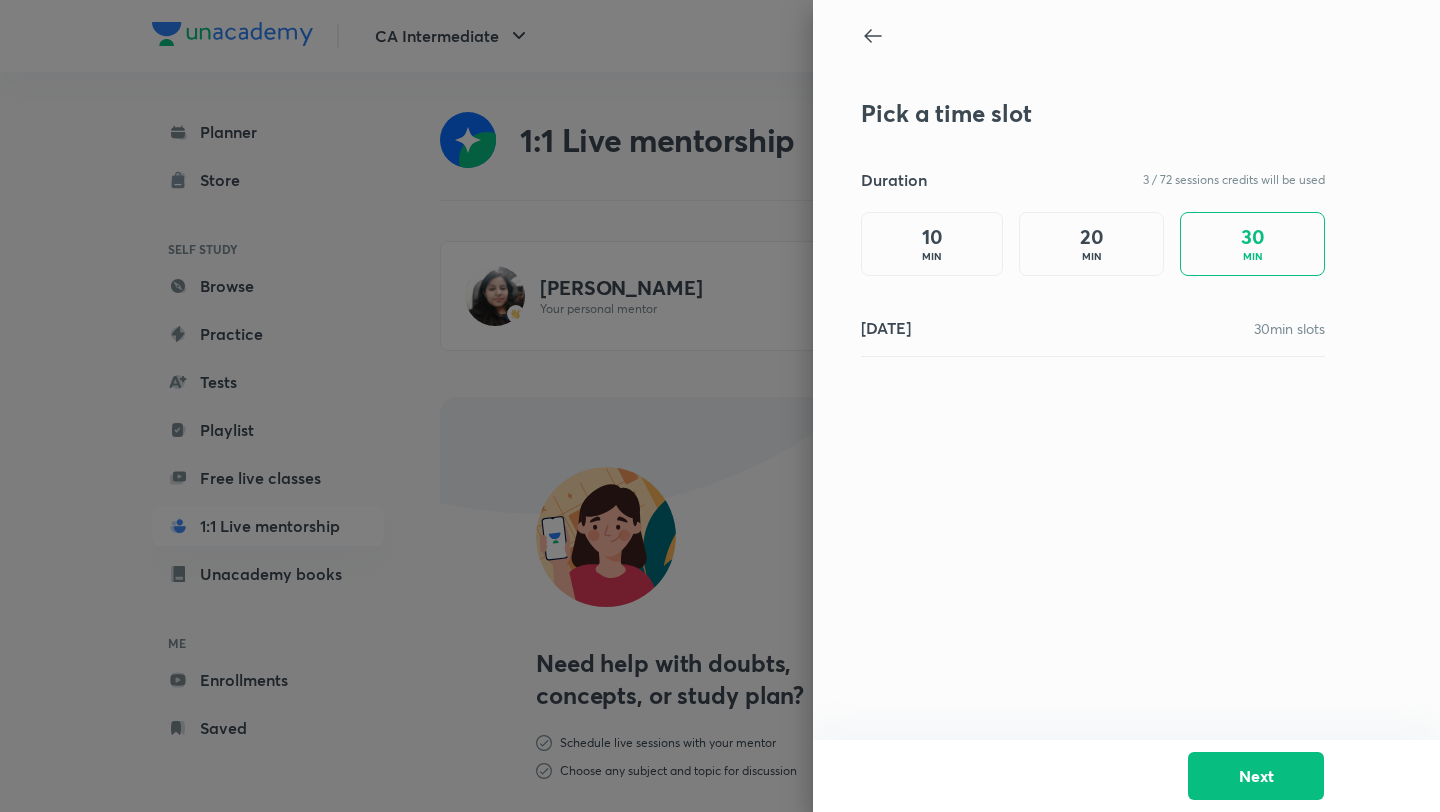 click on "10 MIN" at bounding box center (932, 244) 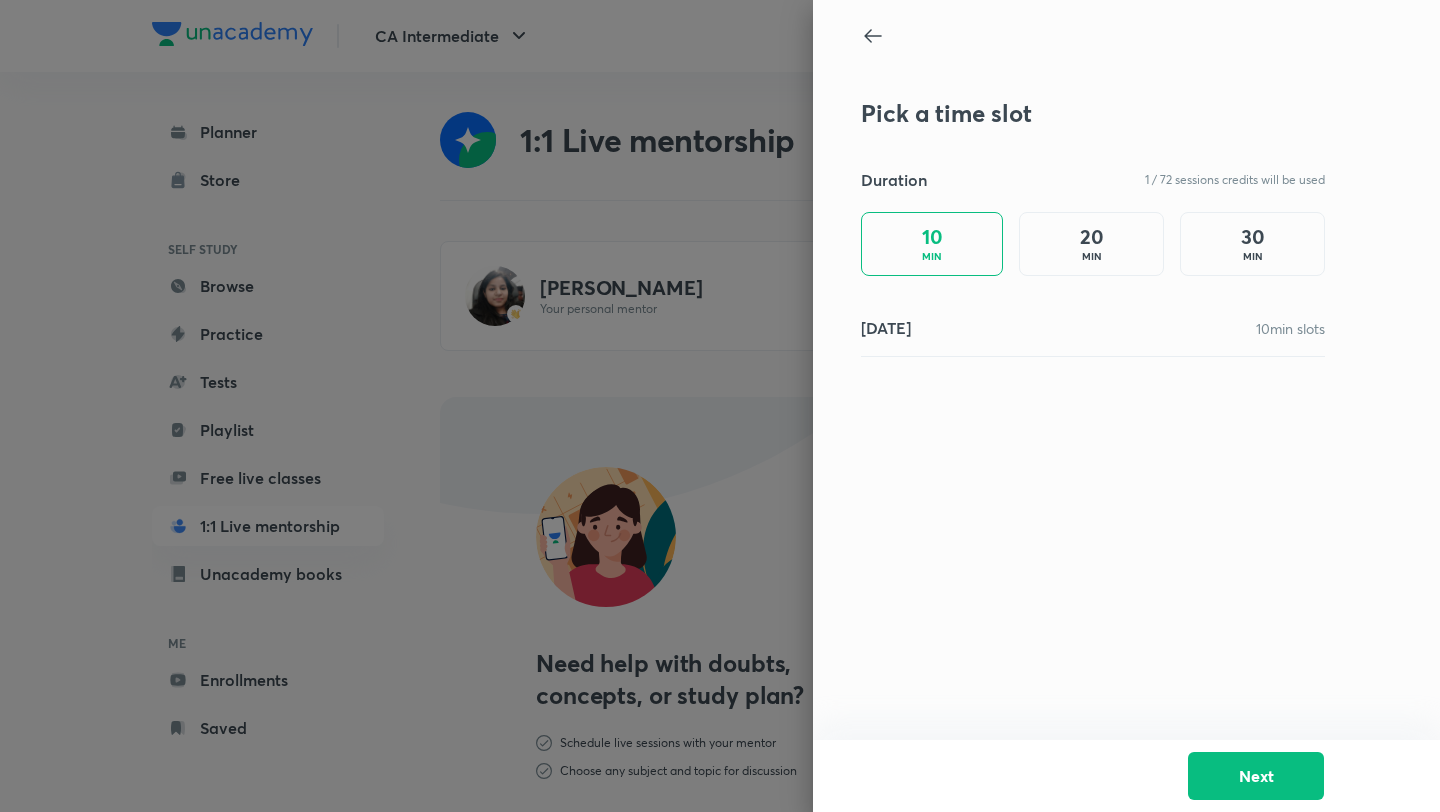 click 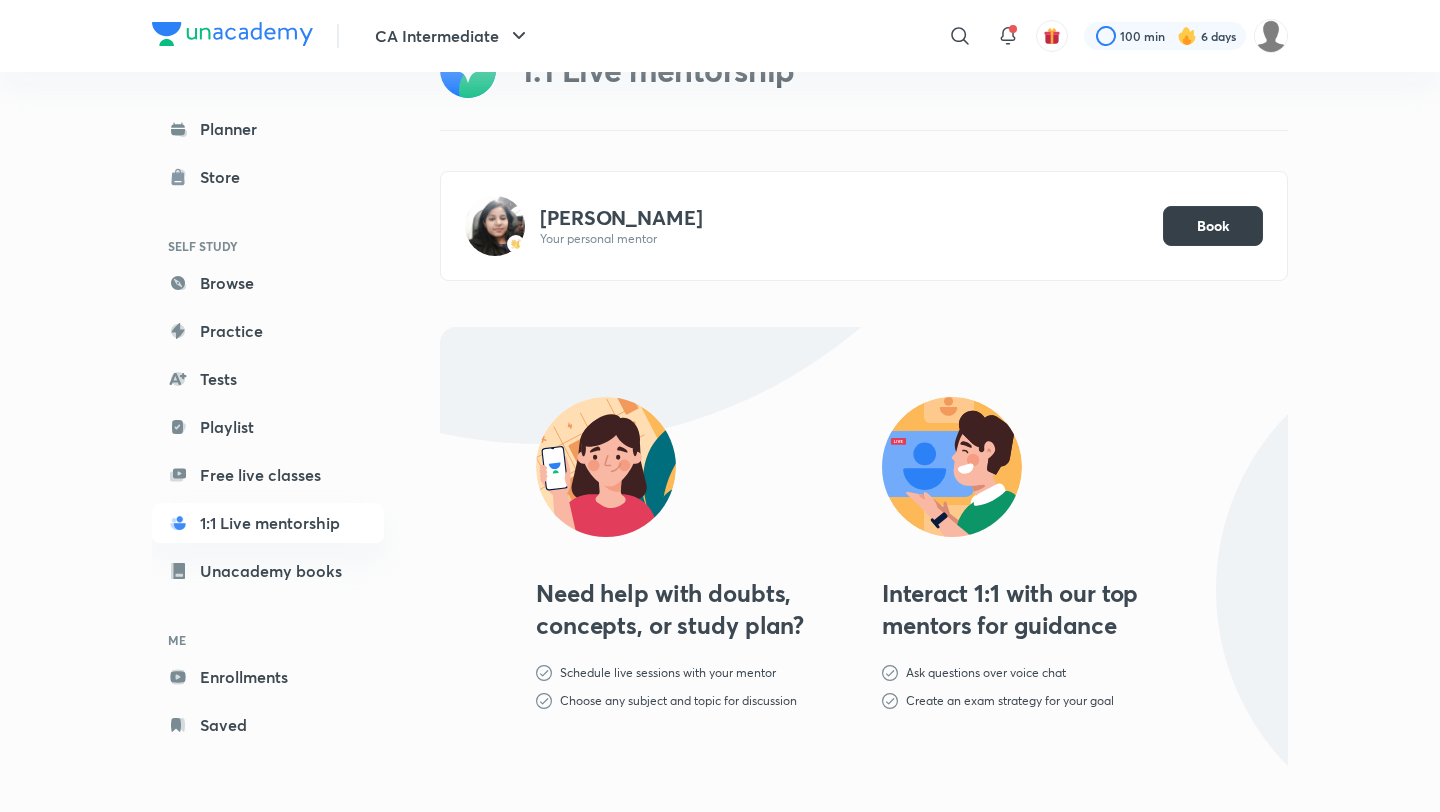 scroll, scrollTop: 79, scrollLeft: 0, axis: vertical 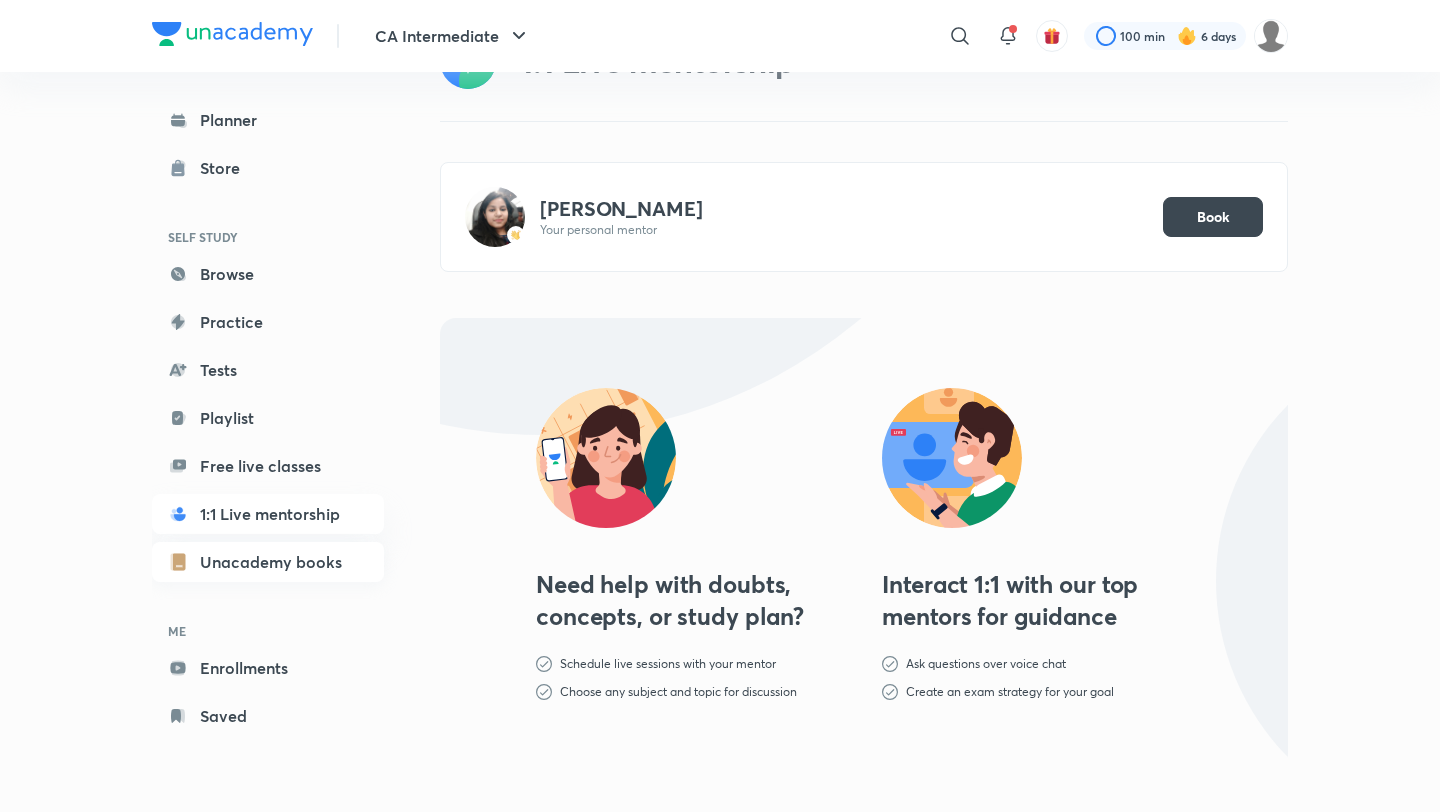 click on "Unacademy books" at bounding box center [268, 562] 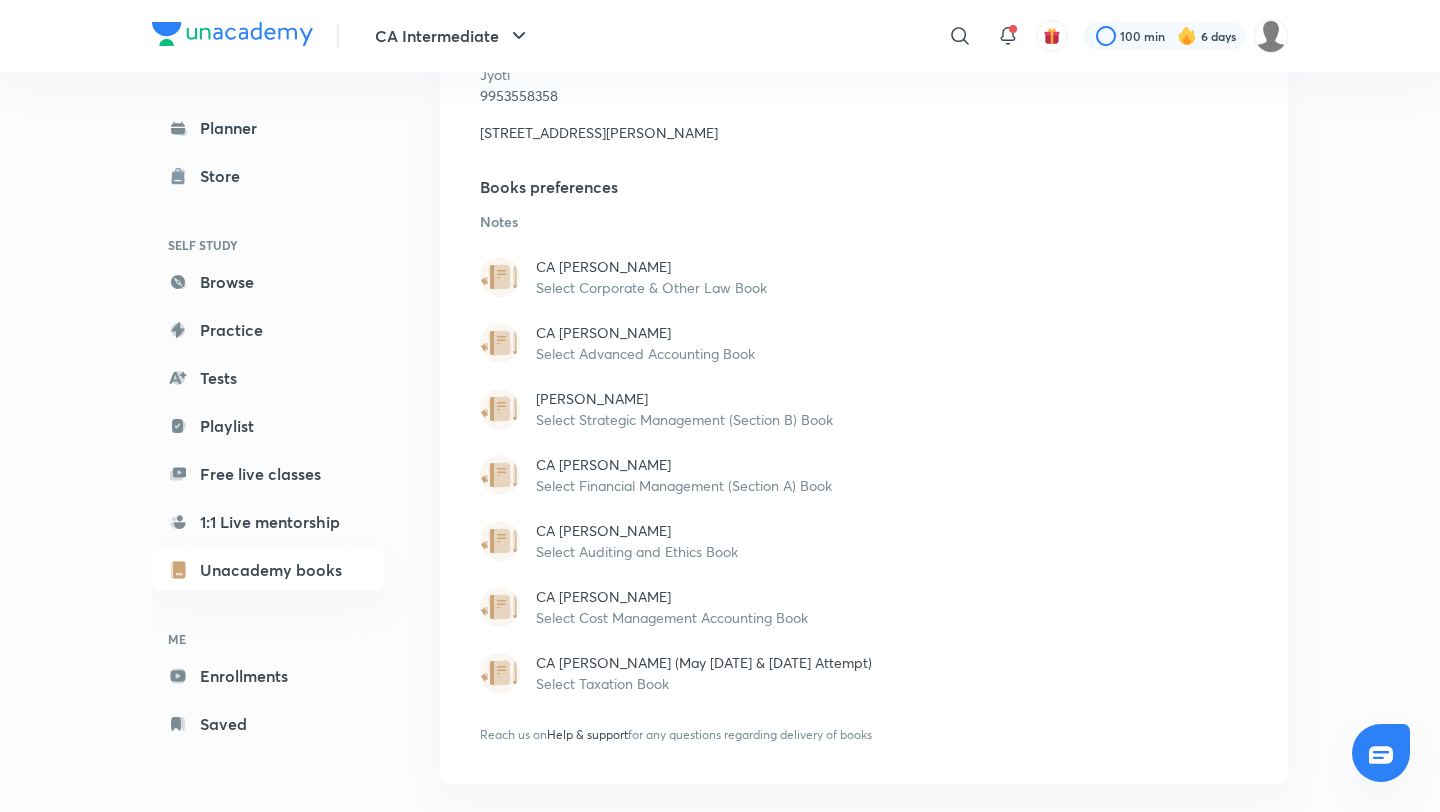 scroll, scrollTop: 632, scrollLeft: 0, axis: vertical 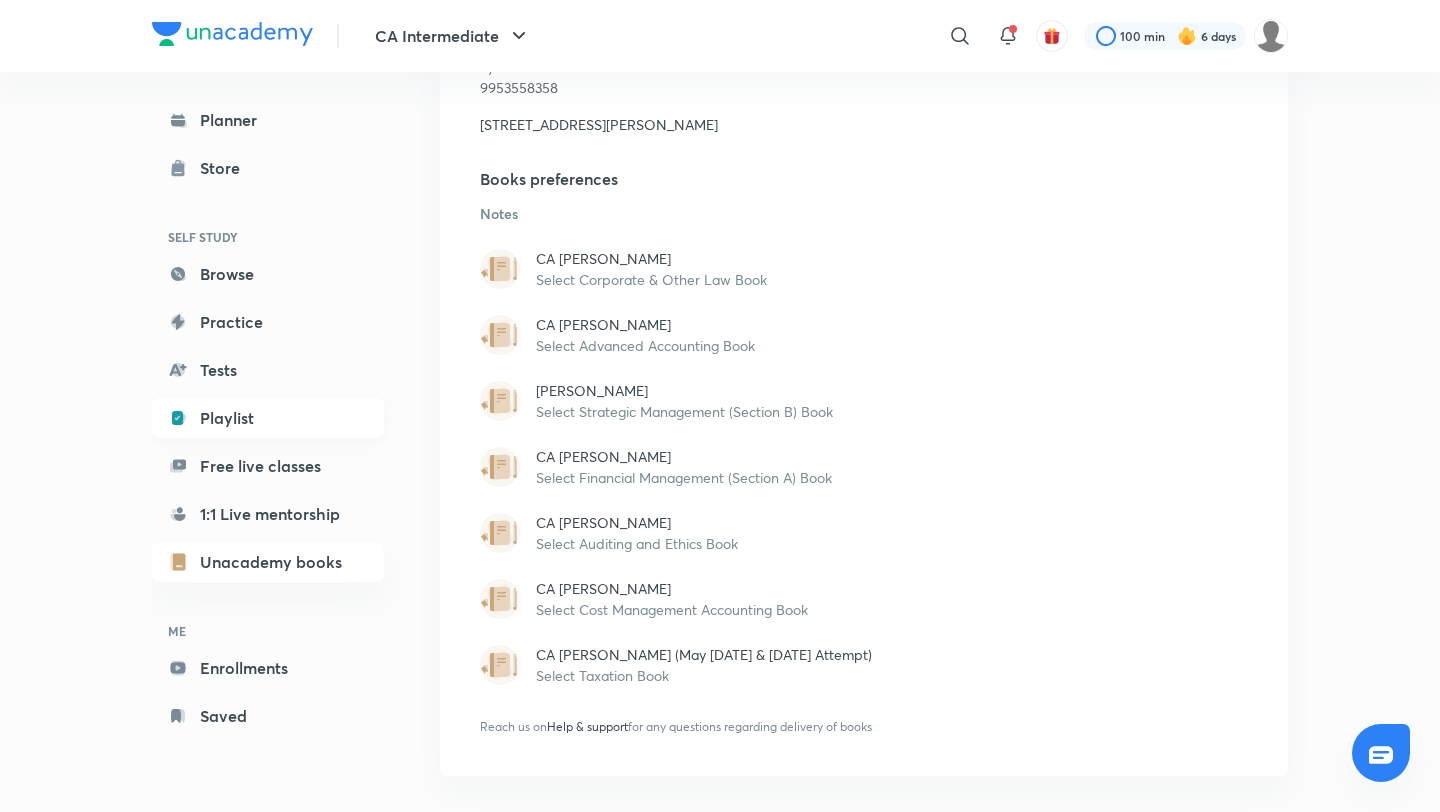 click on "Playlist" at bounding box center (268, 418) 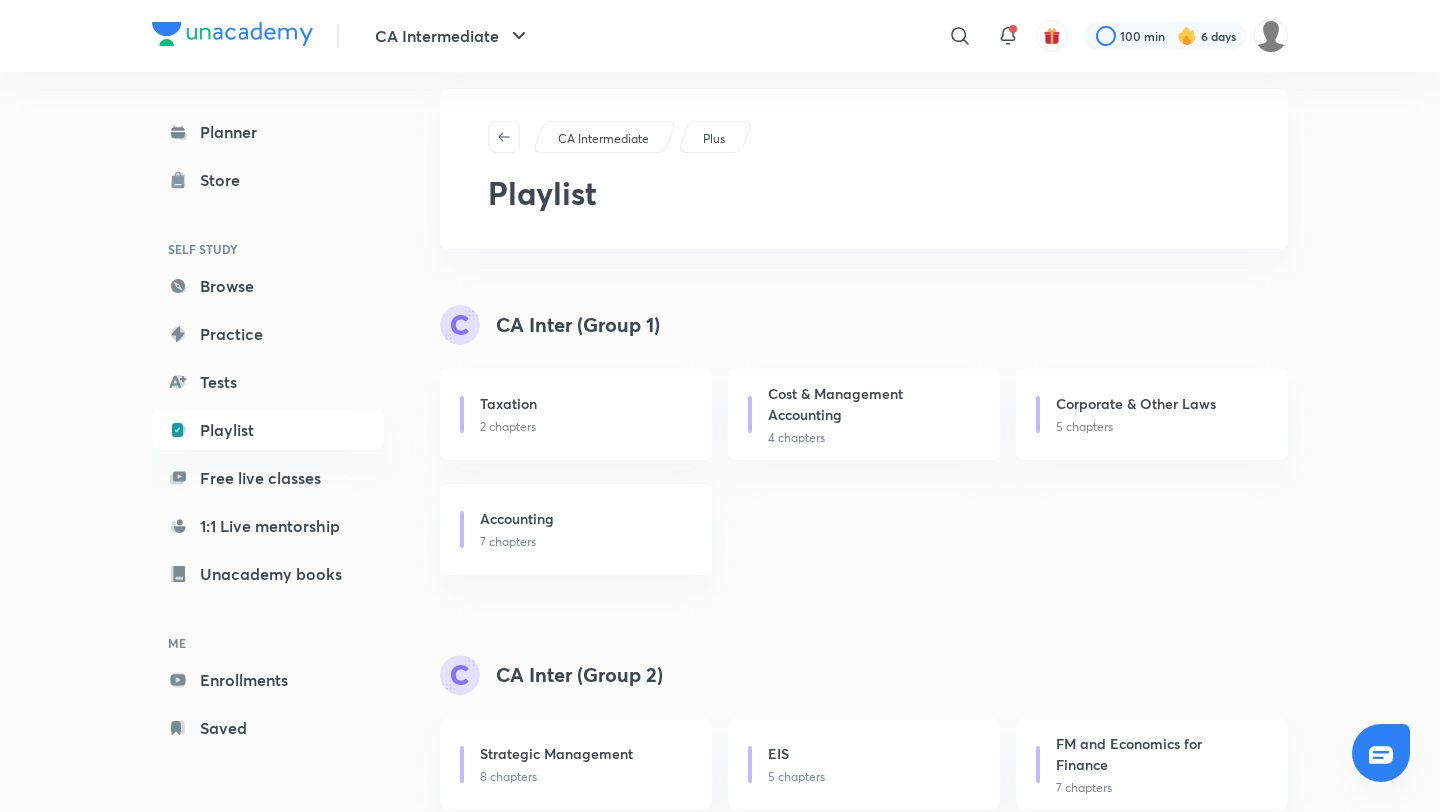 scroll, scrollTop: 13, scrollLeft: 0, axis: vertical 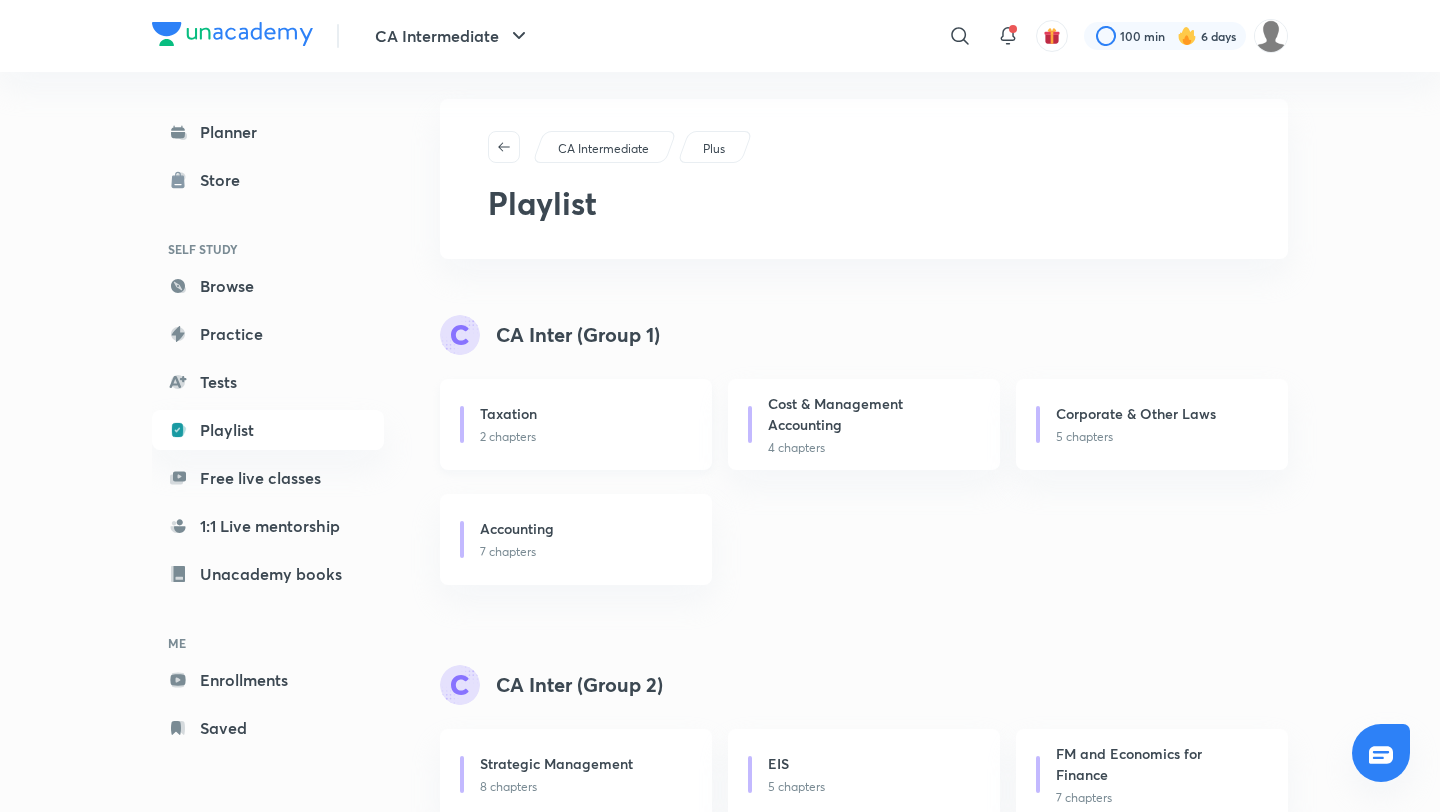 click on "2 chapters" at bounding box center (584, 437) 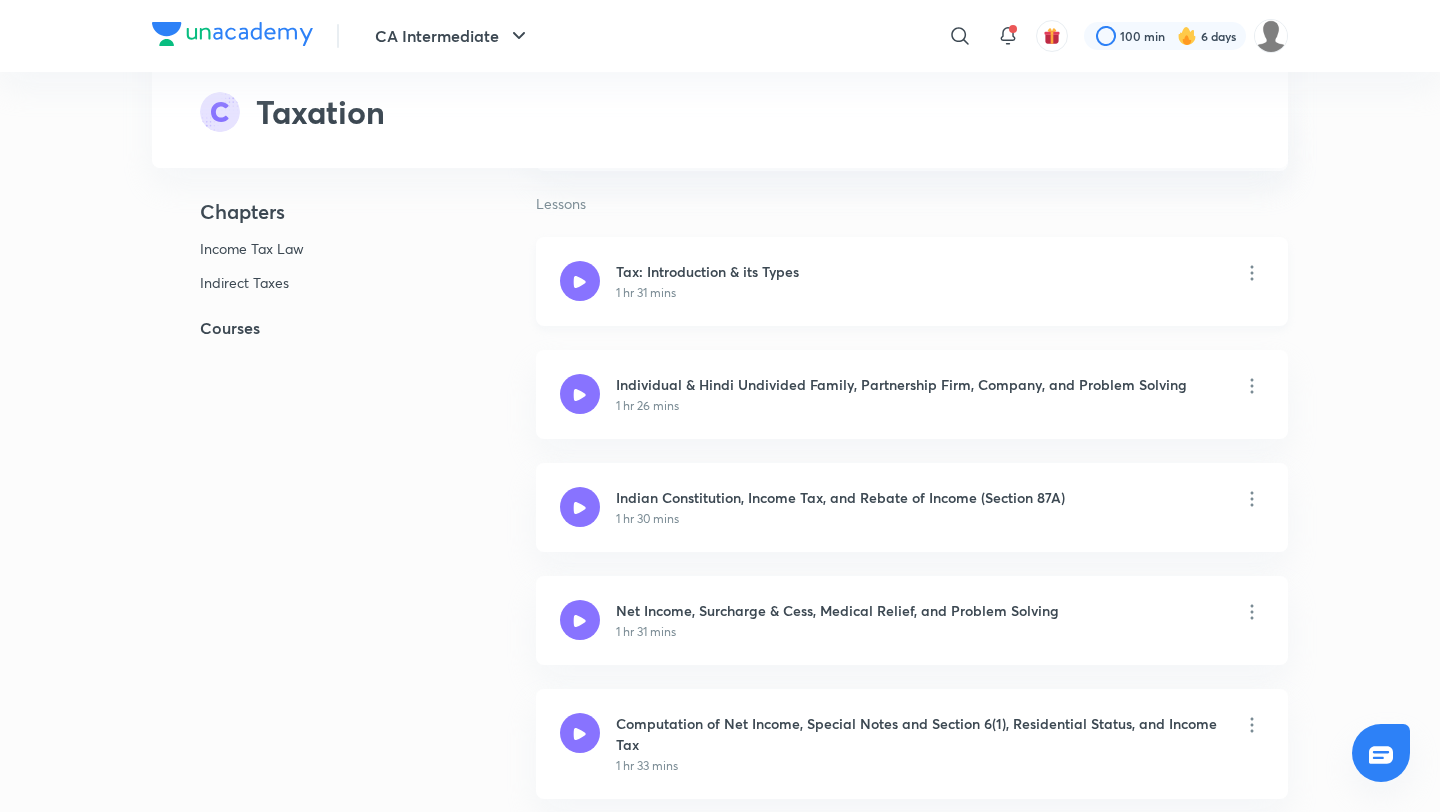 scroll, scrollTop: 0, scrollLeft: 0, axis: both 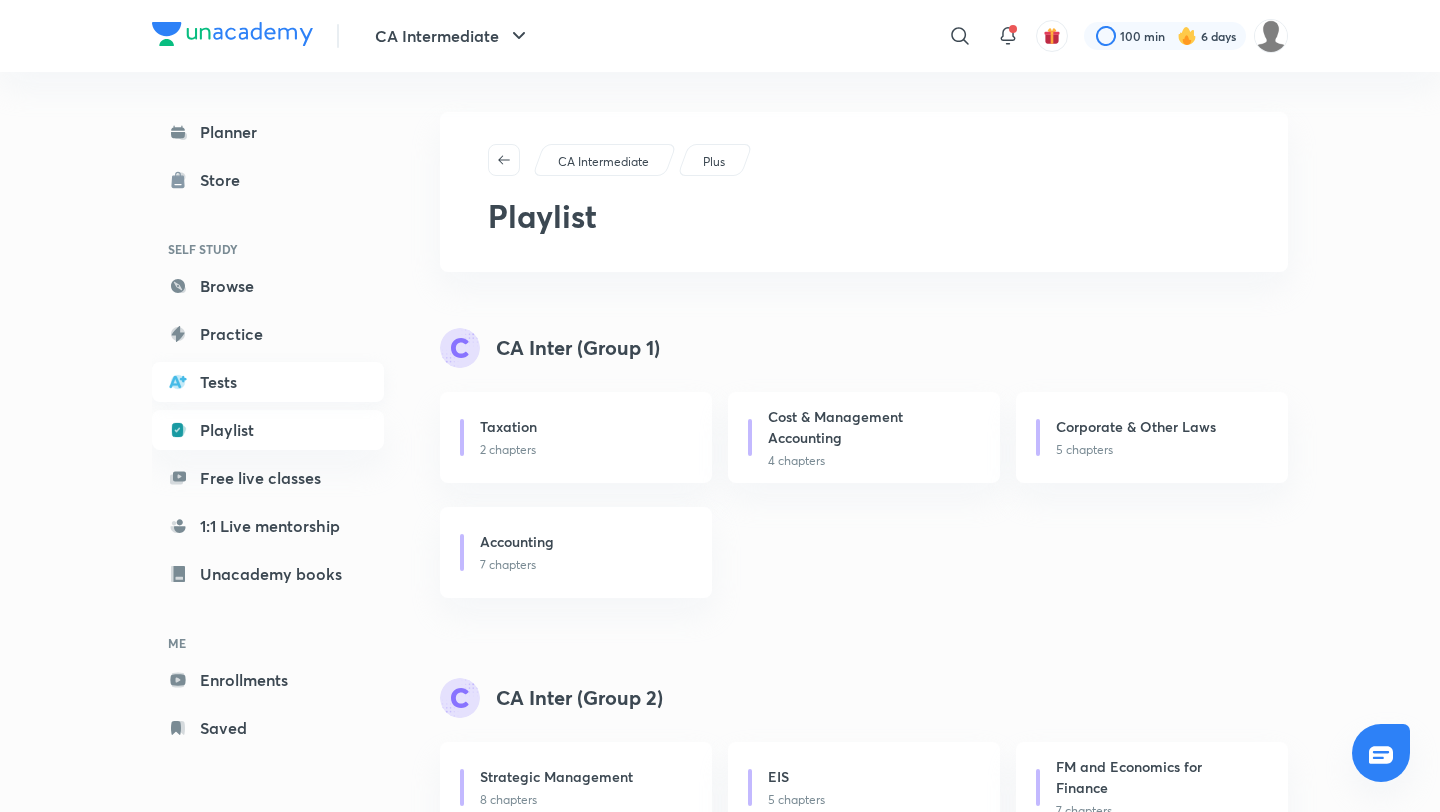 click on "Tests" at bounding box center (268, 382) 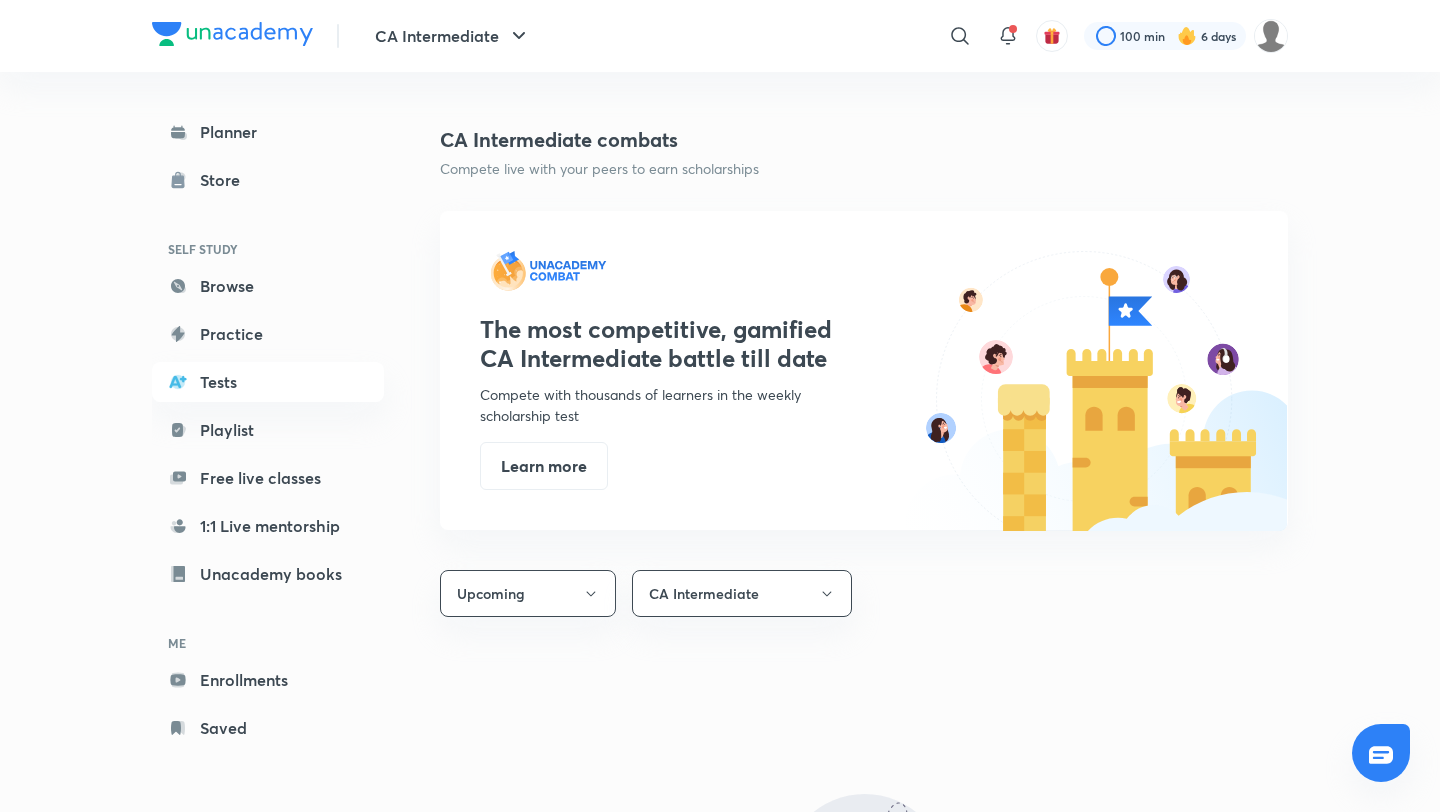 scroll, scrollTop: 564, scrollLeft: 0, axis: vertical 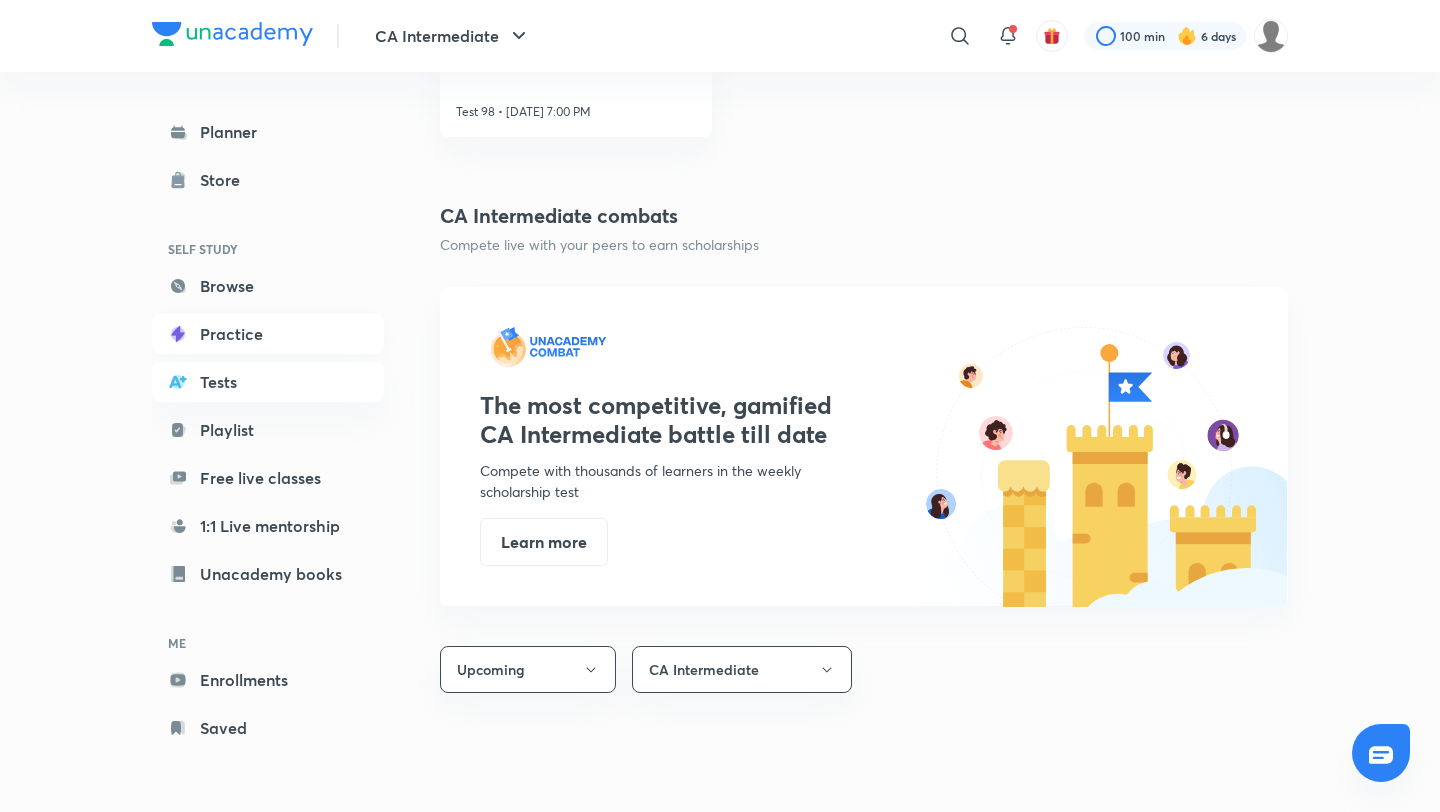 click on "Practice" at bounding box center [268, 334] 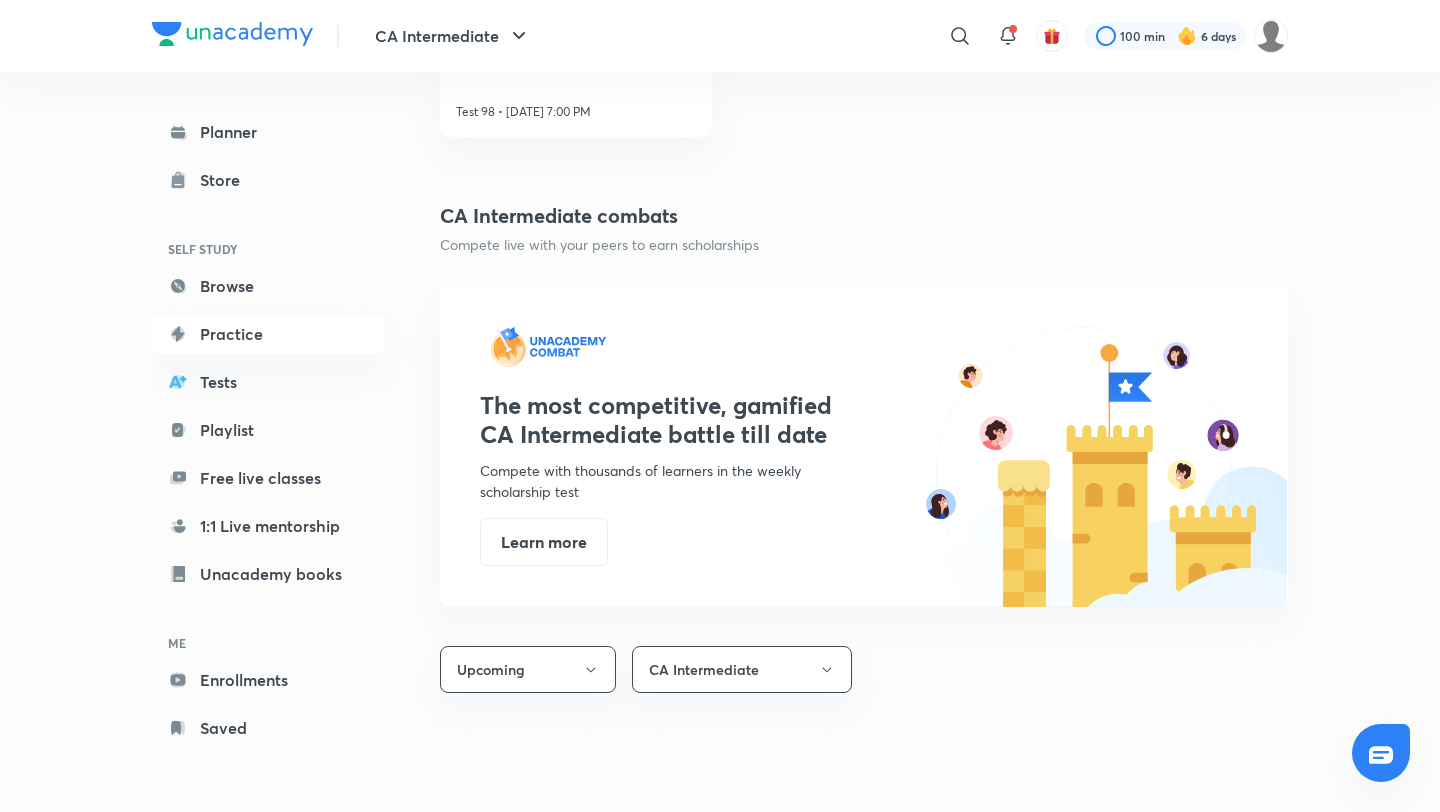 scroll, scrollTop: 0, scrollLeft: 0, axis: both 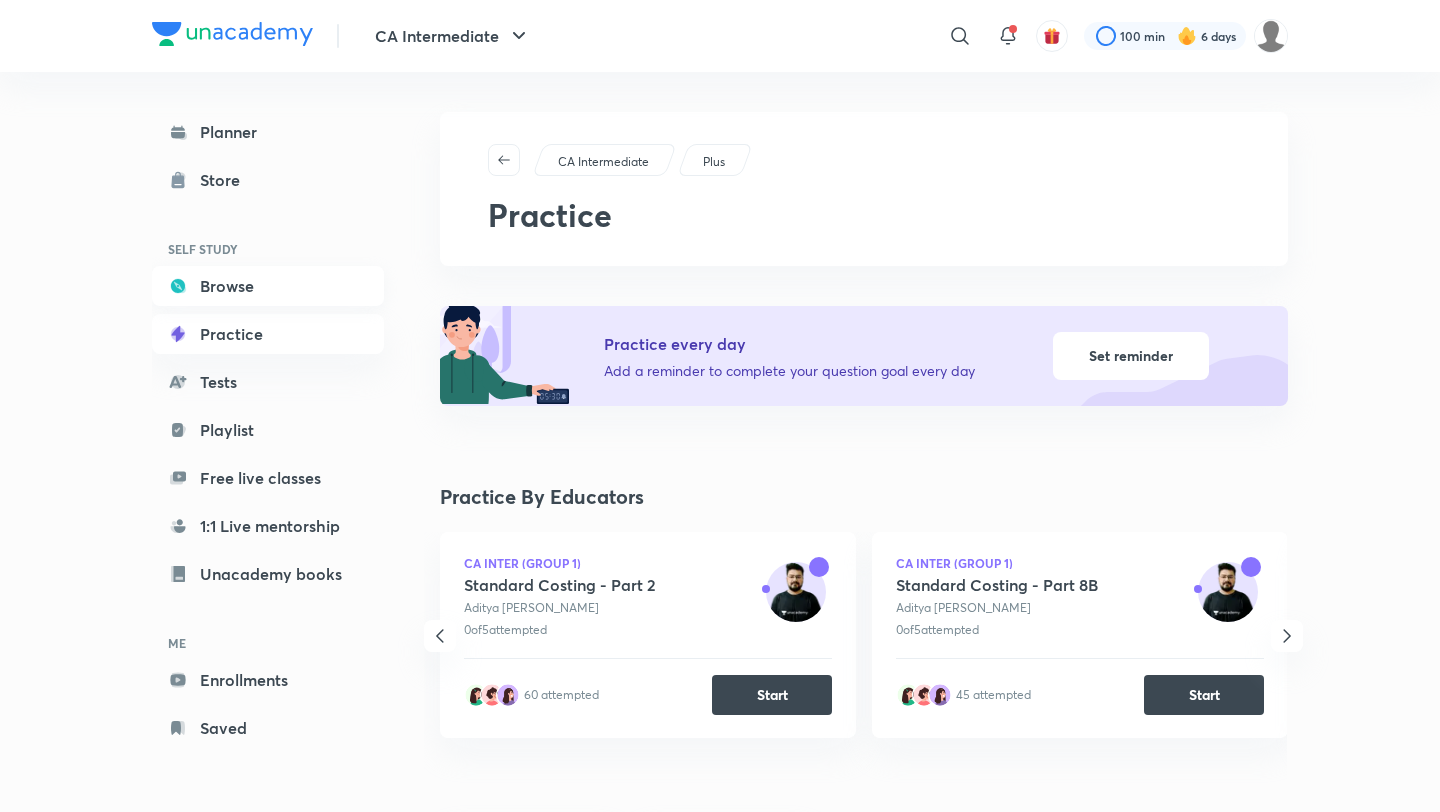 click on "Browse" at bounding box center (268, 286) 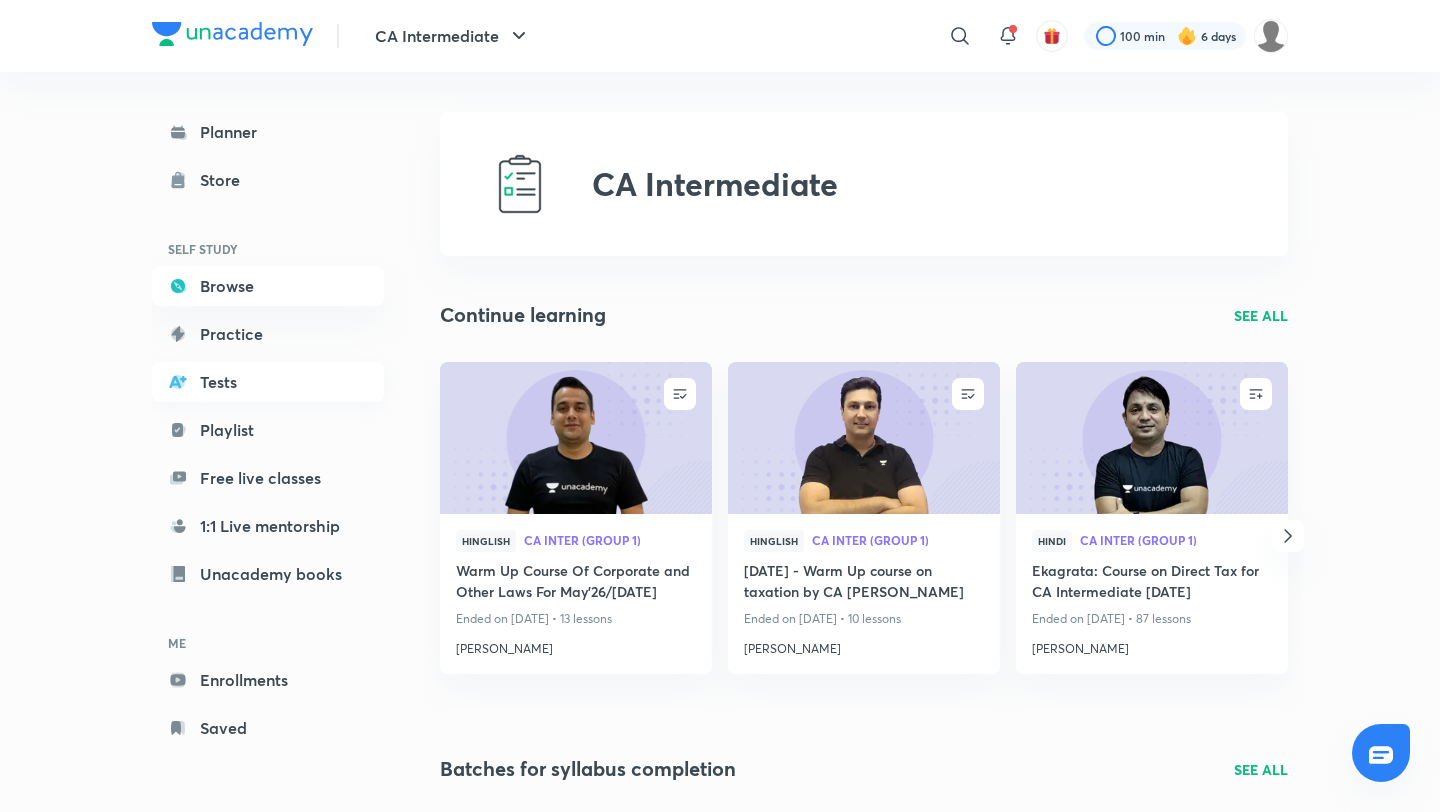 click on "Tests" at bounding box center (268, 382) 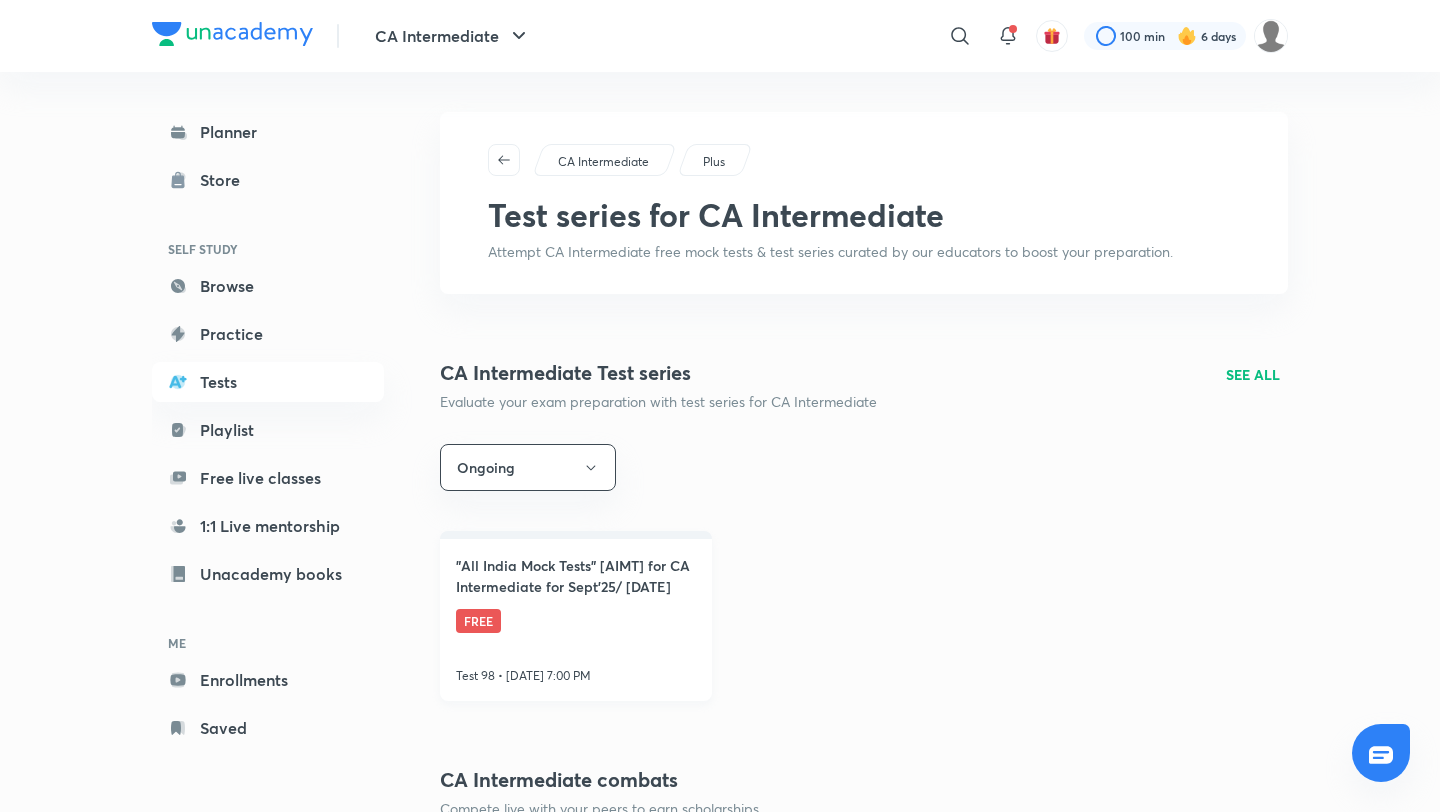 click on ""All India Mock Tests" [AIMT] for CA Intermediate for Sept'25/ [DATE] FREE Test 98 • [DATE] 7:00 PM" at bounding box center (576, 616) 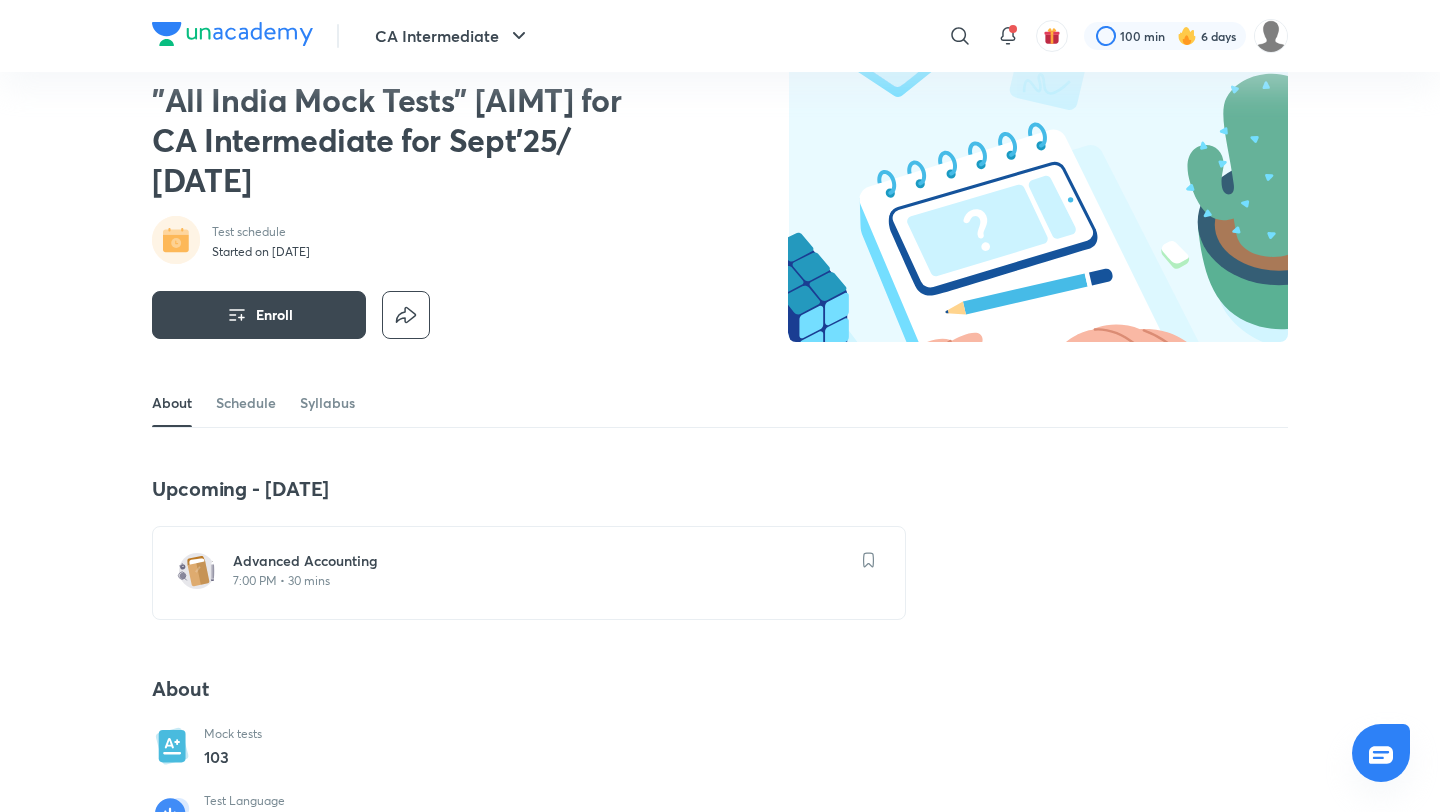 scroll, scrollTop: 63, scrollLeft: 0, axis: vertical 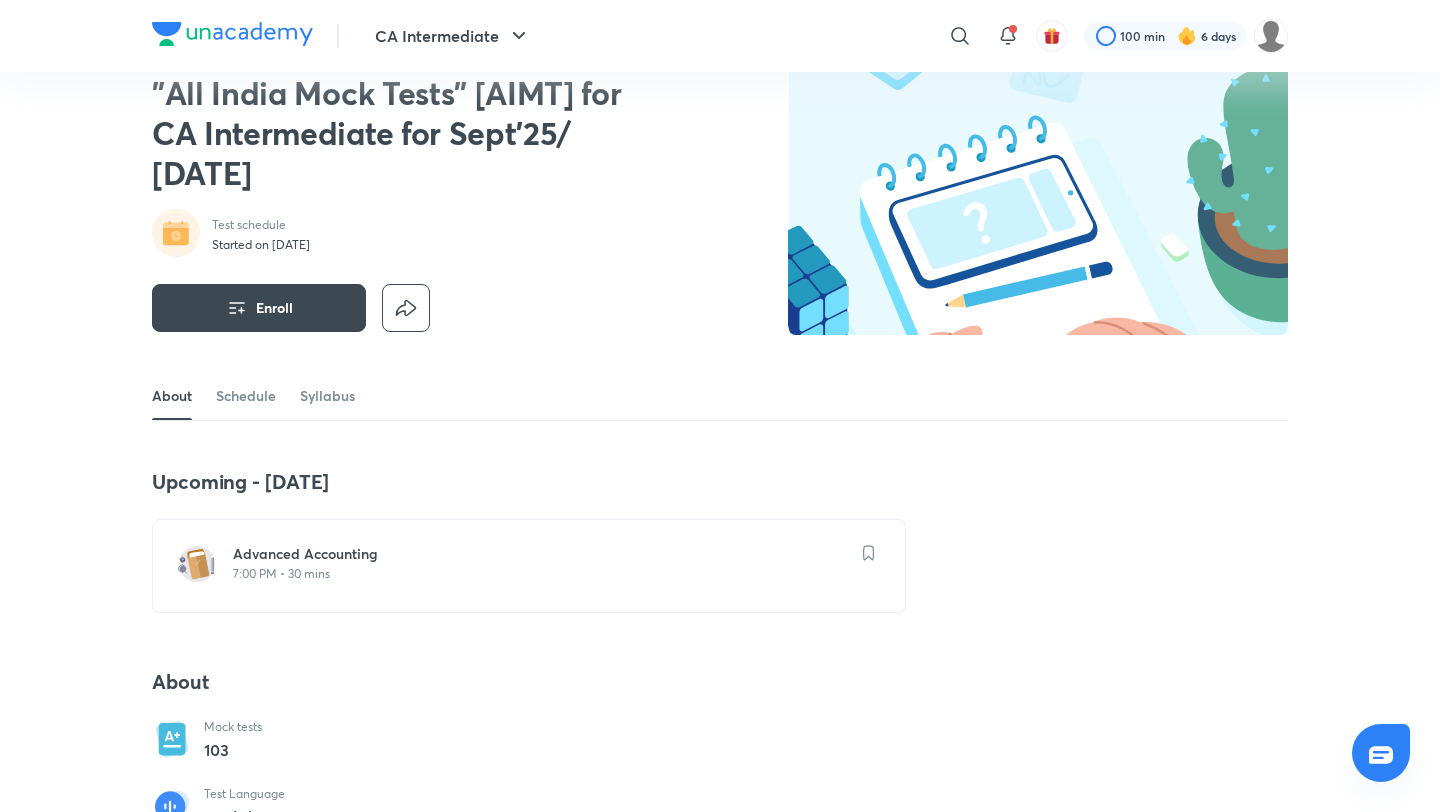 click on "Advanced Accounting 7:00 PM •  30 mins" at bounding box center [541, 565] 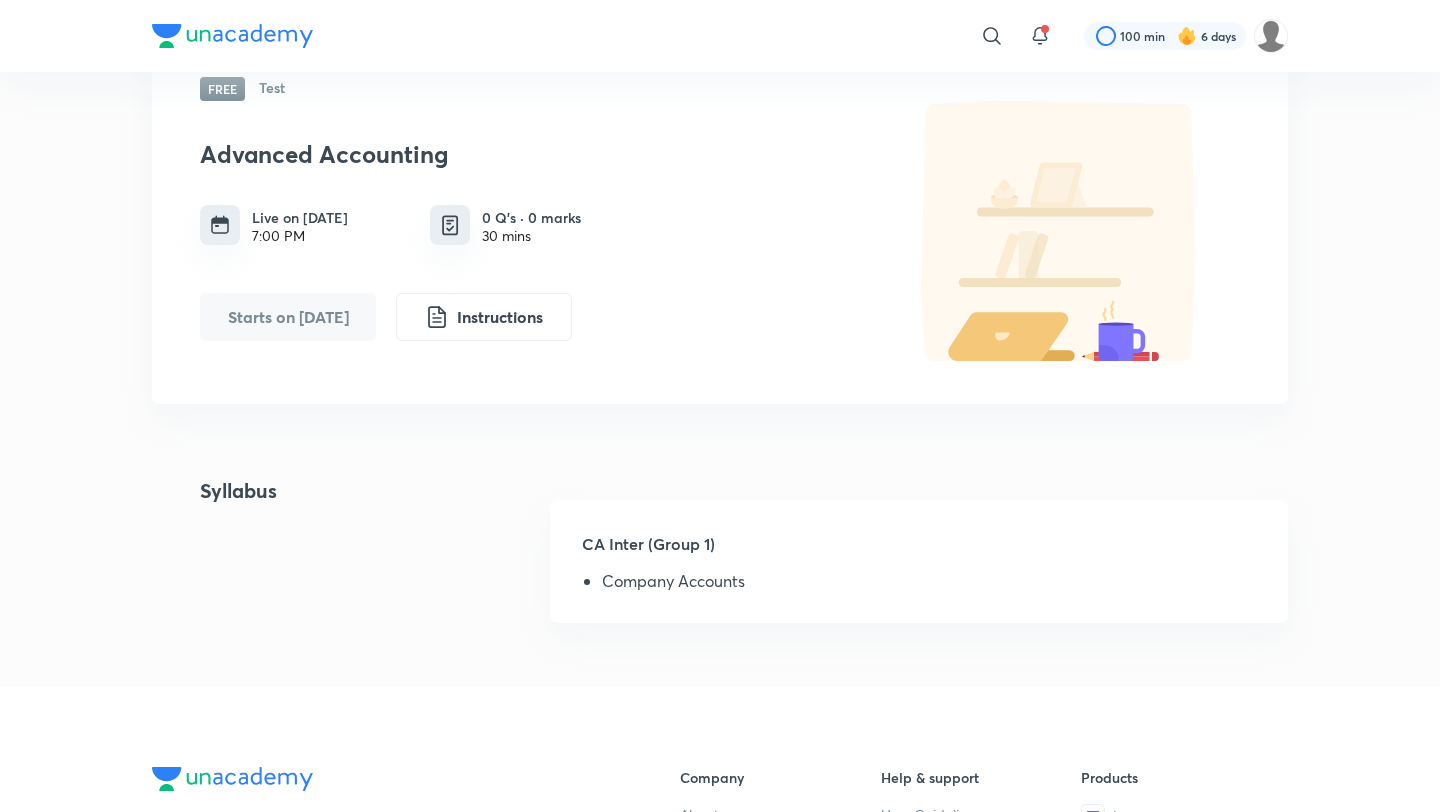 scroll, scrollTop: 0, scrollLeft: 0, axis: both 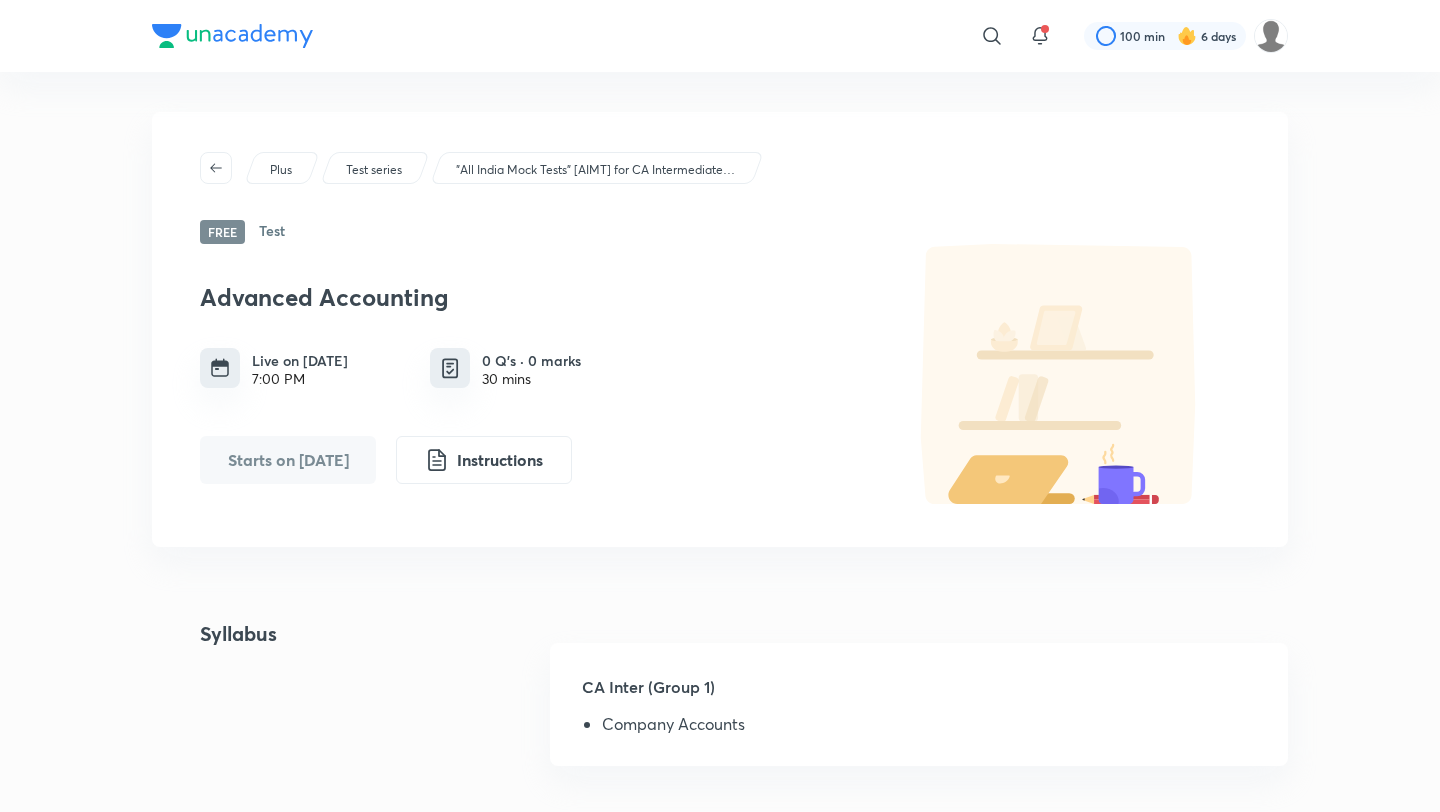 click on "Starts on [DATE]" at bounding box center (288, 460) 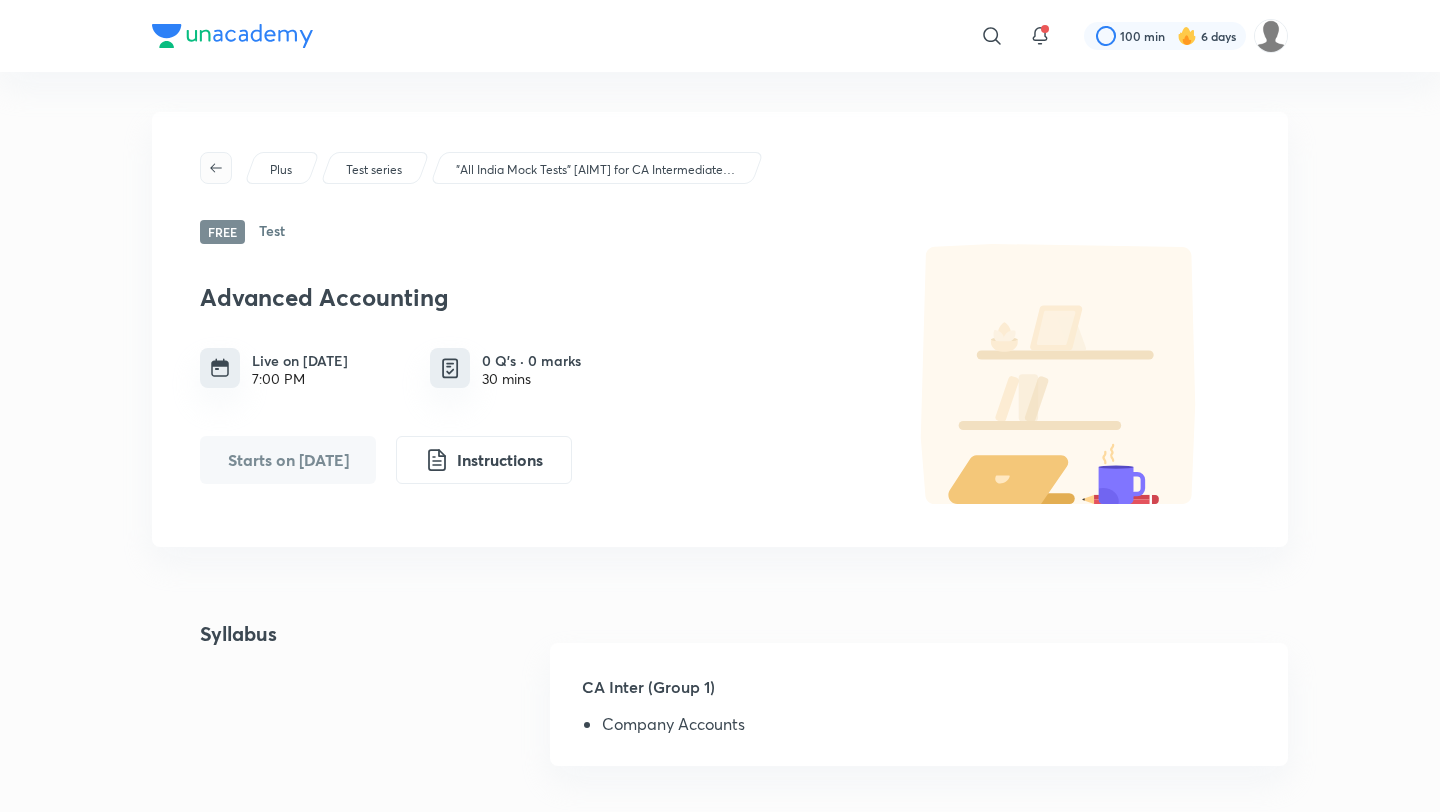 click 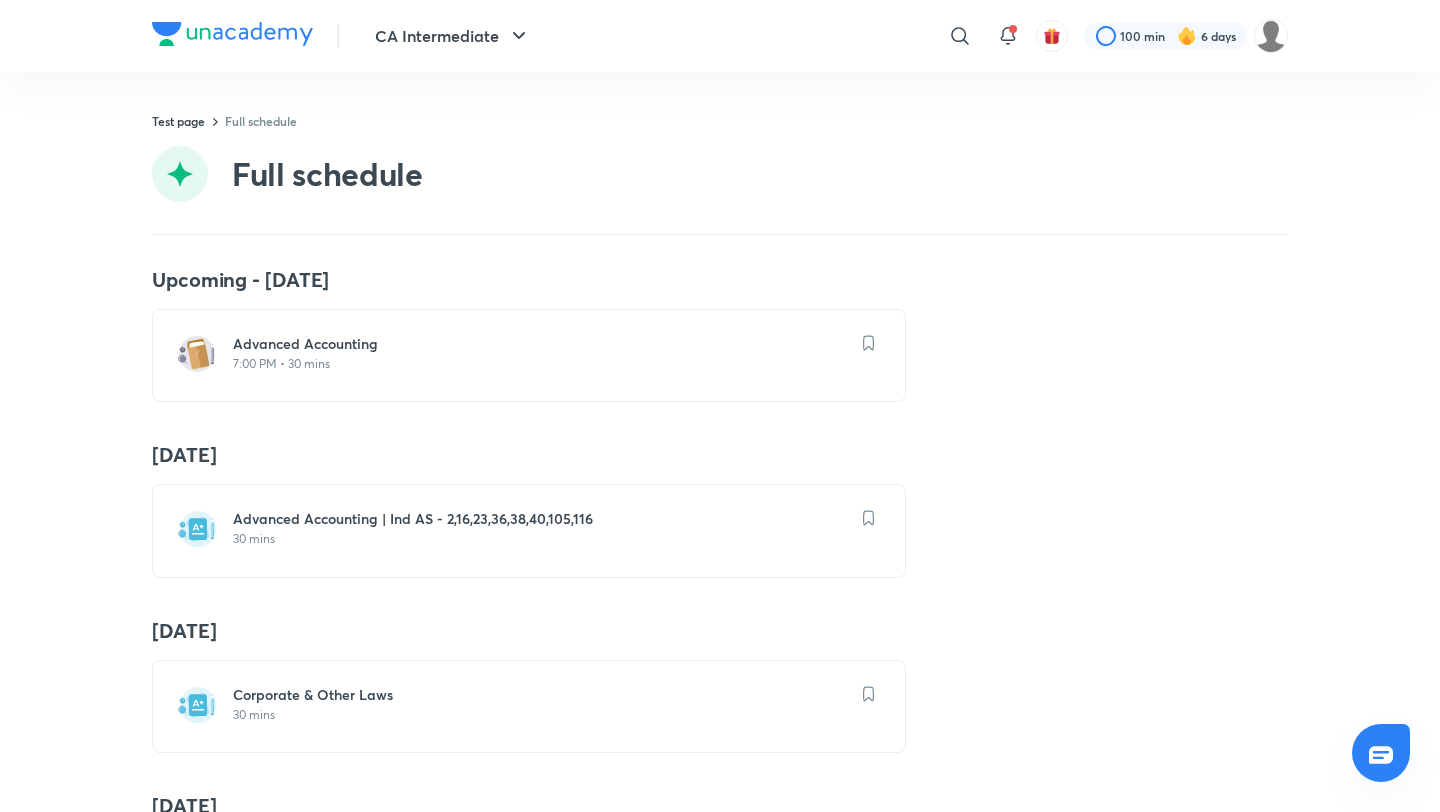 scroll, scrollTop: 1, scrollLeft: 0, axis: vertical 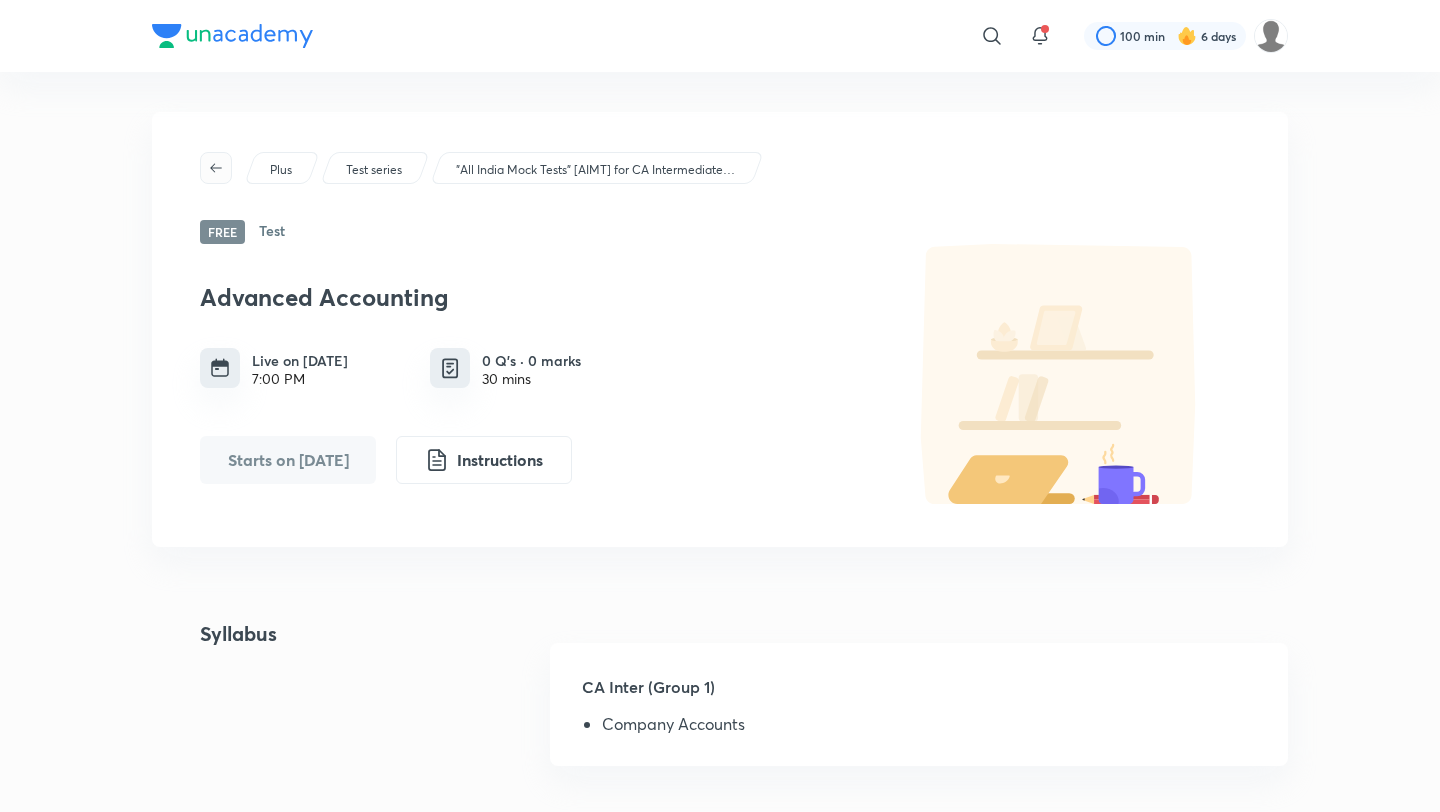click 